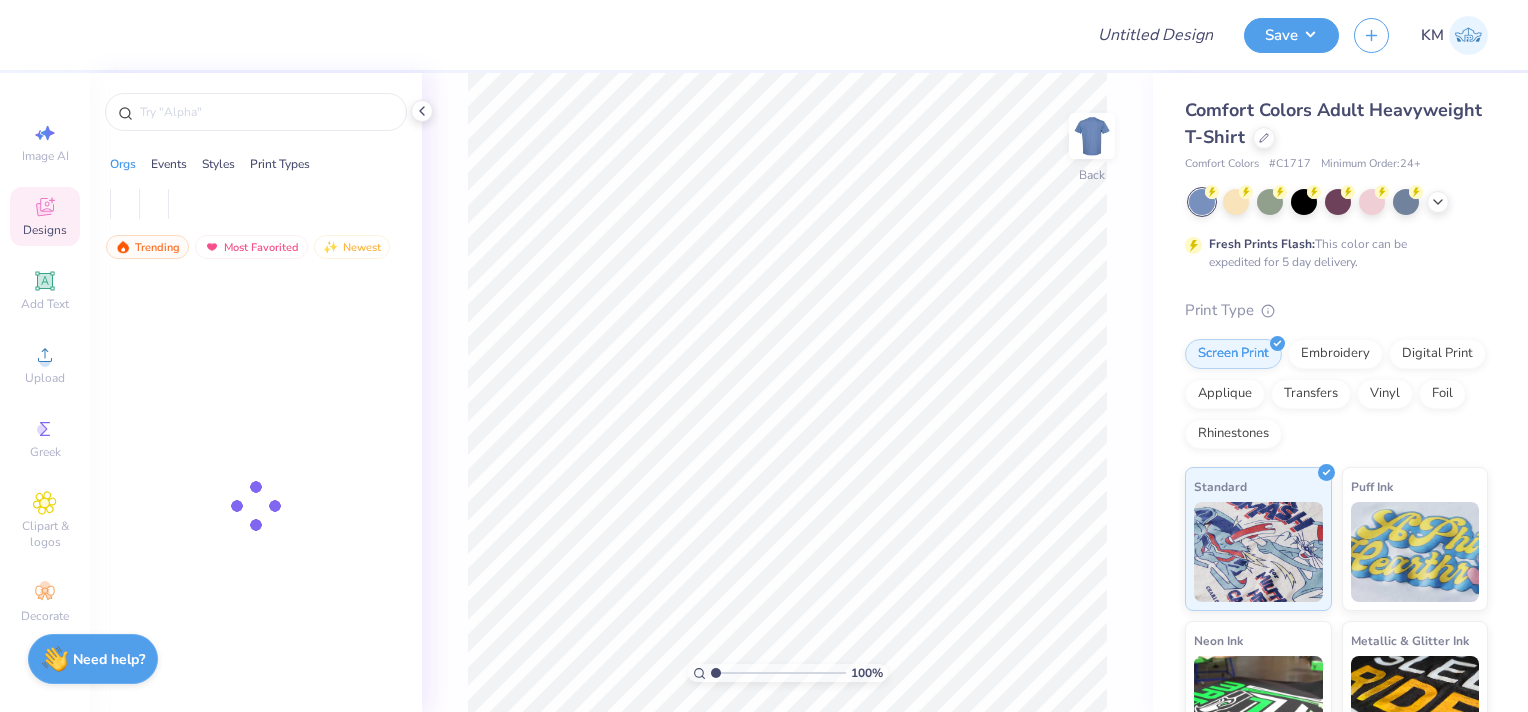 scroll, scrollTop: 0, scrollLeft: 0, axis: both 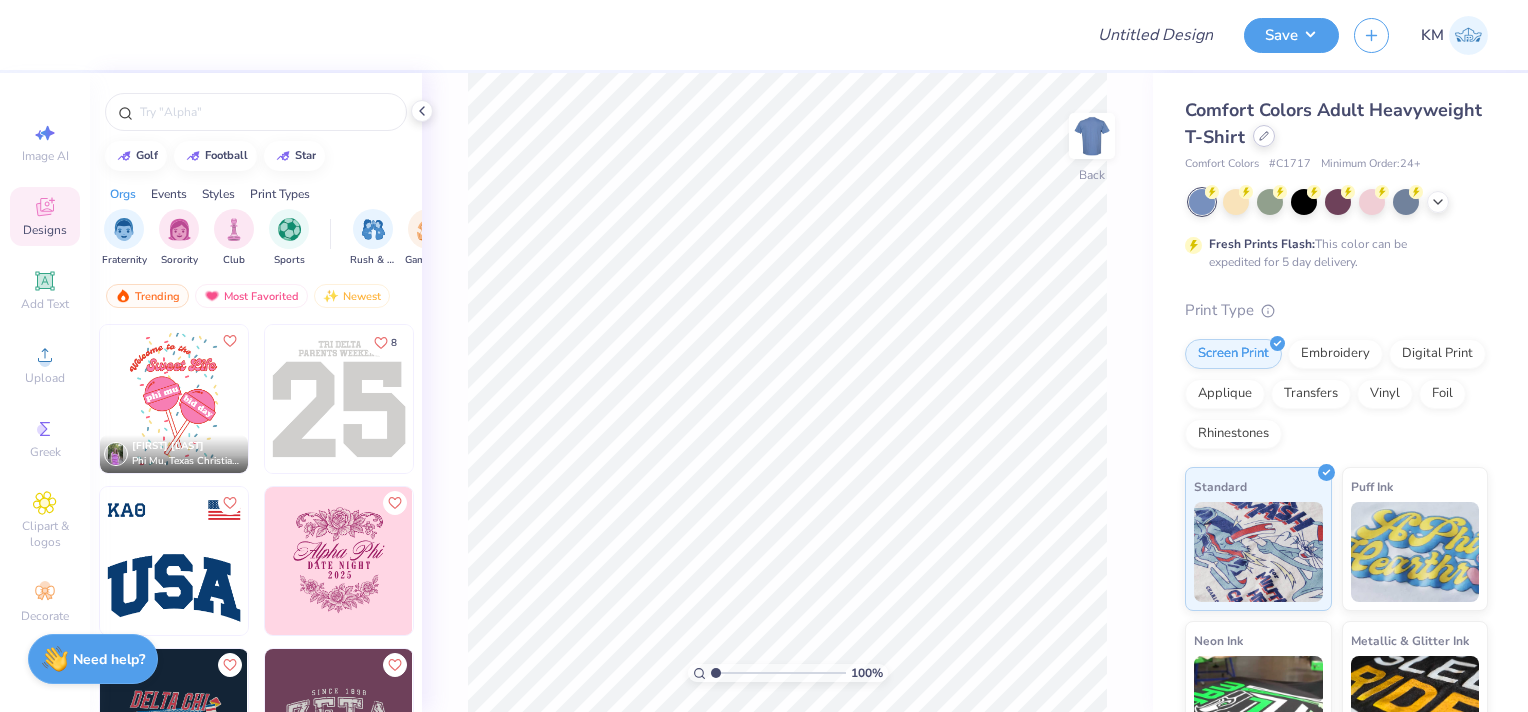 click at bounding box center [1264, 136] 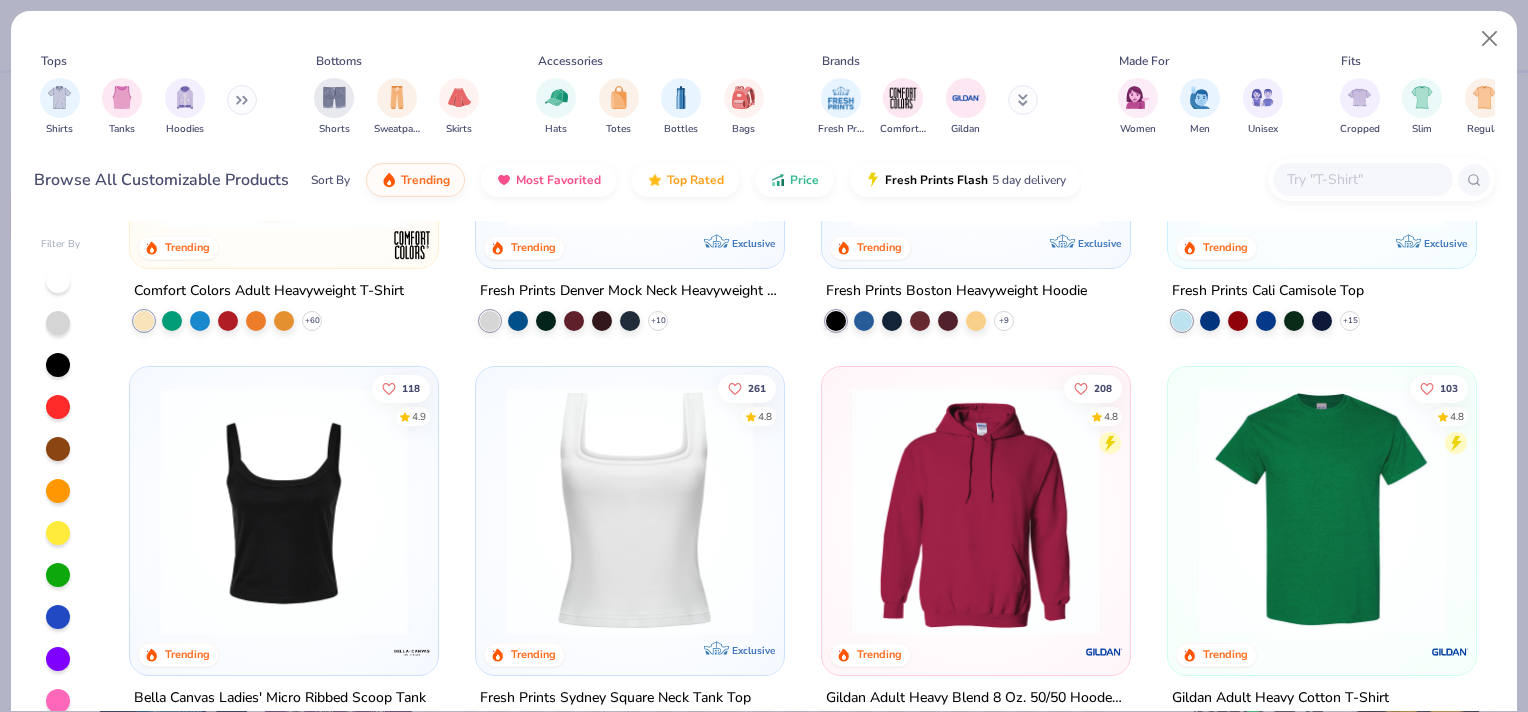 scroll, scrollTop: 0, scrollLeft: 0, axis: both 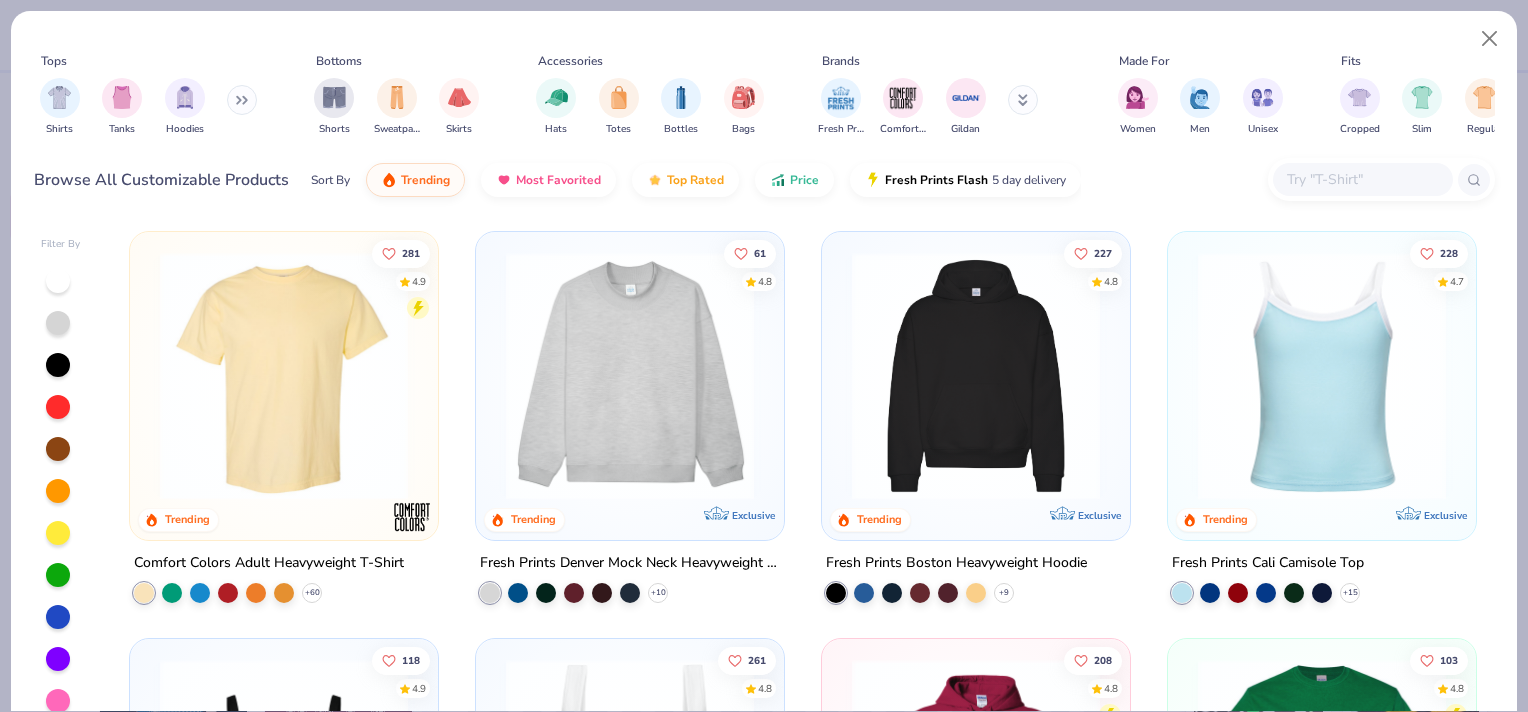 click at bounding box center (976, 376) 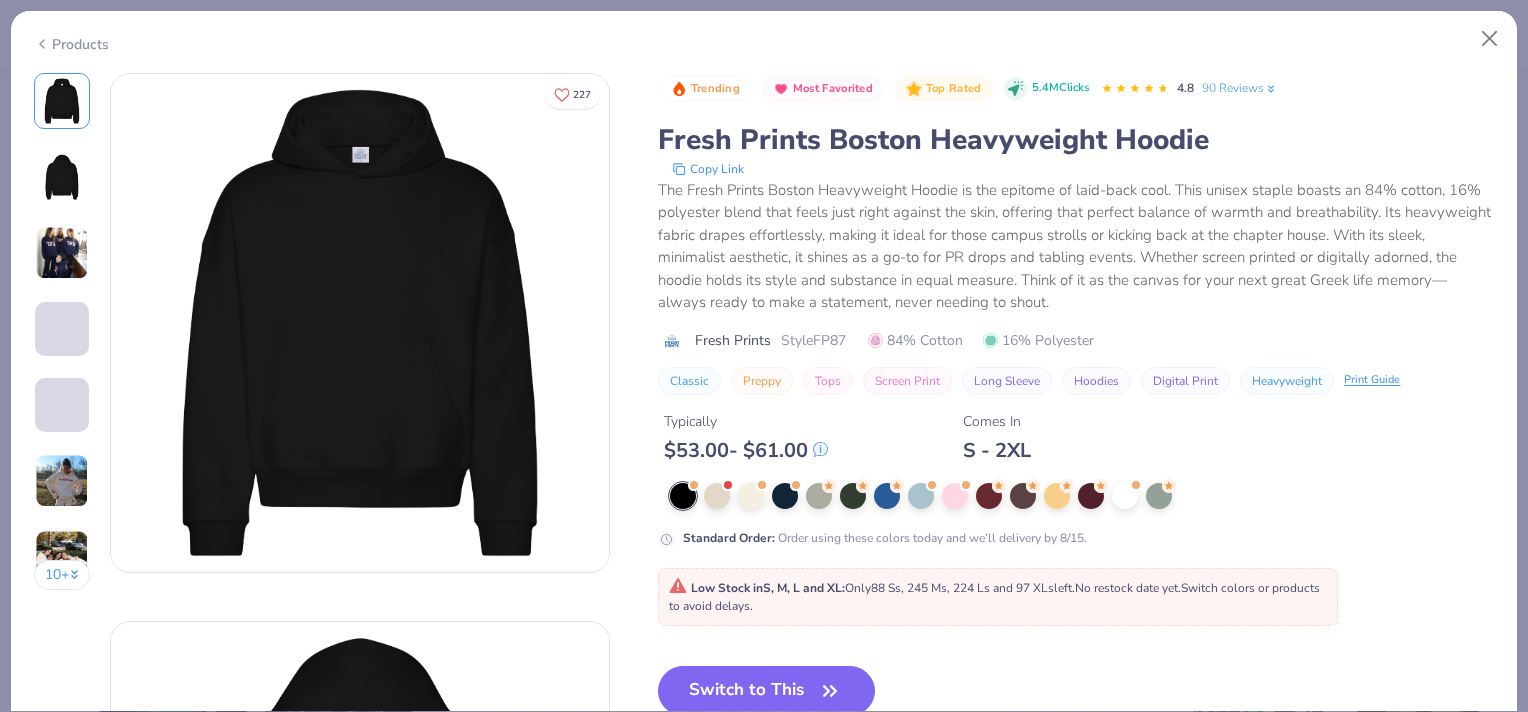 click at bounding box center [62, 177] 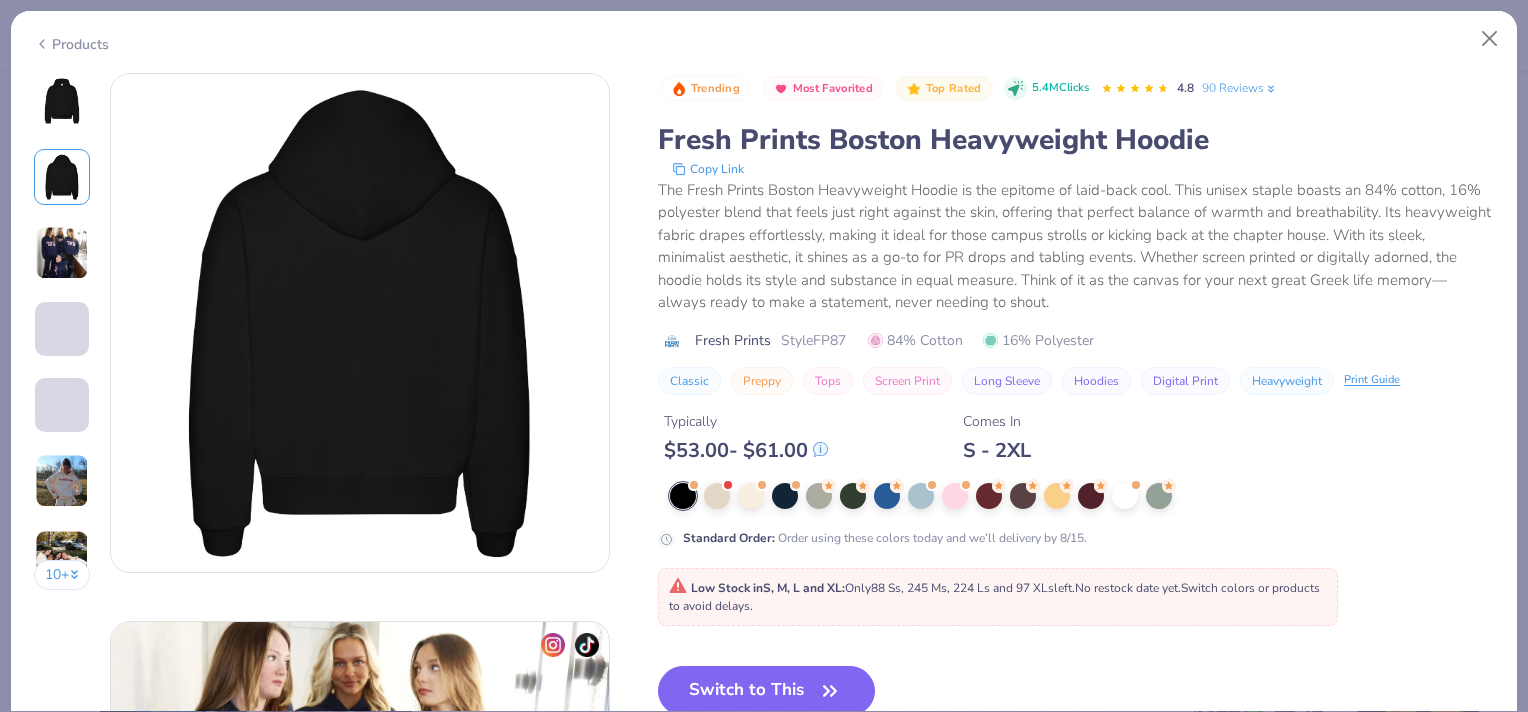 click at bounding box center (62, 253) 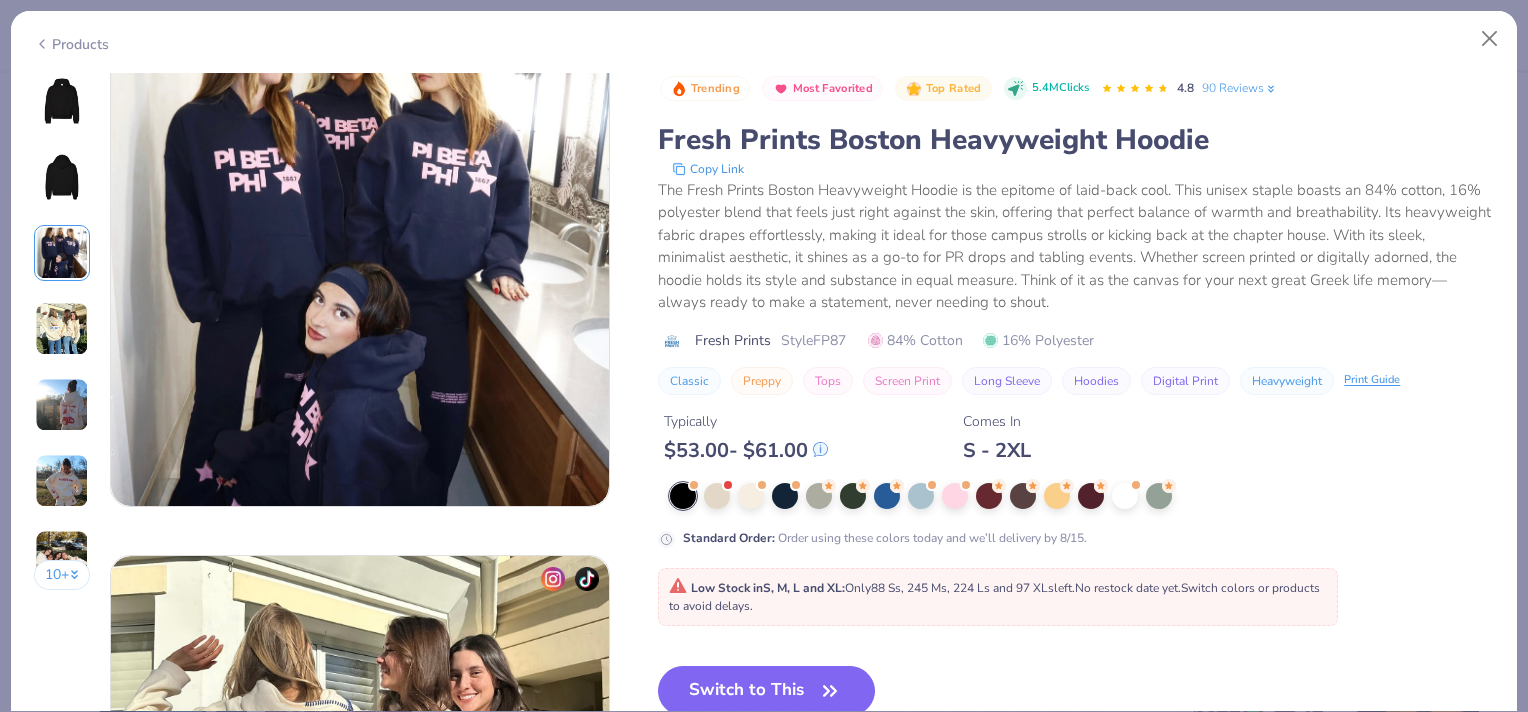scroll, scrollTop: 1196, scrollLeft: 0, axis: vertical 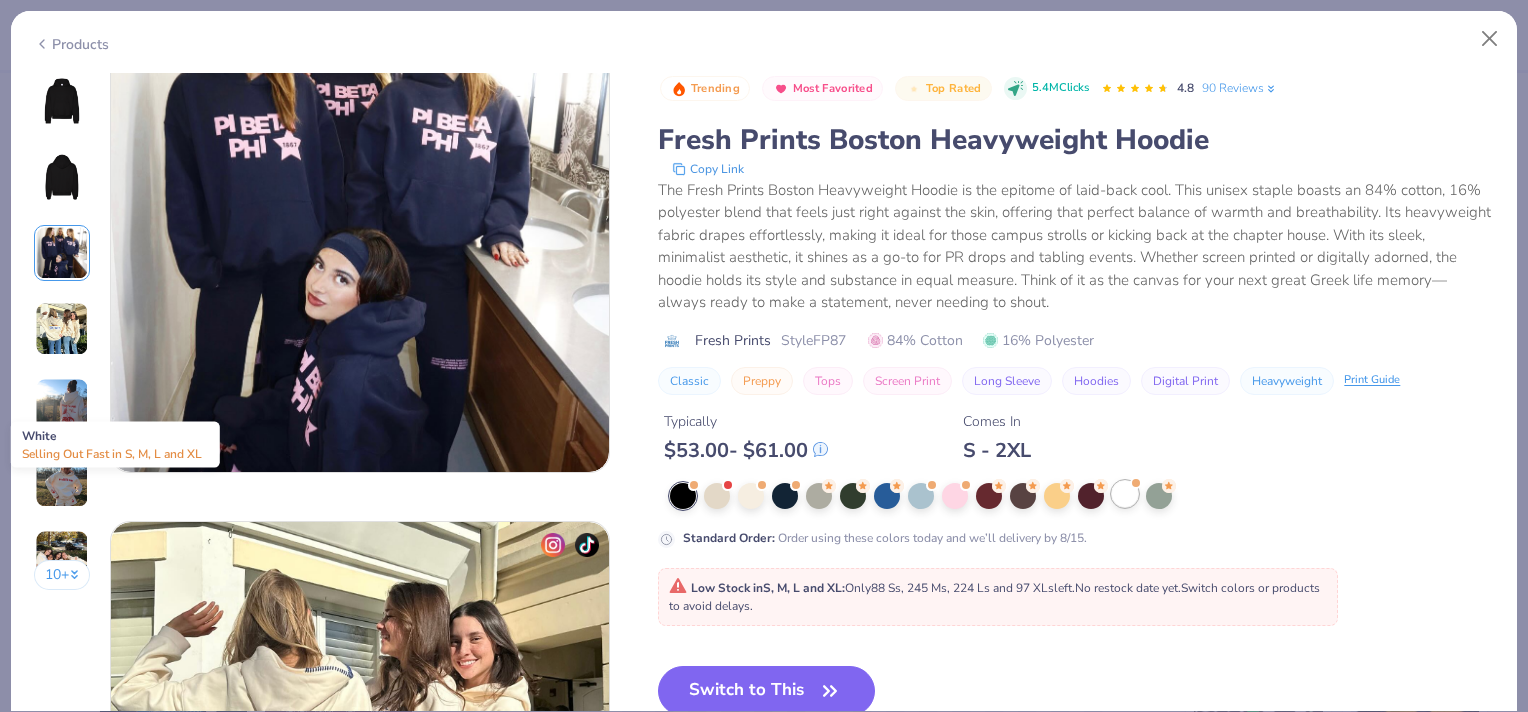 click at bounding box center (1125, 494) 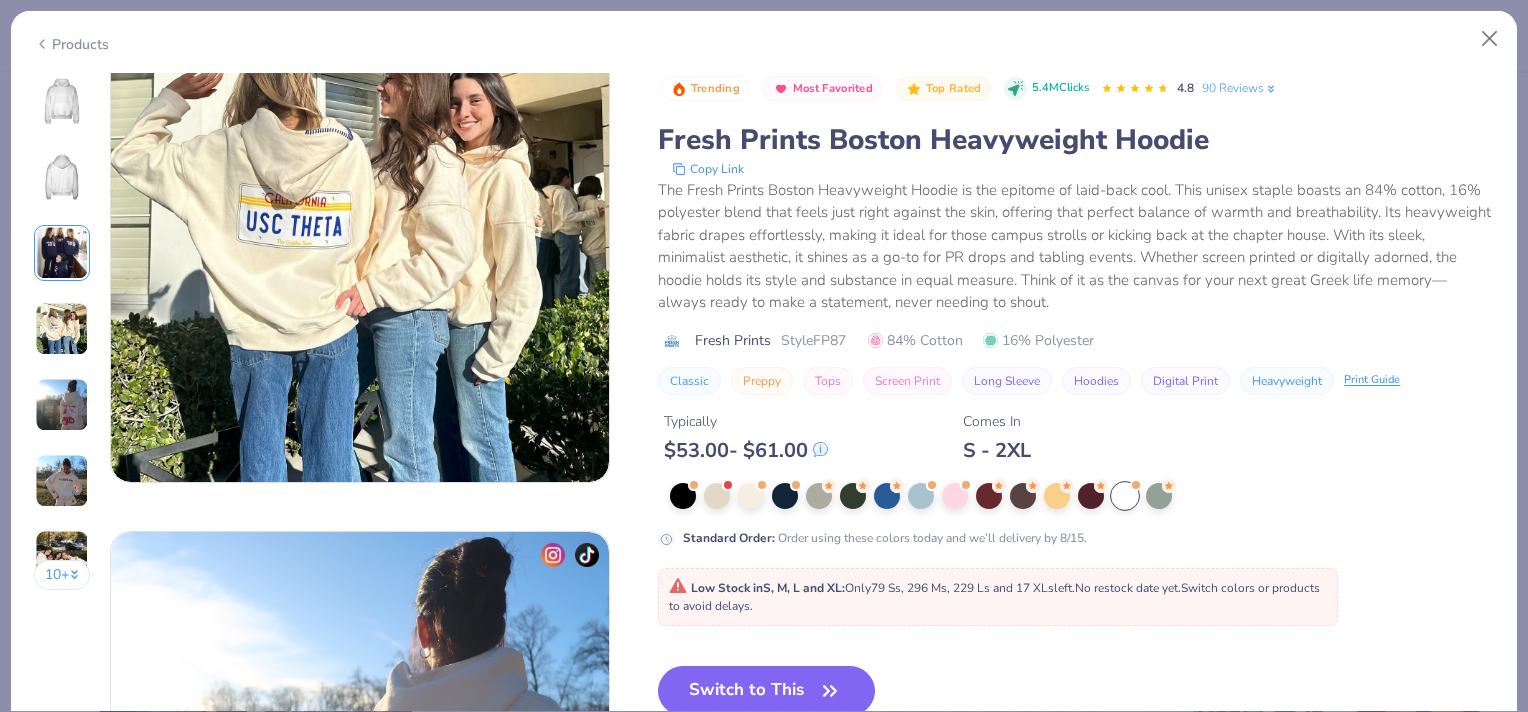 scroll, scrollTop: 1796, scrollLeft: 0, axis: vertical 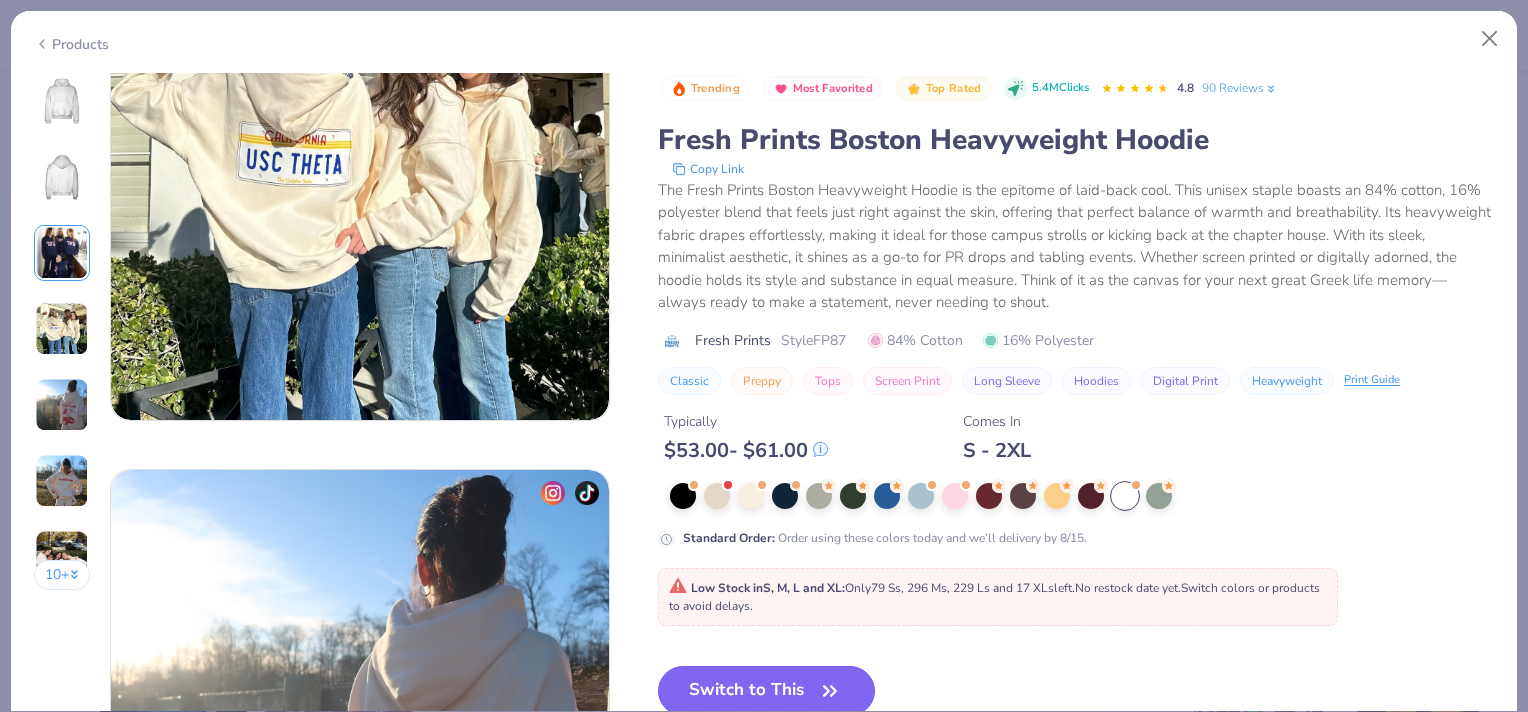 click on "Switch to This" at bounding box center [766, 691] 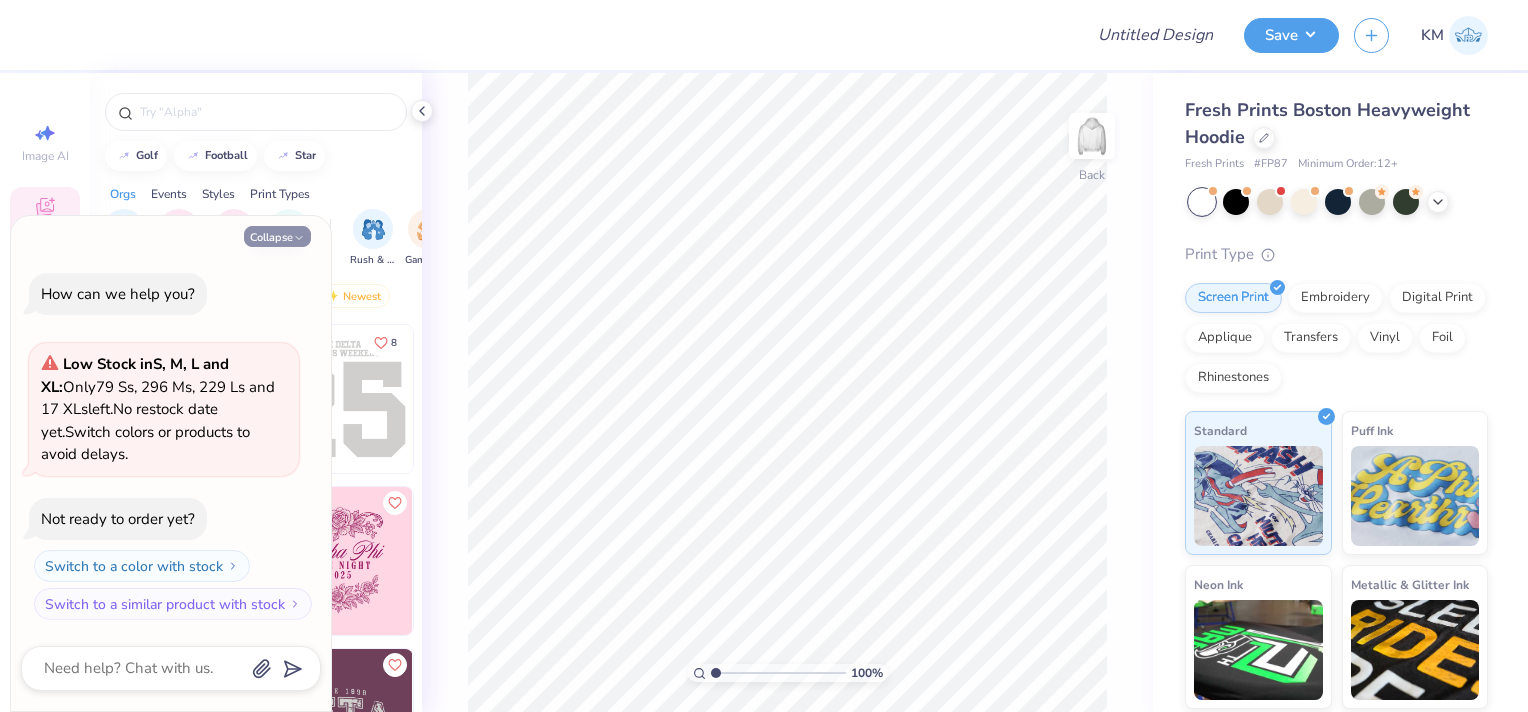click 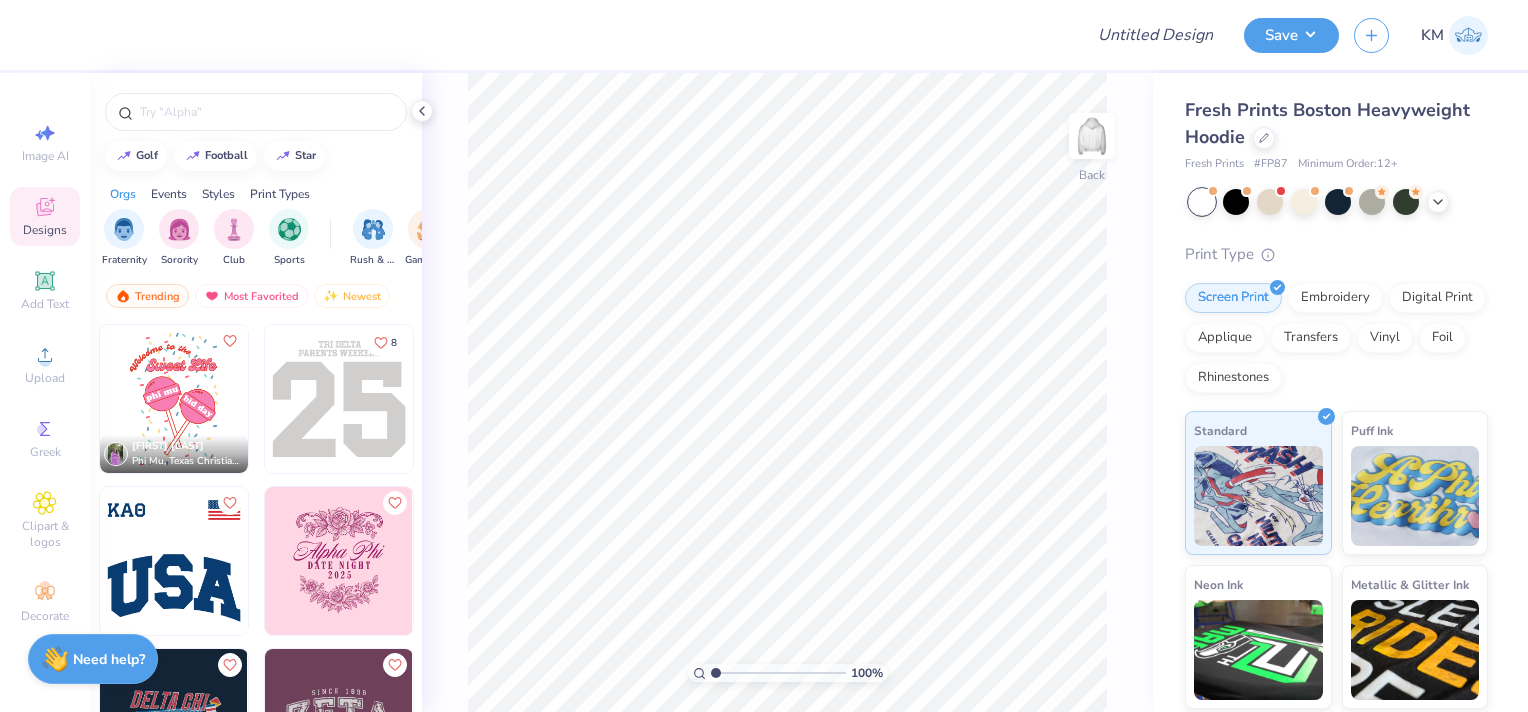 type on "x" 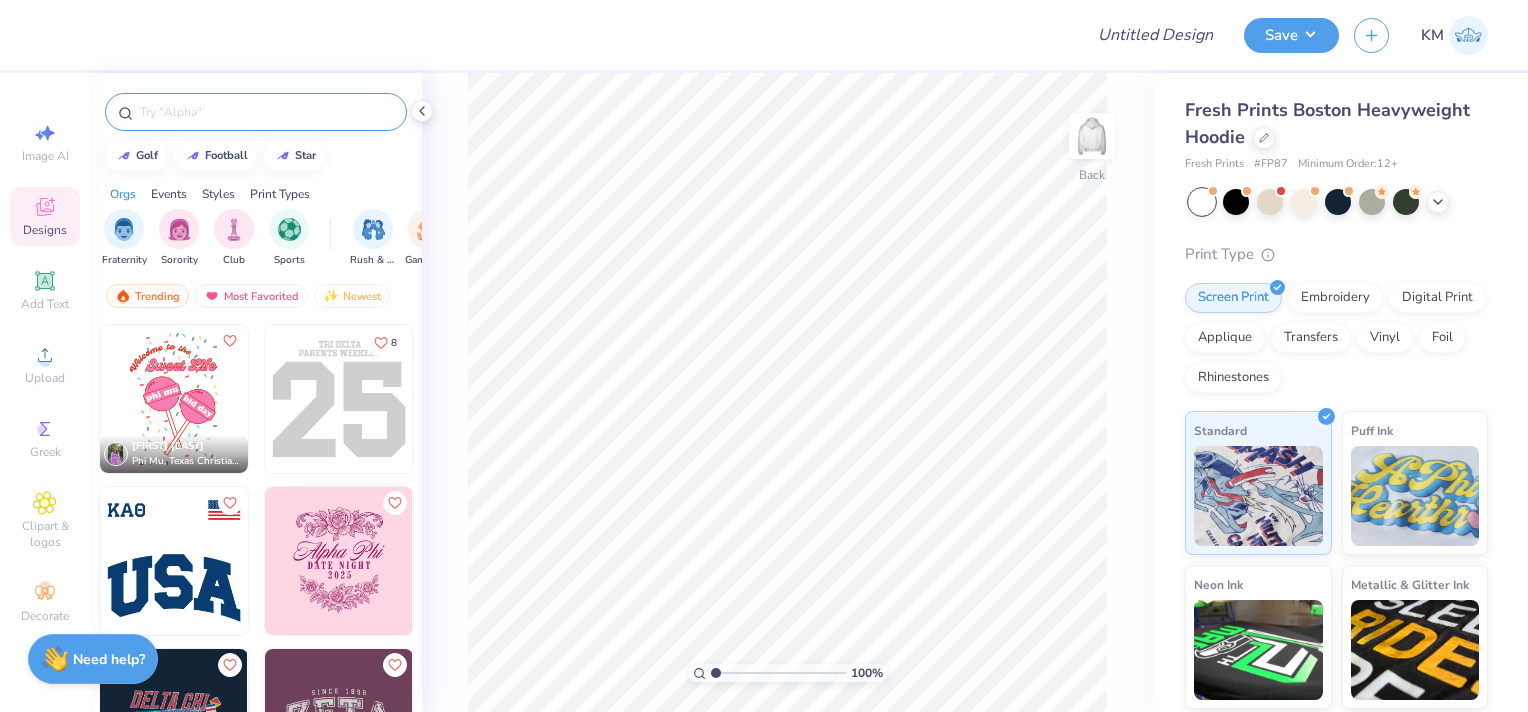 click at bounding box center [266, 112] 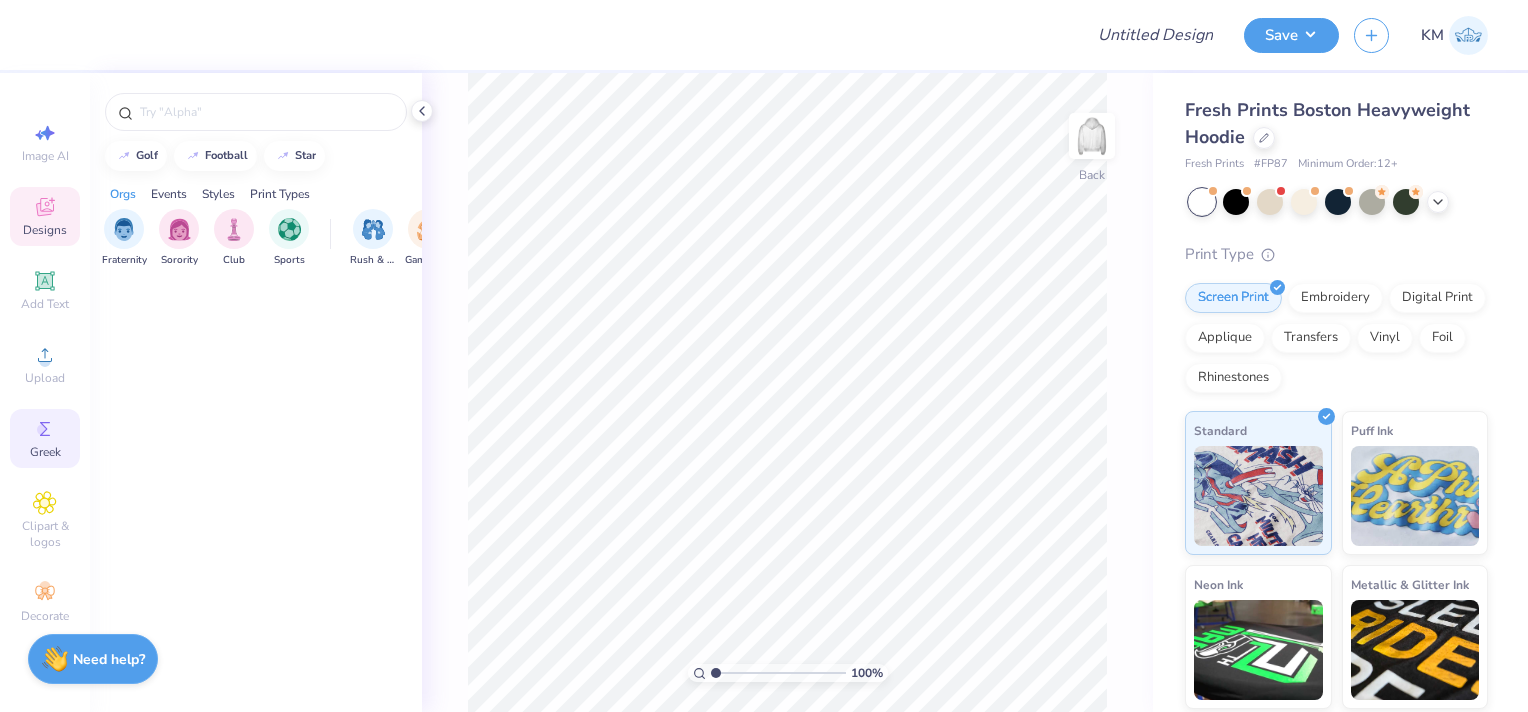 click 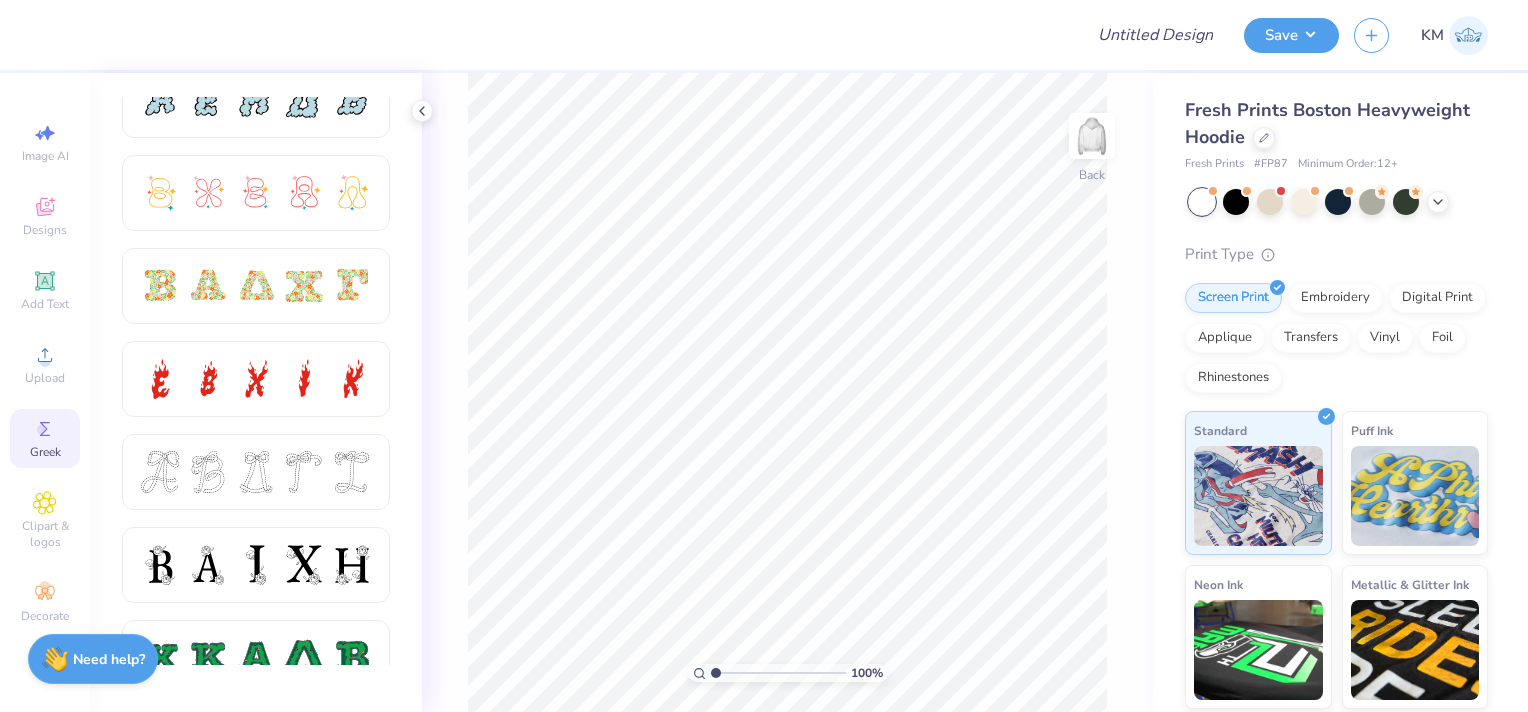 scroll, scrollTop: 600, scrollLeft: 0, axis: vertical 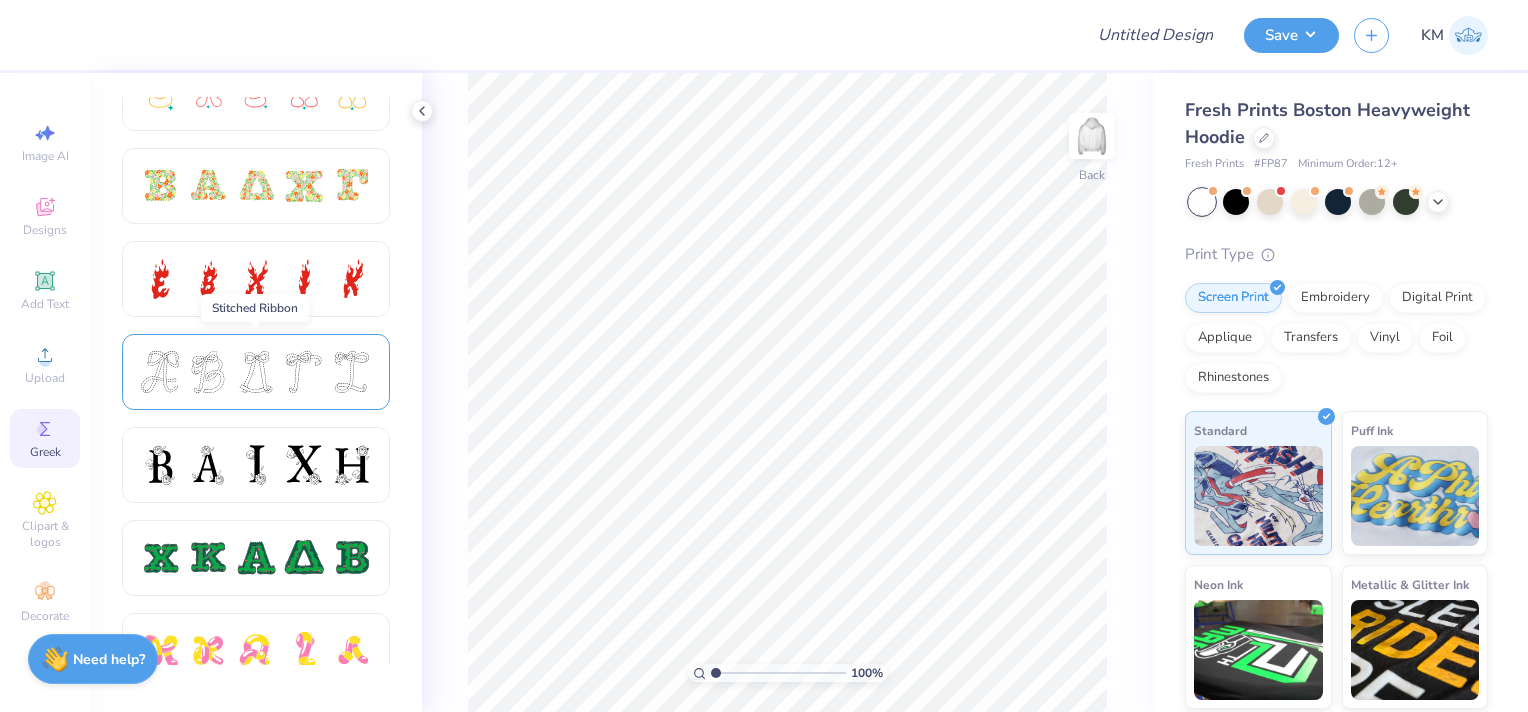 click at bounding box center (256, 372) 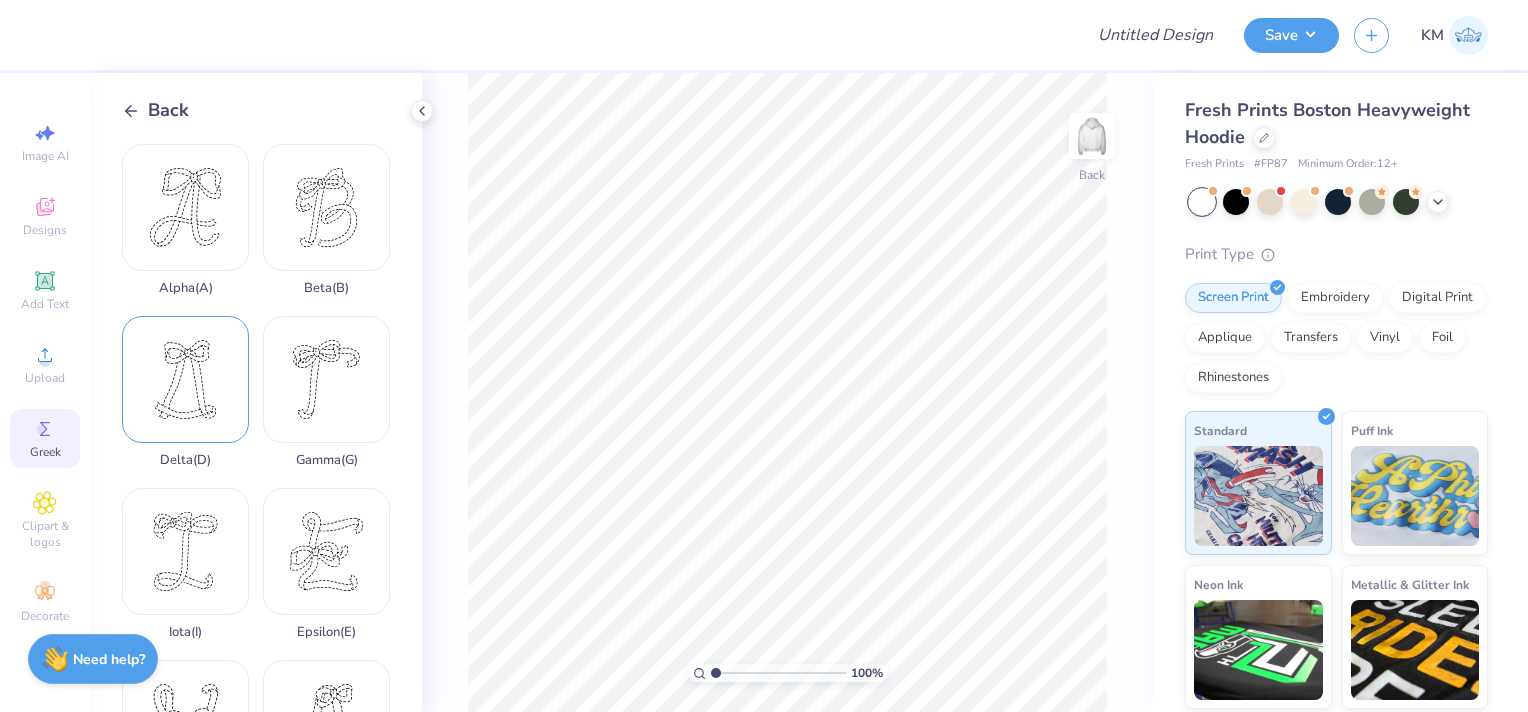 click on "Delta  ( D )" at bounding box center (185, 392) 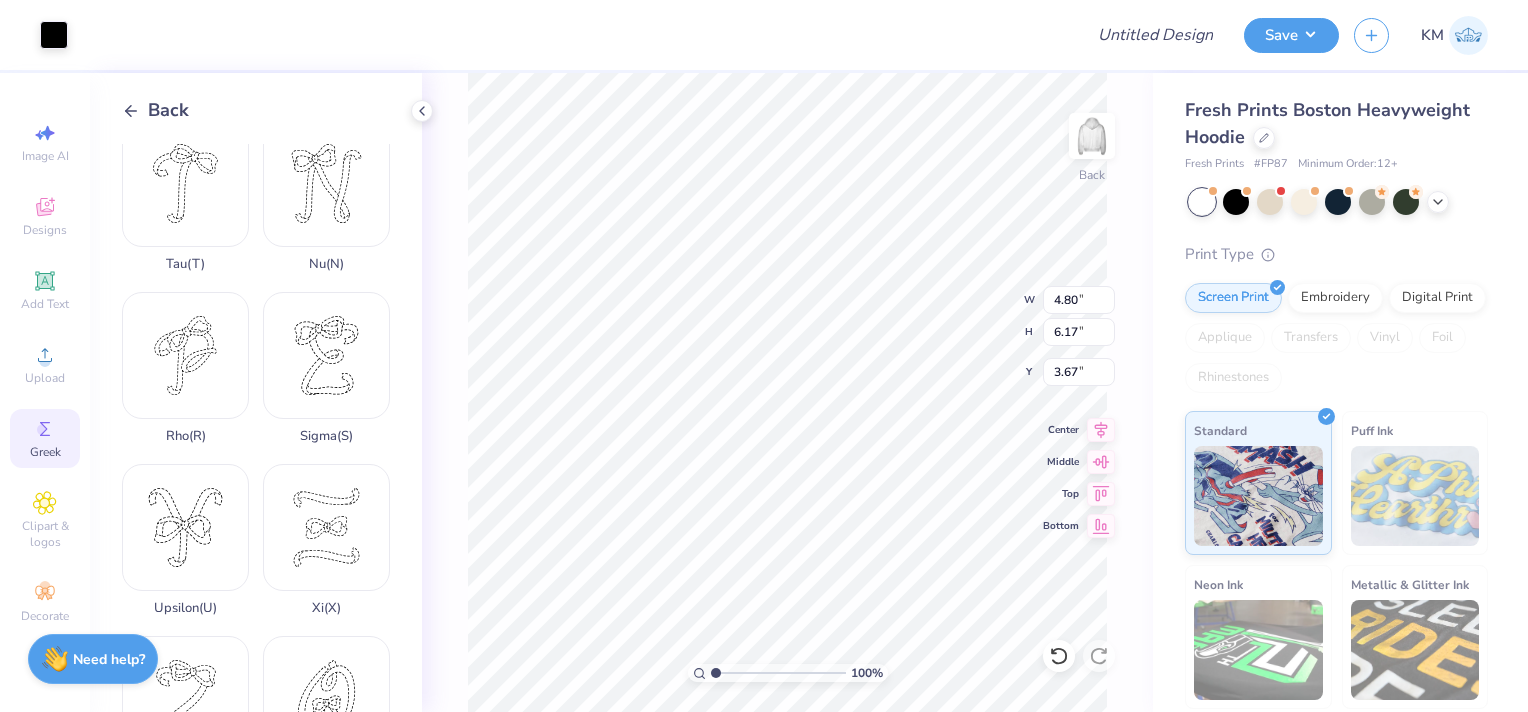 scroll, scrollTop: 1408, scrollLeft: 0, axis: vertical 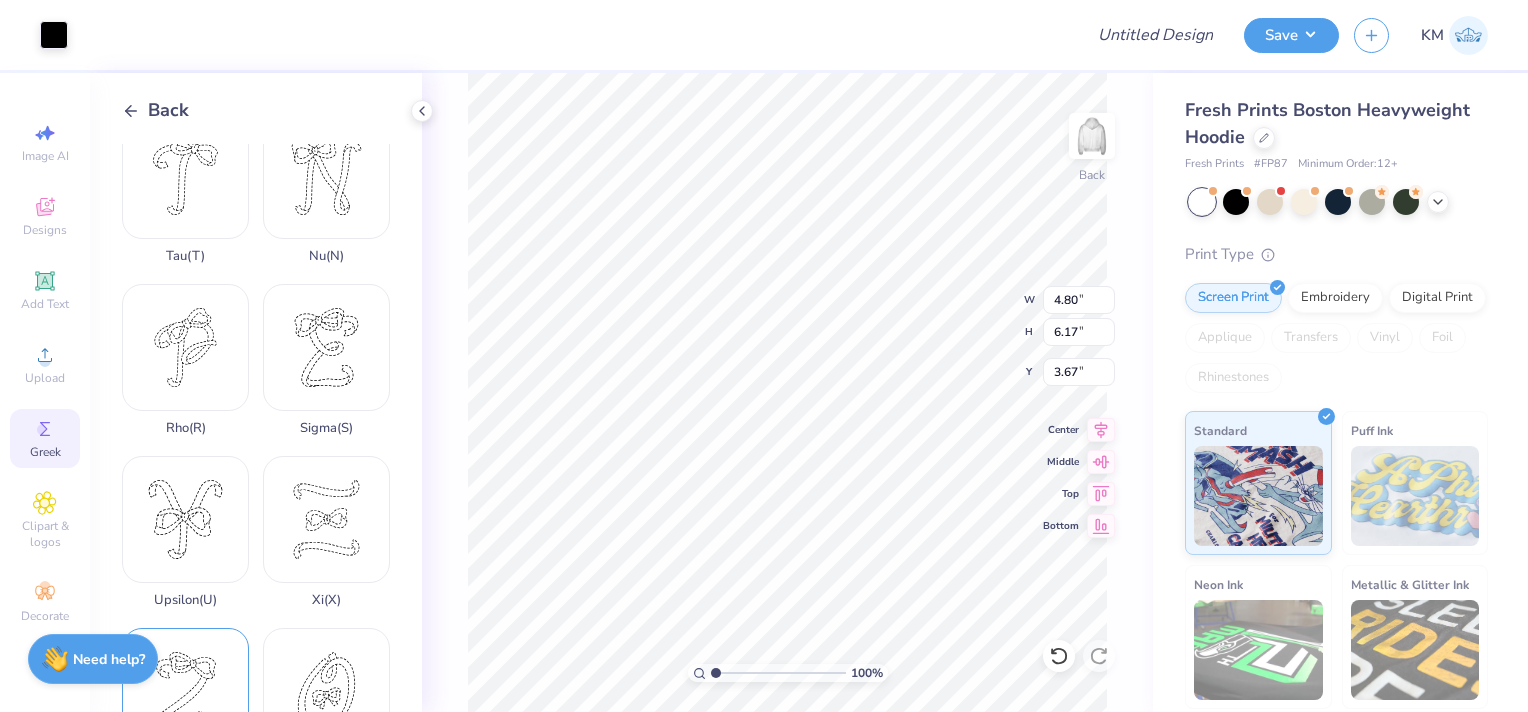 click on "Zeta  ( Z )" at bounding box center [185, 704] 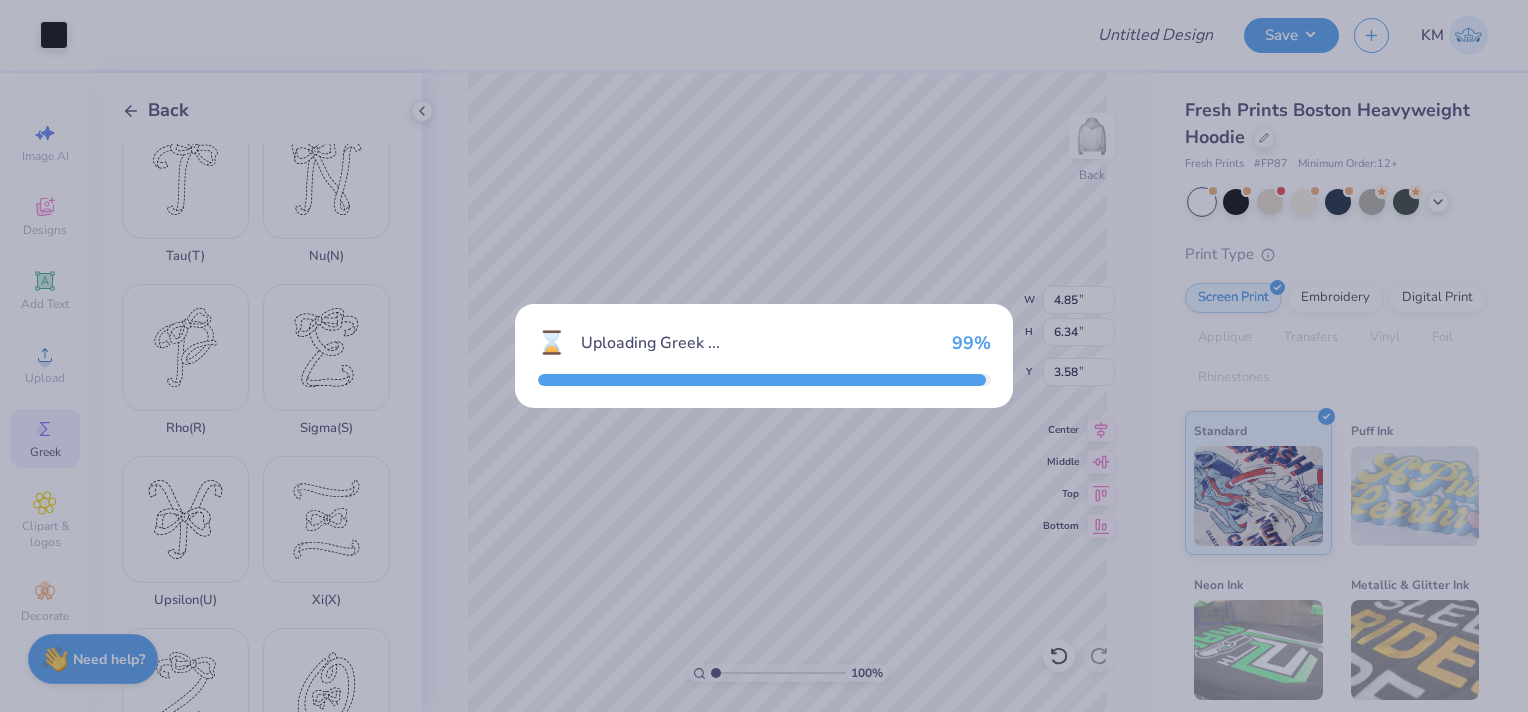 type on "4.85" 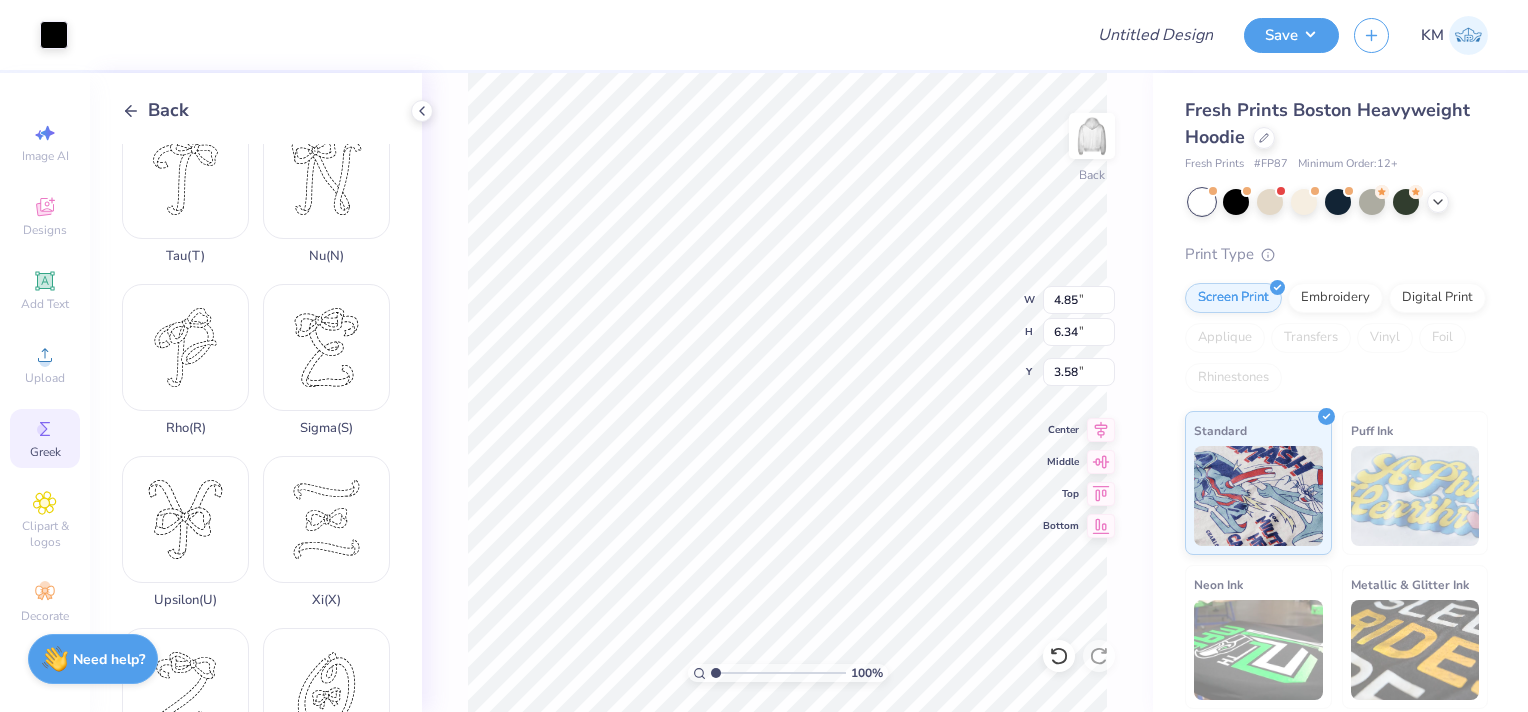 type on "4.80" 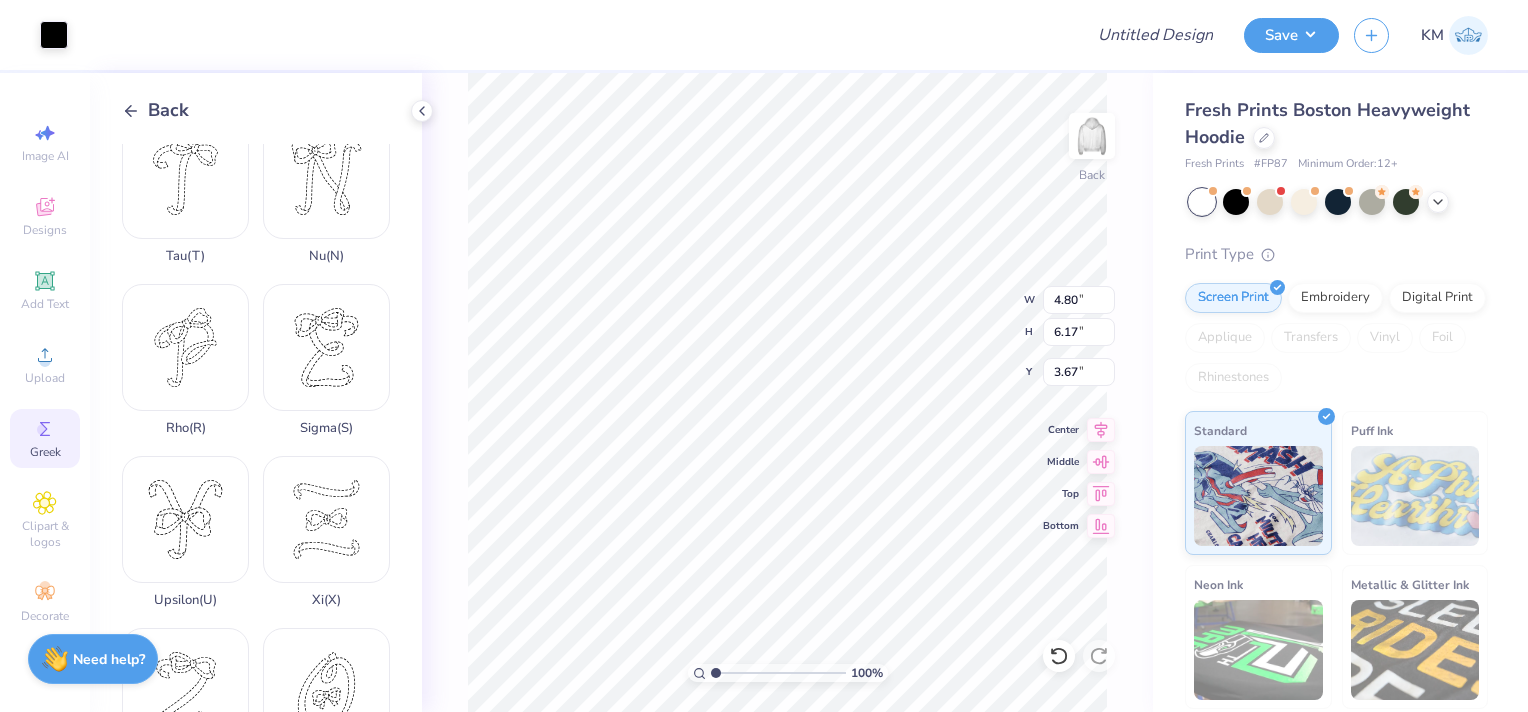 type on "4.85" 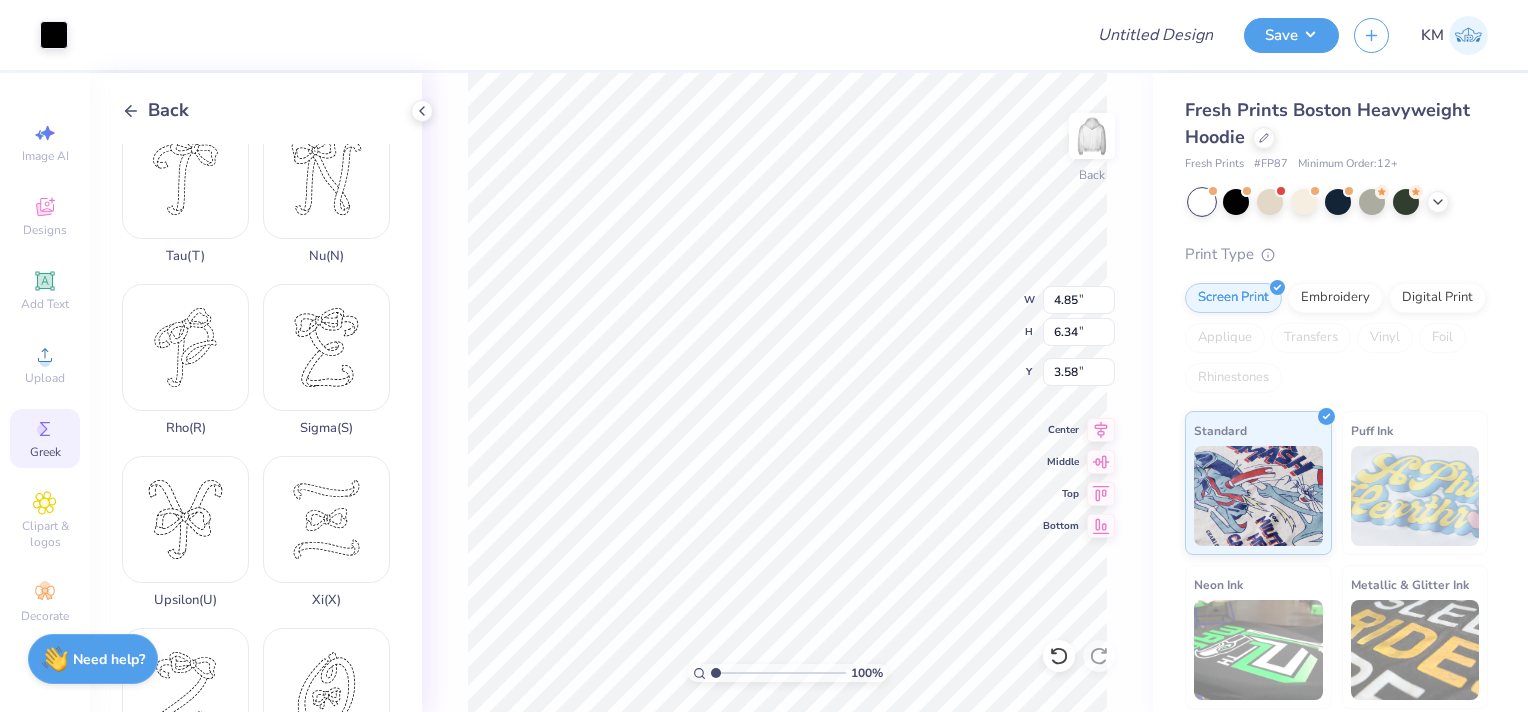 type on "4.80" 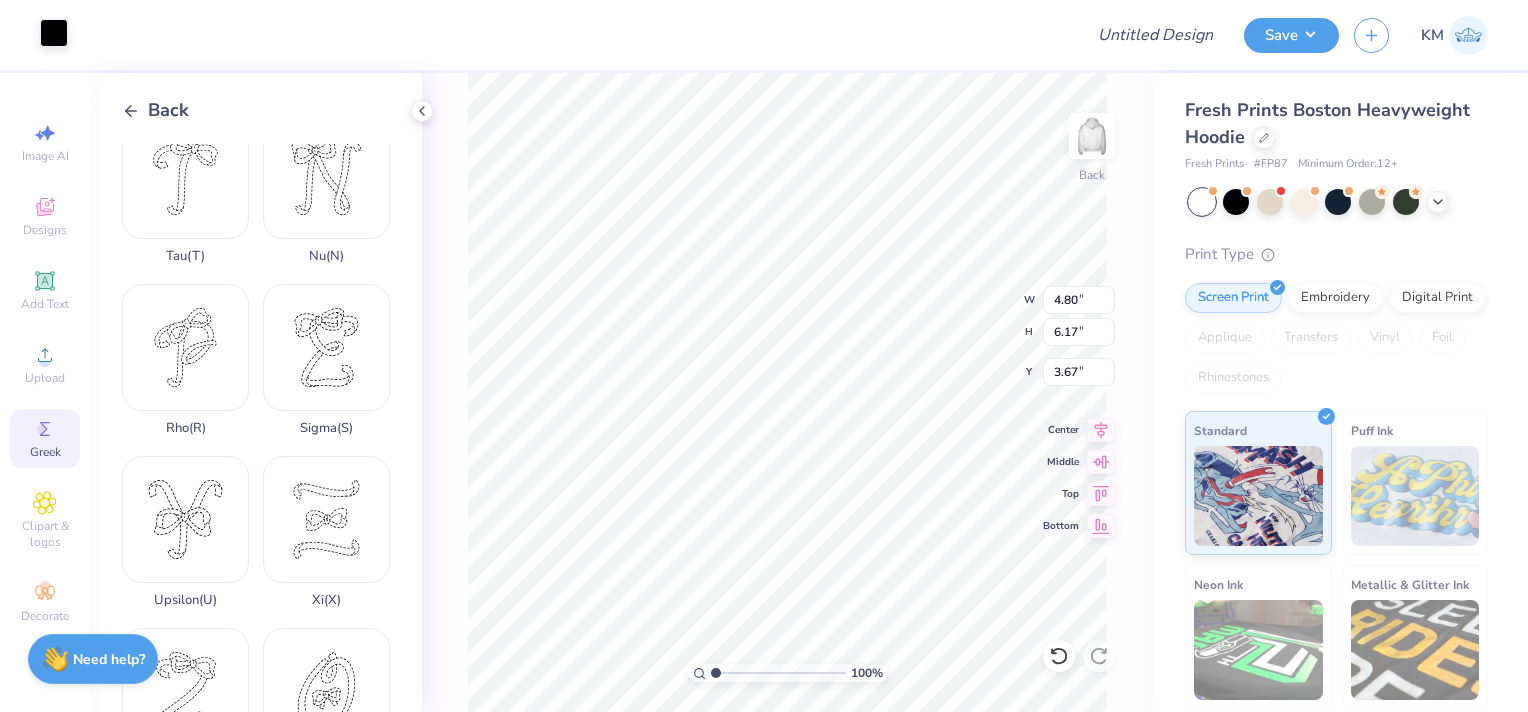 click at bounding box center [54, 33] 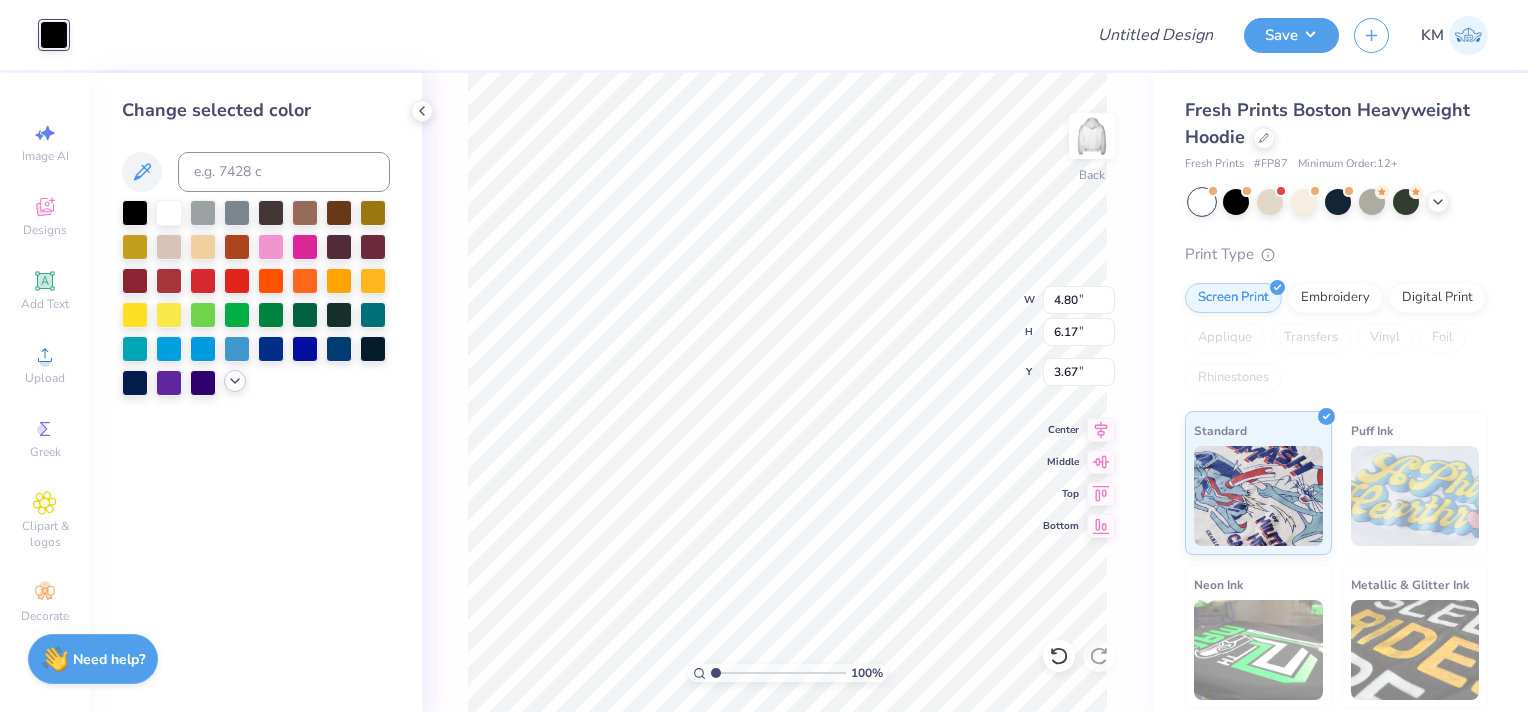 click 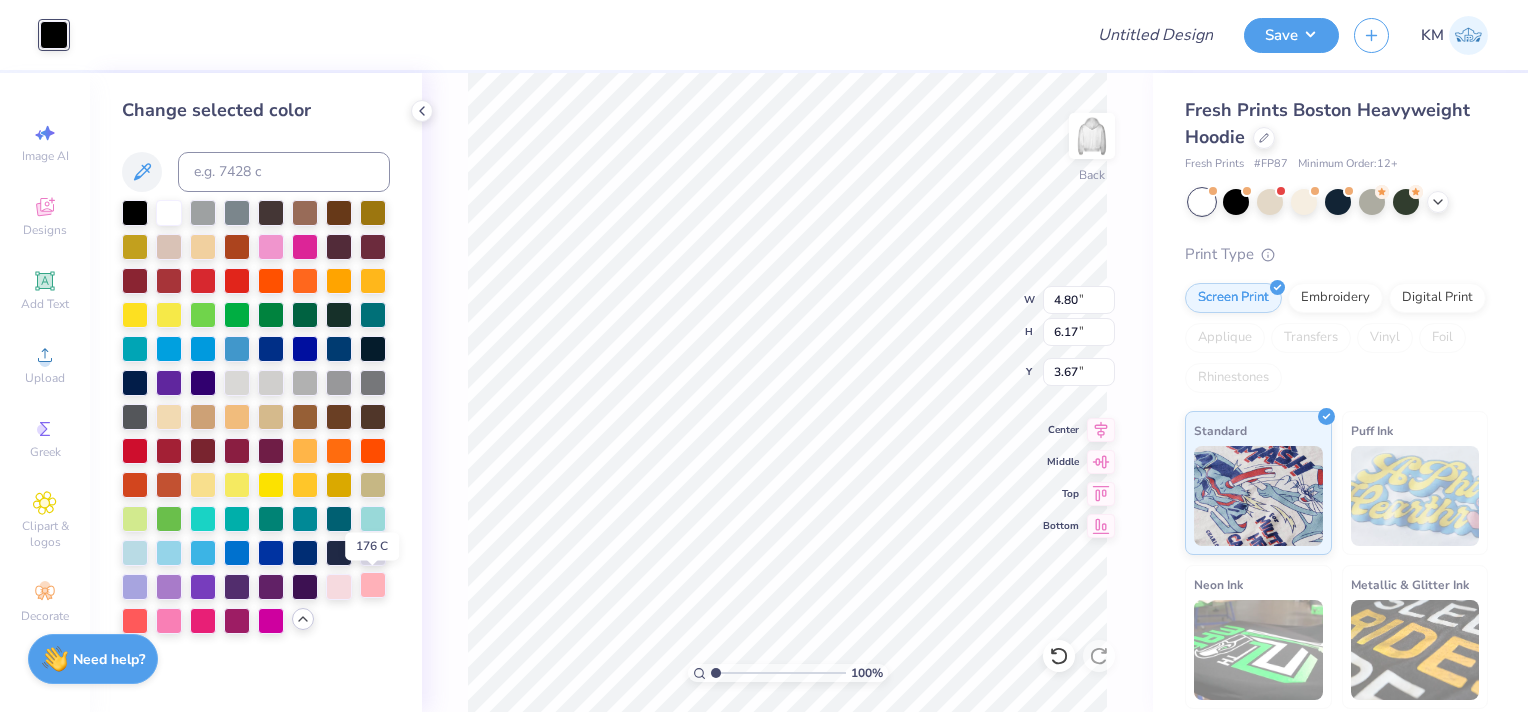 click at bounding box center [373, 585] 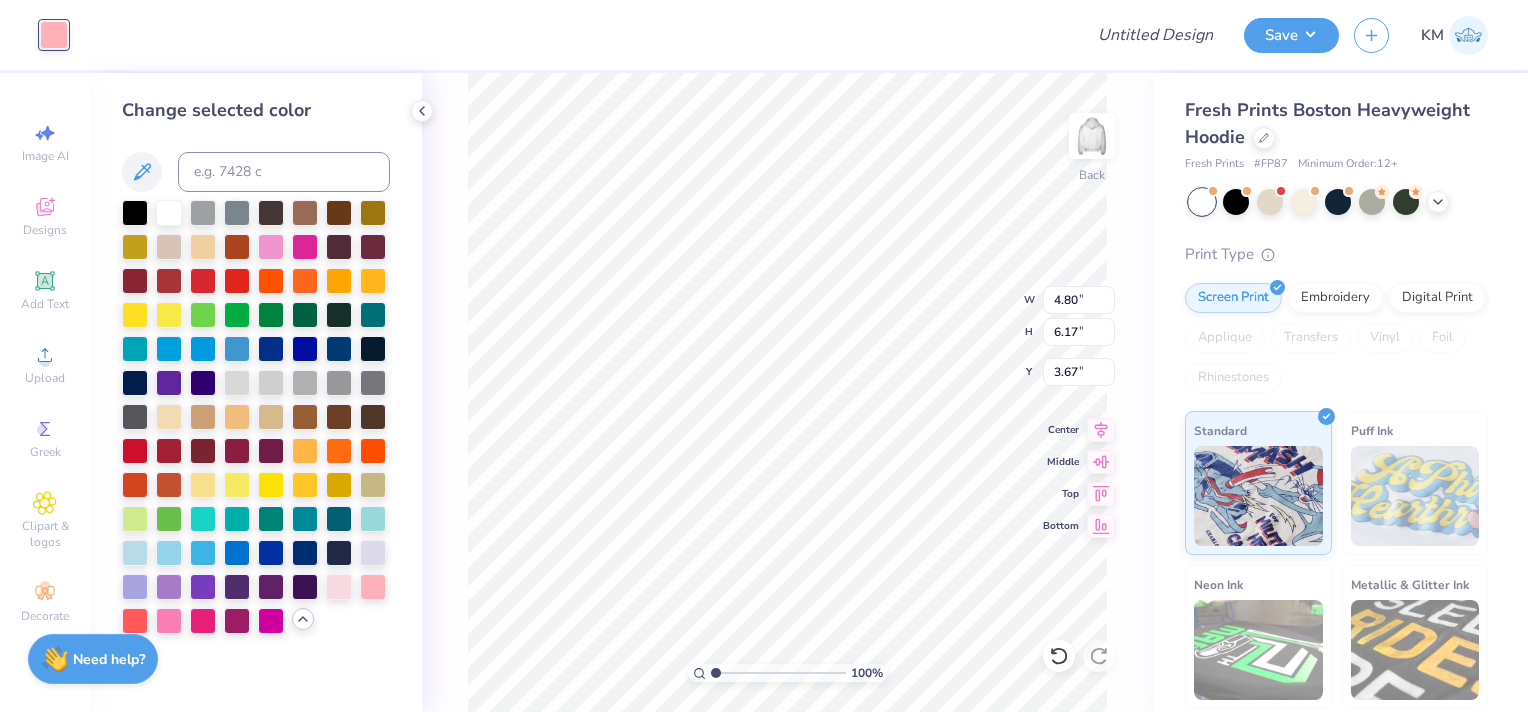type on "4.85" 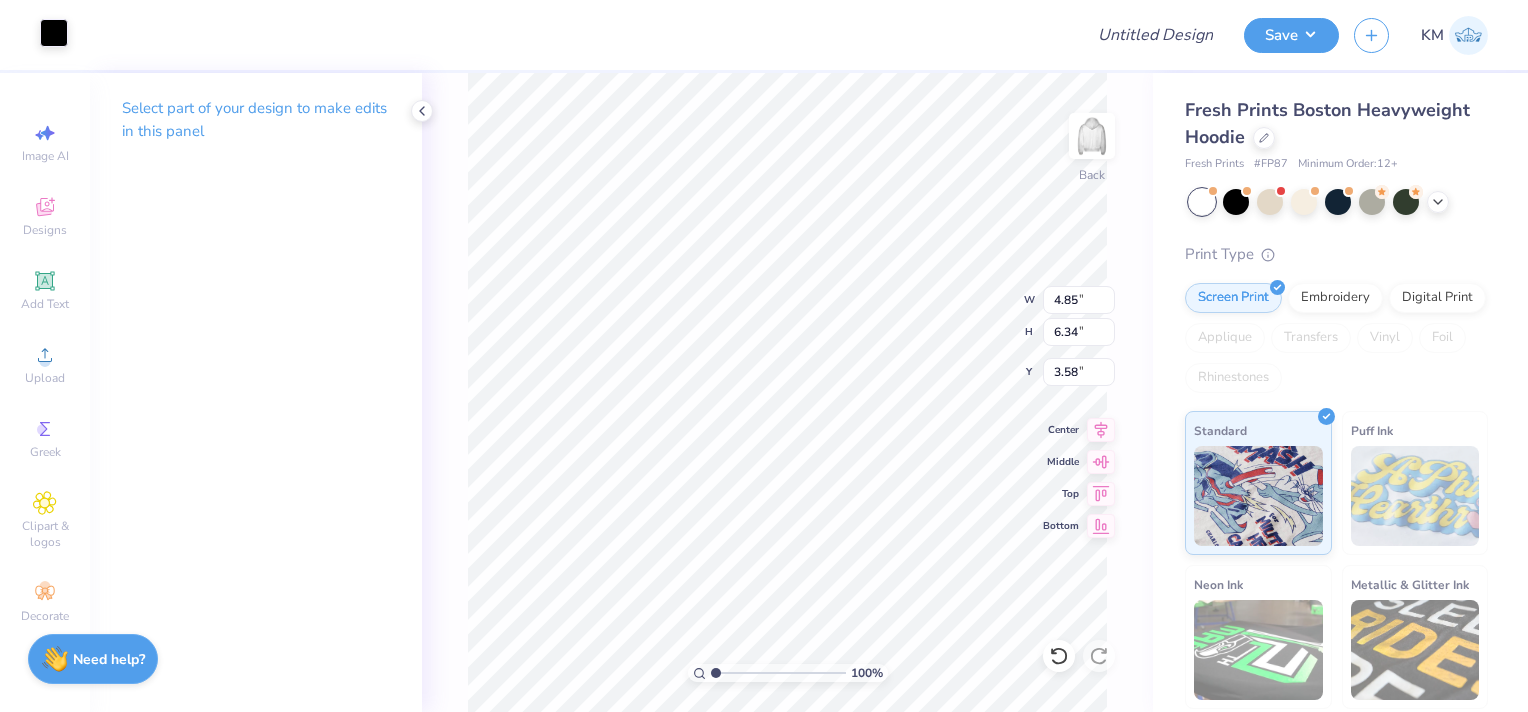 click at bounding box center [54, 33] 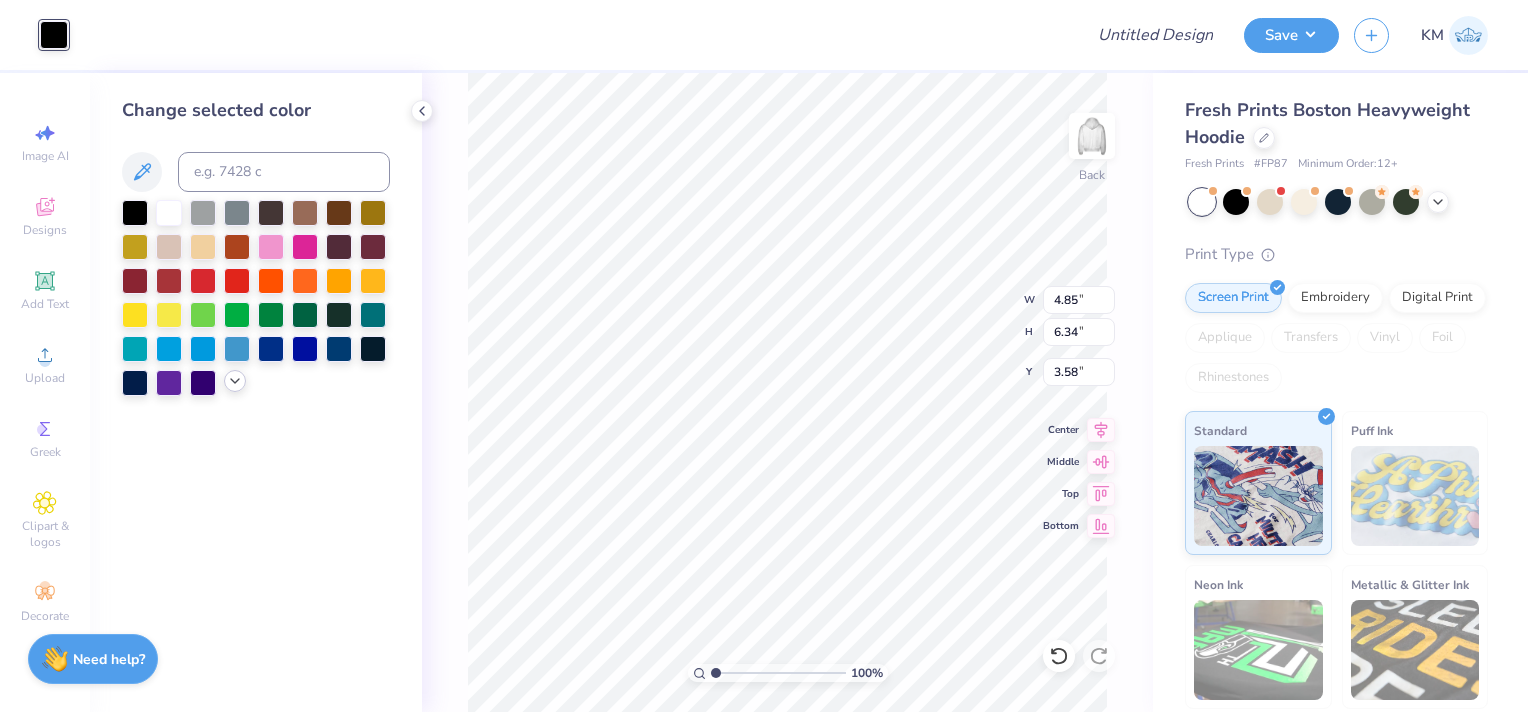 click 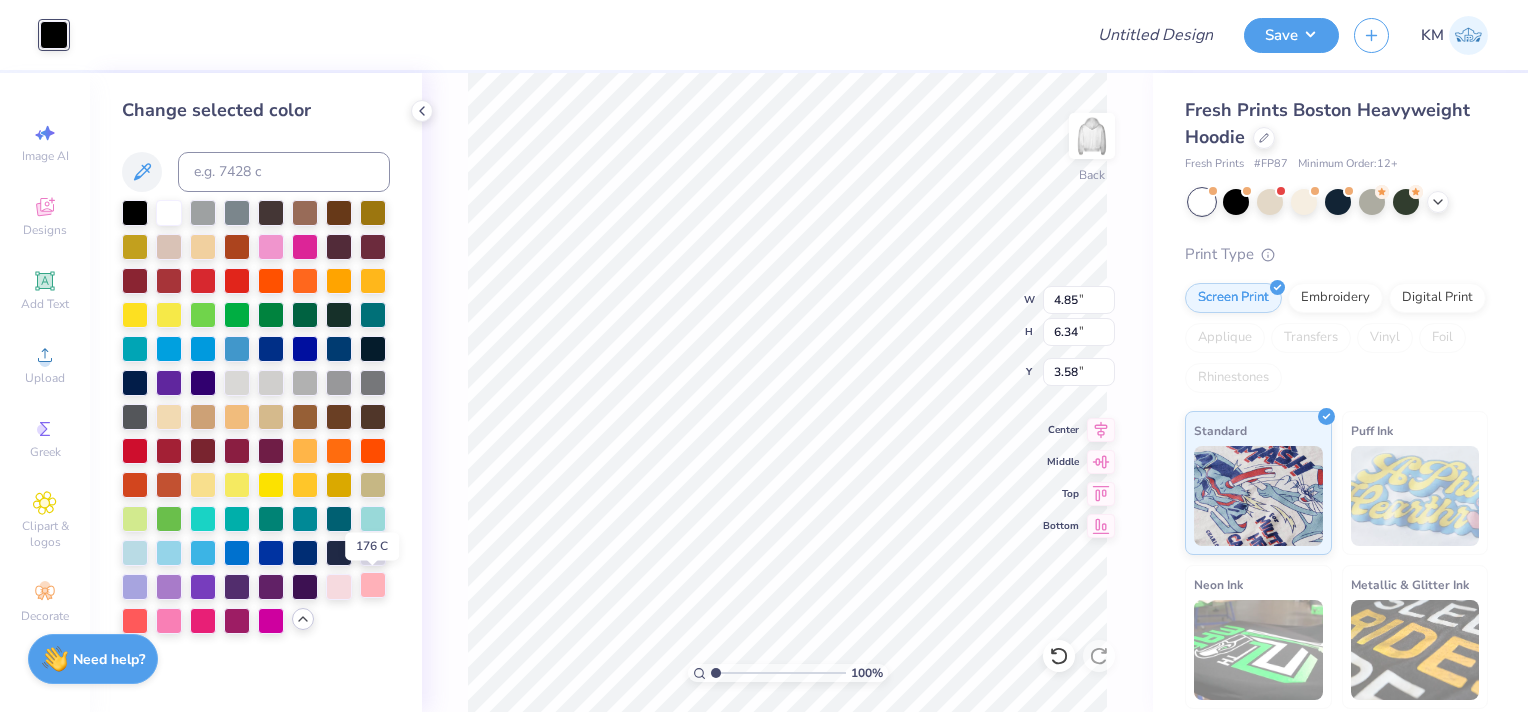 click at bounding box center (373, 585) 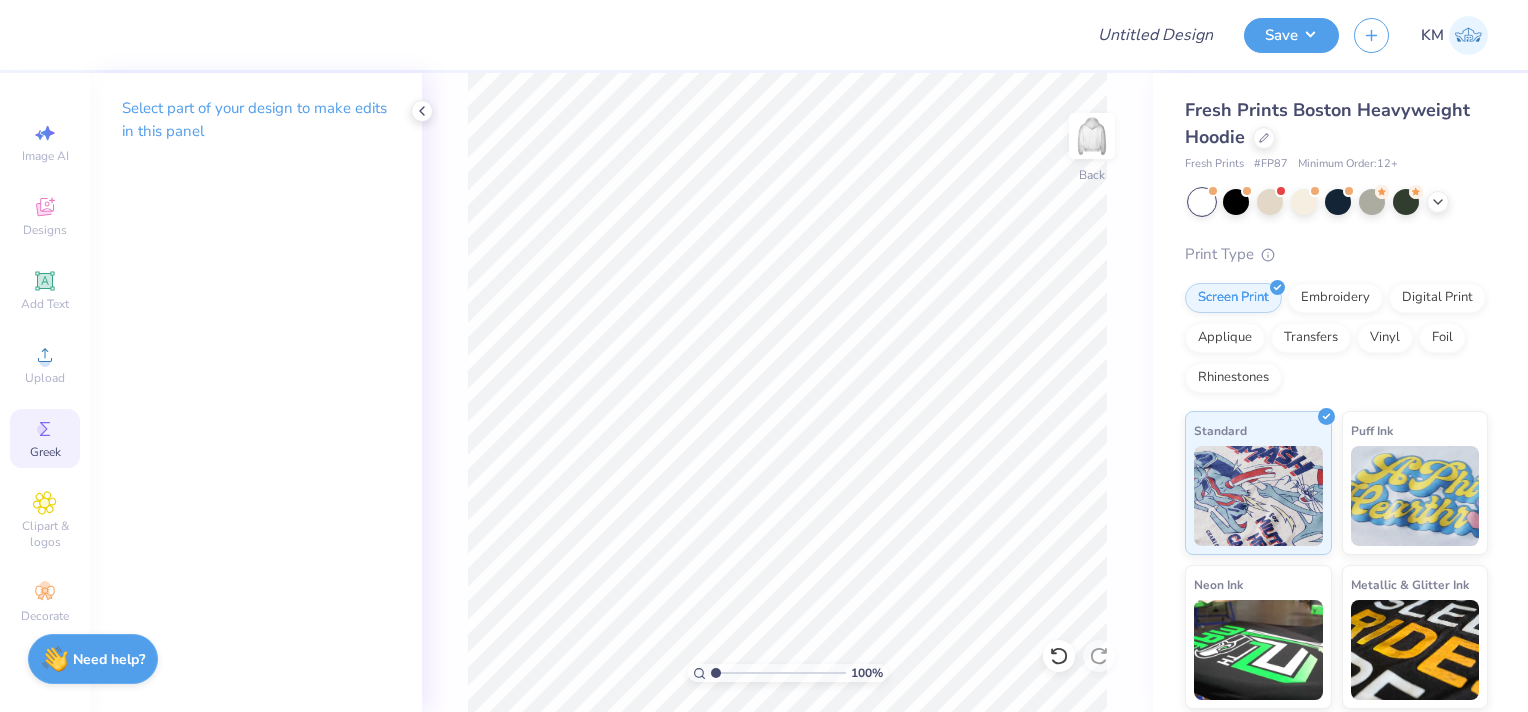 click on "Greek" at bounding box center [45, 452] 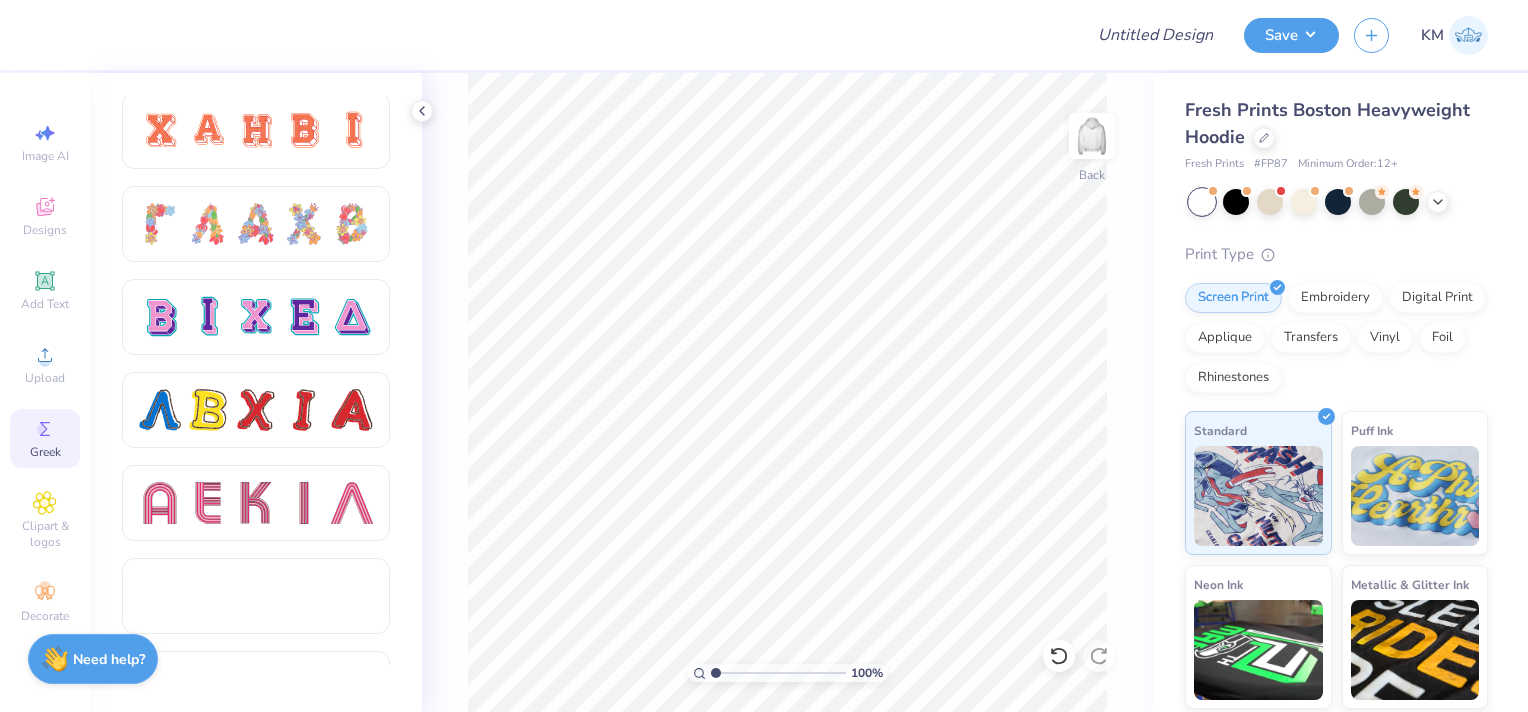 scroll, scrollTop: 1500, scrollLeft: 0, axis: vertical 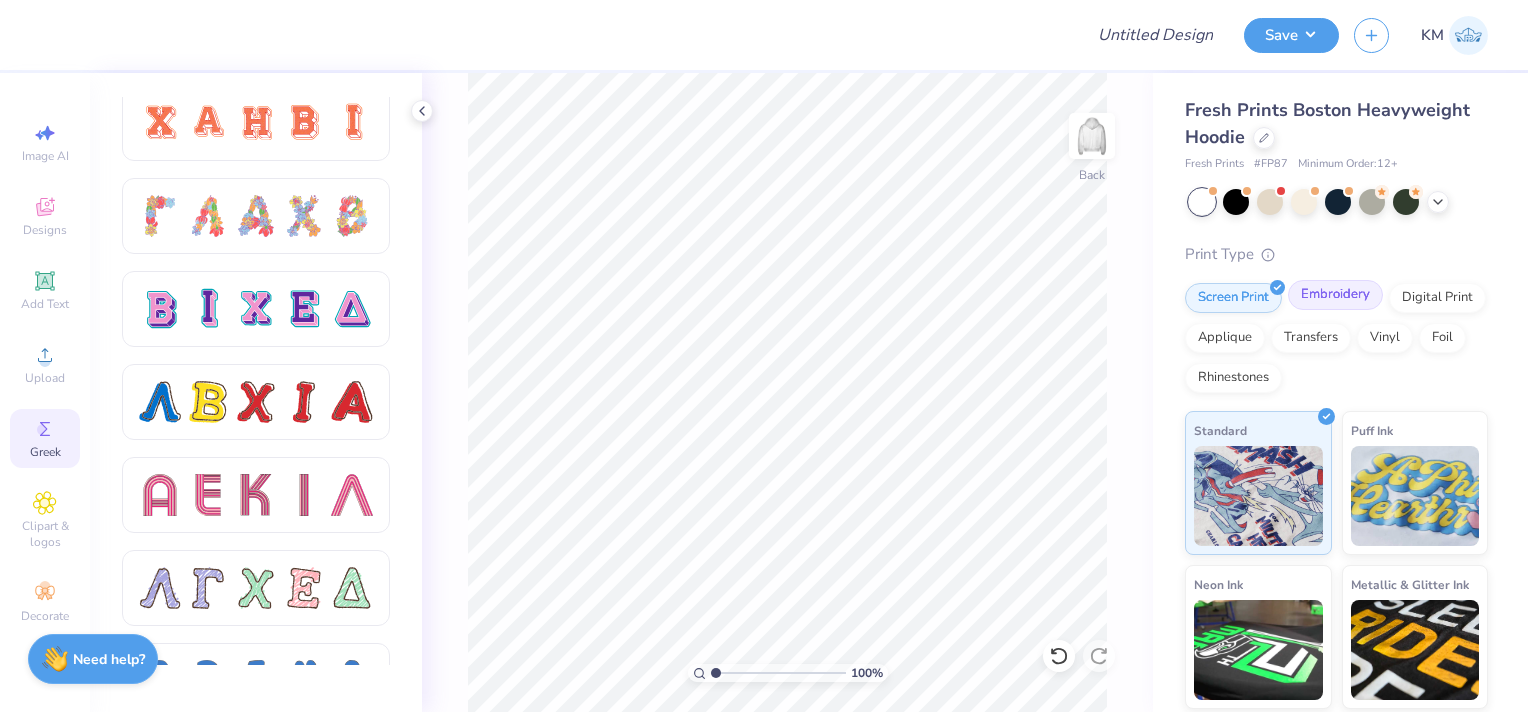 click on "Embroidery" at bounding box center [1335, 295] 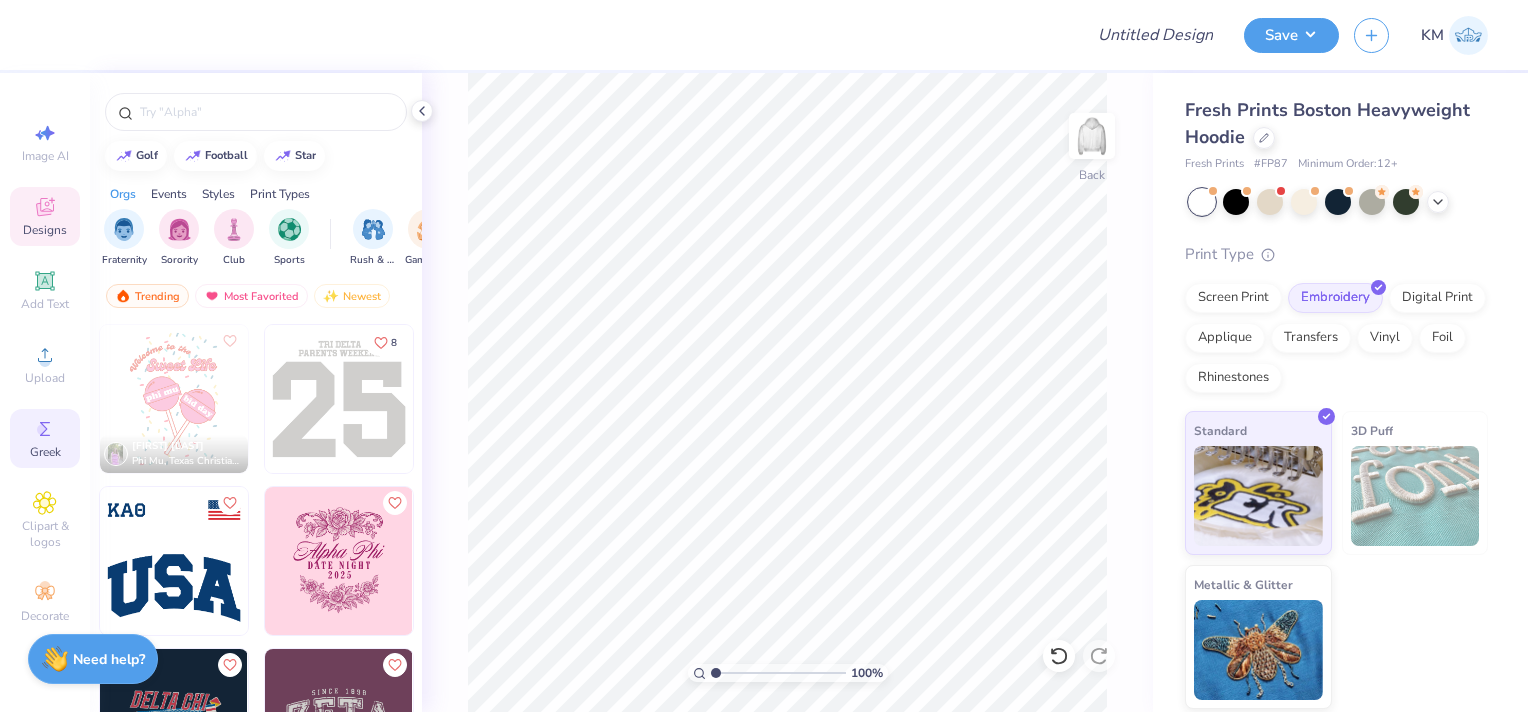 click 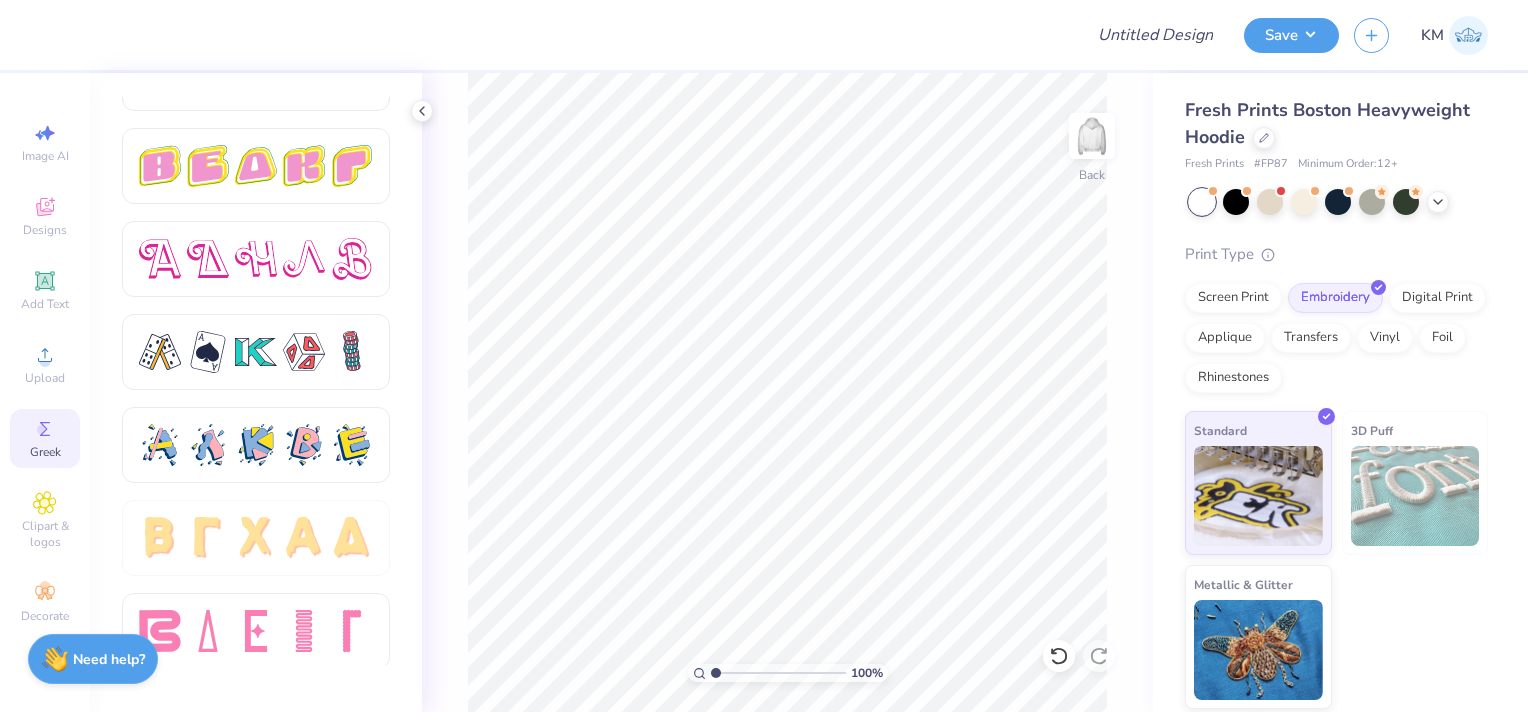 scroll, scrollTop: 3430, scrollLeft: 0, axis: vertical 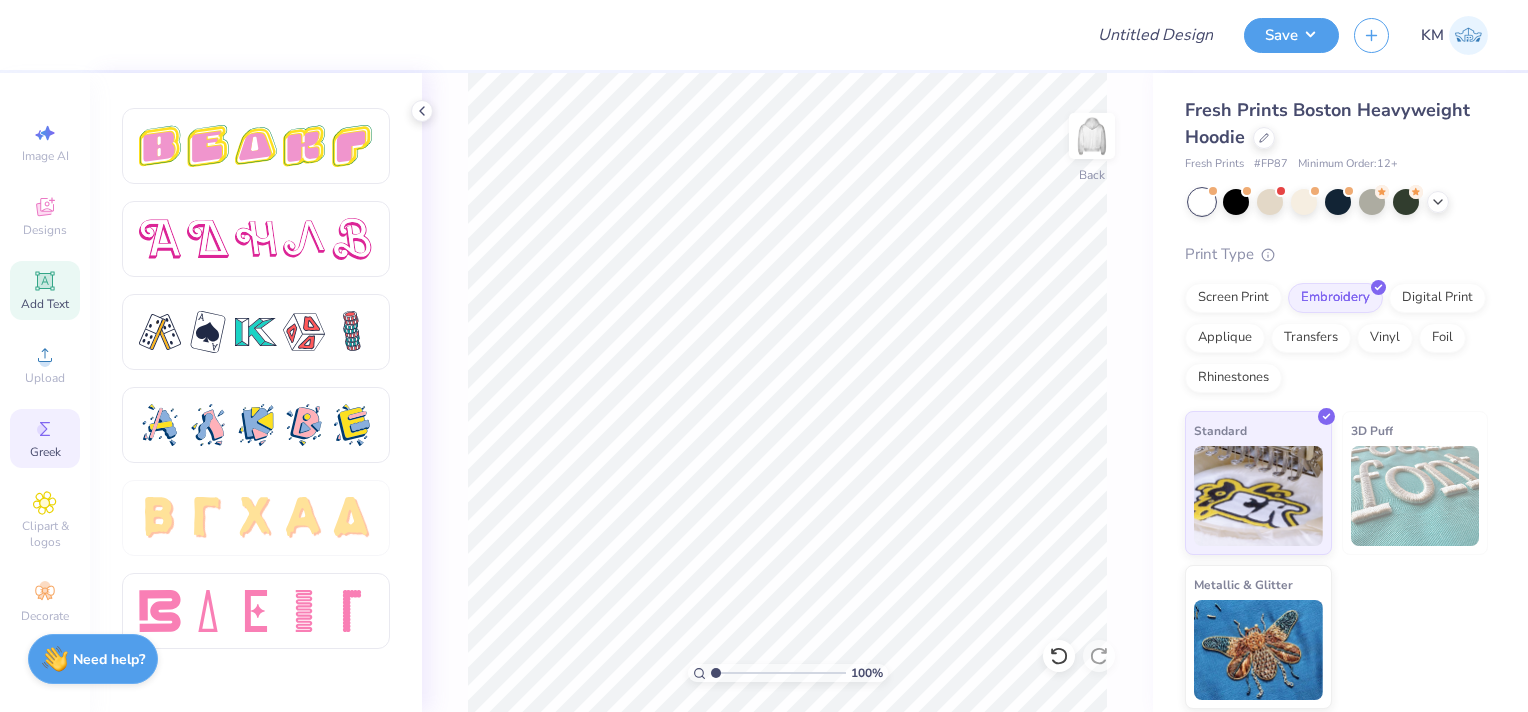 click on "Add Text" at bounding box center (45, 290) 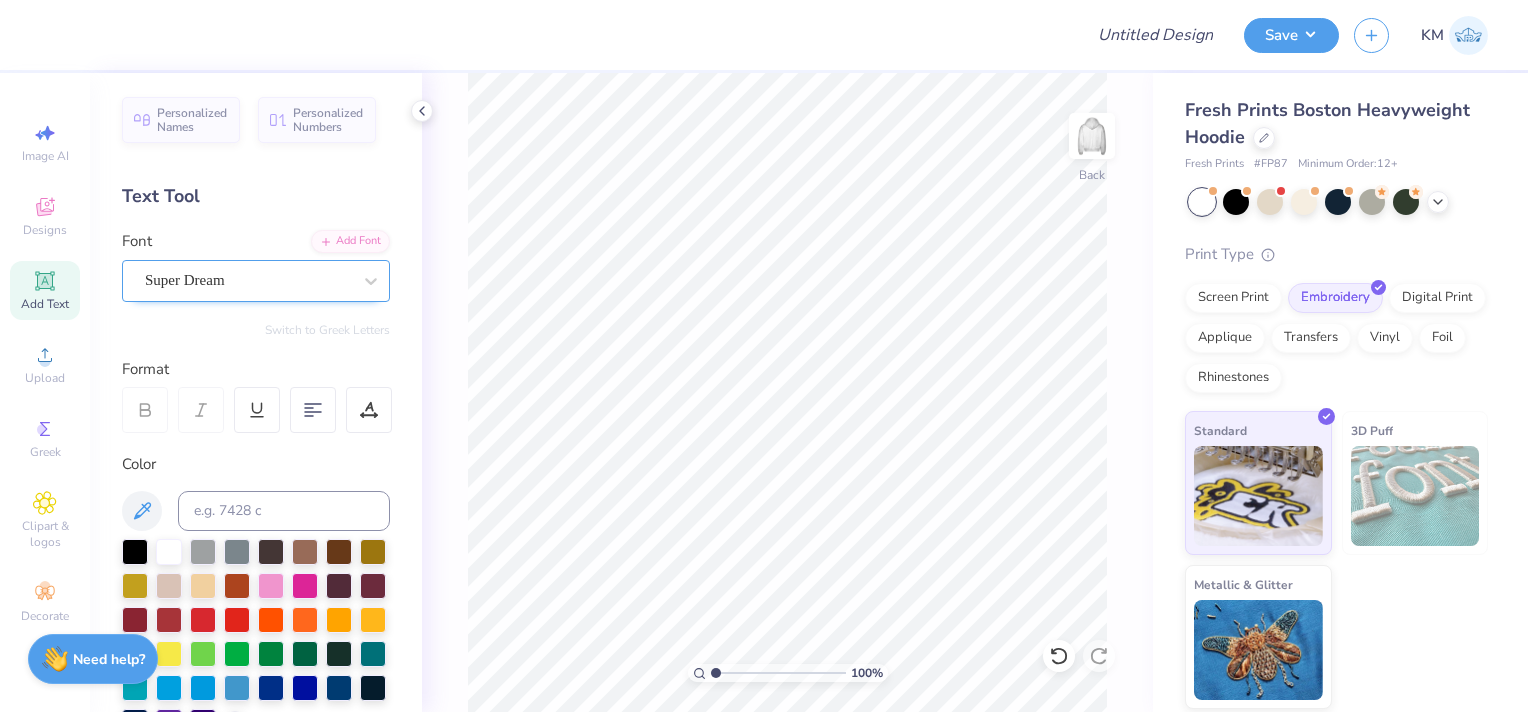 click on "Super Dream" at bounding box center (248, 280) 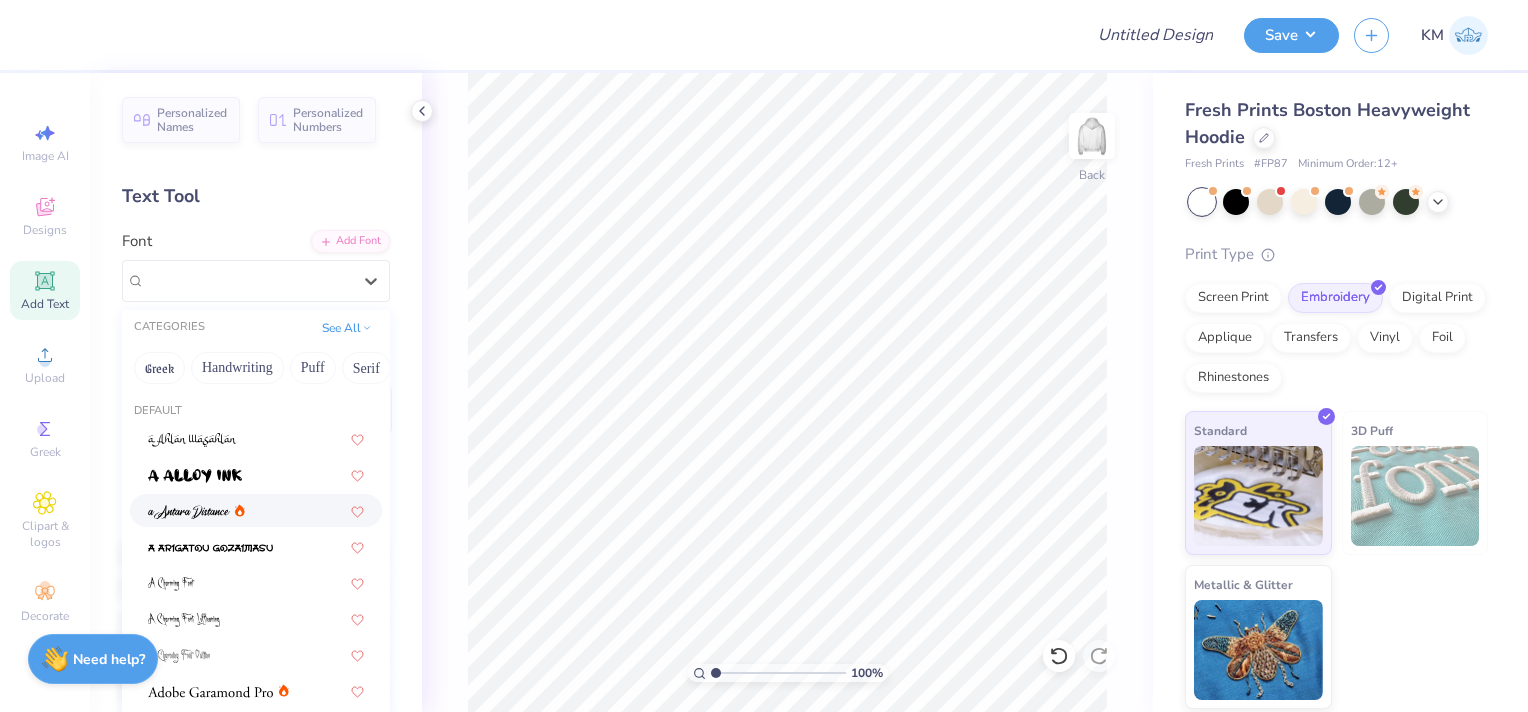 click at bounding box center [256, 510] 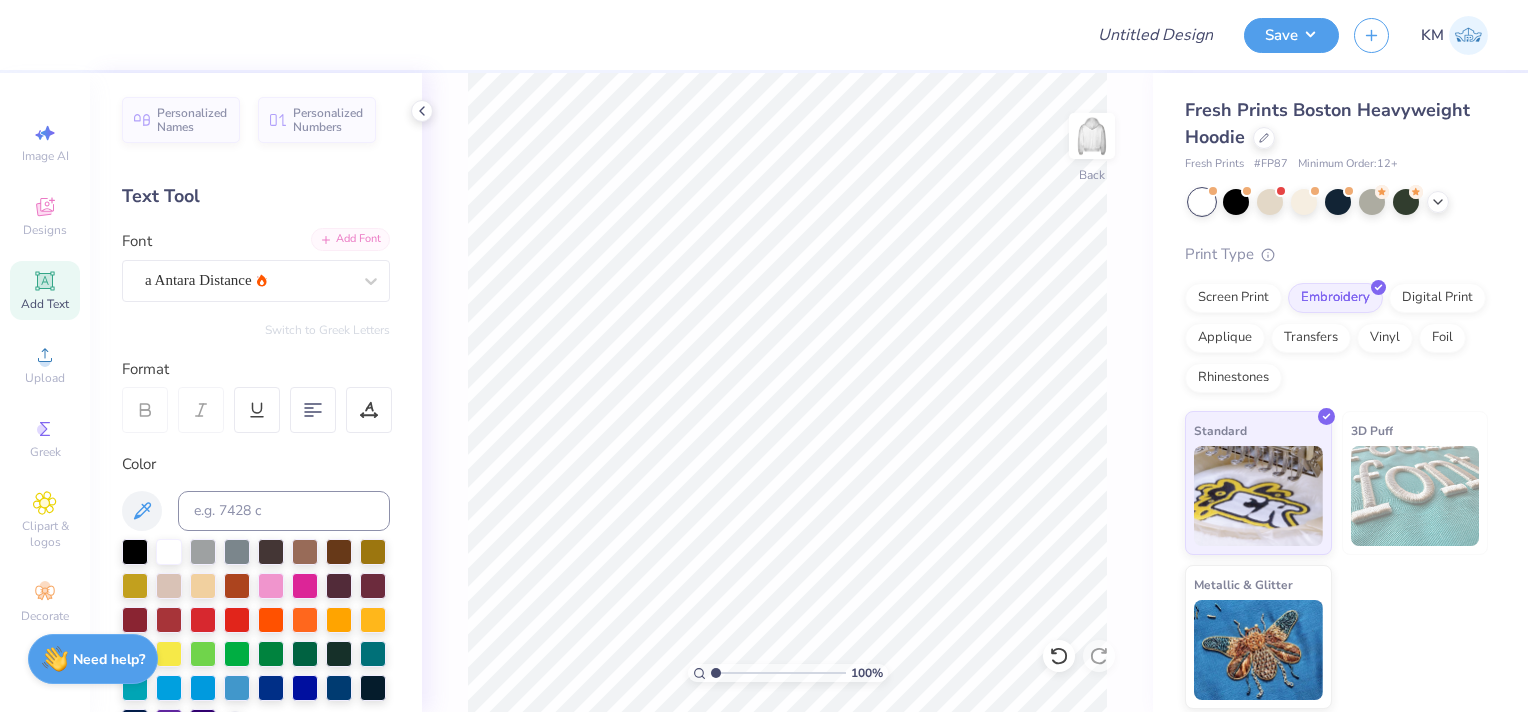 click on "Add Font" at bounding box center [350, 239] 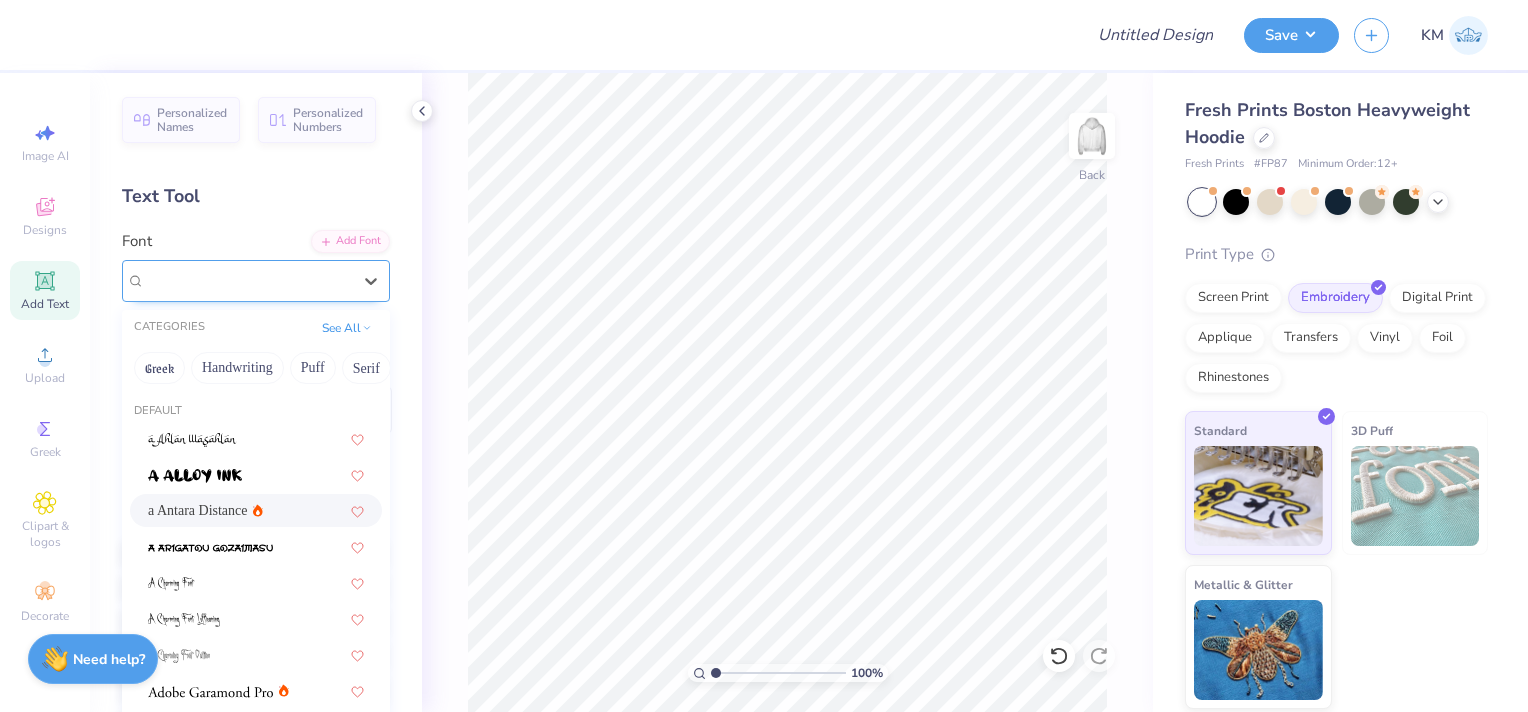 click on "Design Title Save KM Image AI Designs Add Text Upload Greek Clipart & logos Decorate Personalized Names Personalized Numbers Text Tool  Add Font Font option a Antara Distance selected, 3 of 311. 311 results available. Use Up and Down to choose options, press Enter to select the currently focused option, press Escape to exit the menu, press Tab to select the option and exit the menu. a Antara Distance CATEGORIES See All Greek Handwriting Puff Serif Bold Calligraphy Retro Sans Serif Minimal Fantasy Techno Others Default a Antara Distance Greek Greek Greek Greek Greek Greek Greek Greek Greek Greek Greek Greek Greek Greek Greek Greek Greek Greek Greek Greek Greek Greek Greek Greek Greek Greek Greek Greek Greek Greek Greek Greek Greek Greek Greek Greek Greek Greek Greek Super Dream Greek Greek Greek Greek Times New Roman Greek Varsity Team Greek Greek Greek Greek Greek Switch to Greek Letters Format Color Styles Text Shape 100  % Back Fresh Prints Boston Heavyweight Hoodie Fresh Prints # FP87 Minimum Order:  12 +" at bounding box center [764, 356] 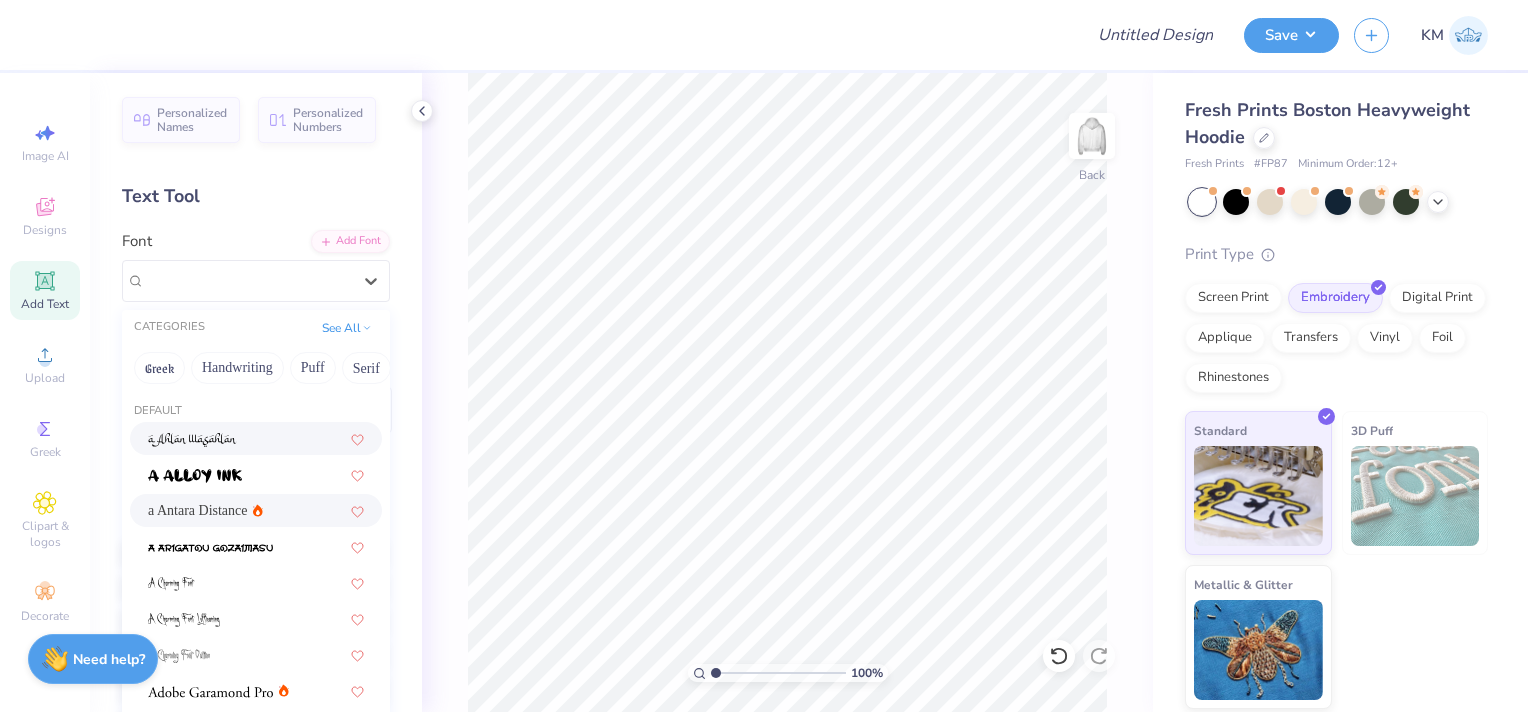click at bounding box center [256, 438] 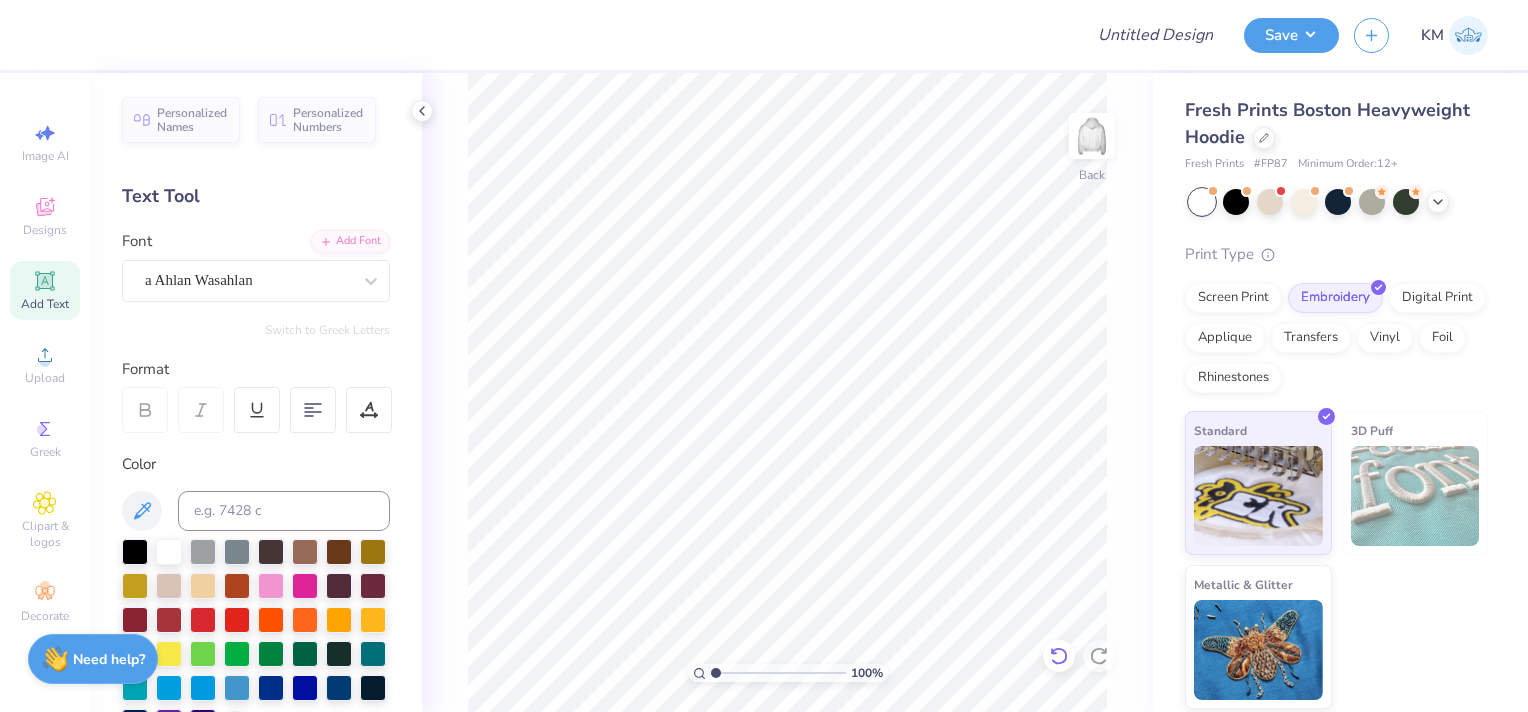 click at bounding box center (1059, 656) 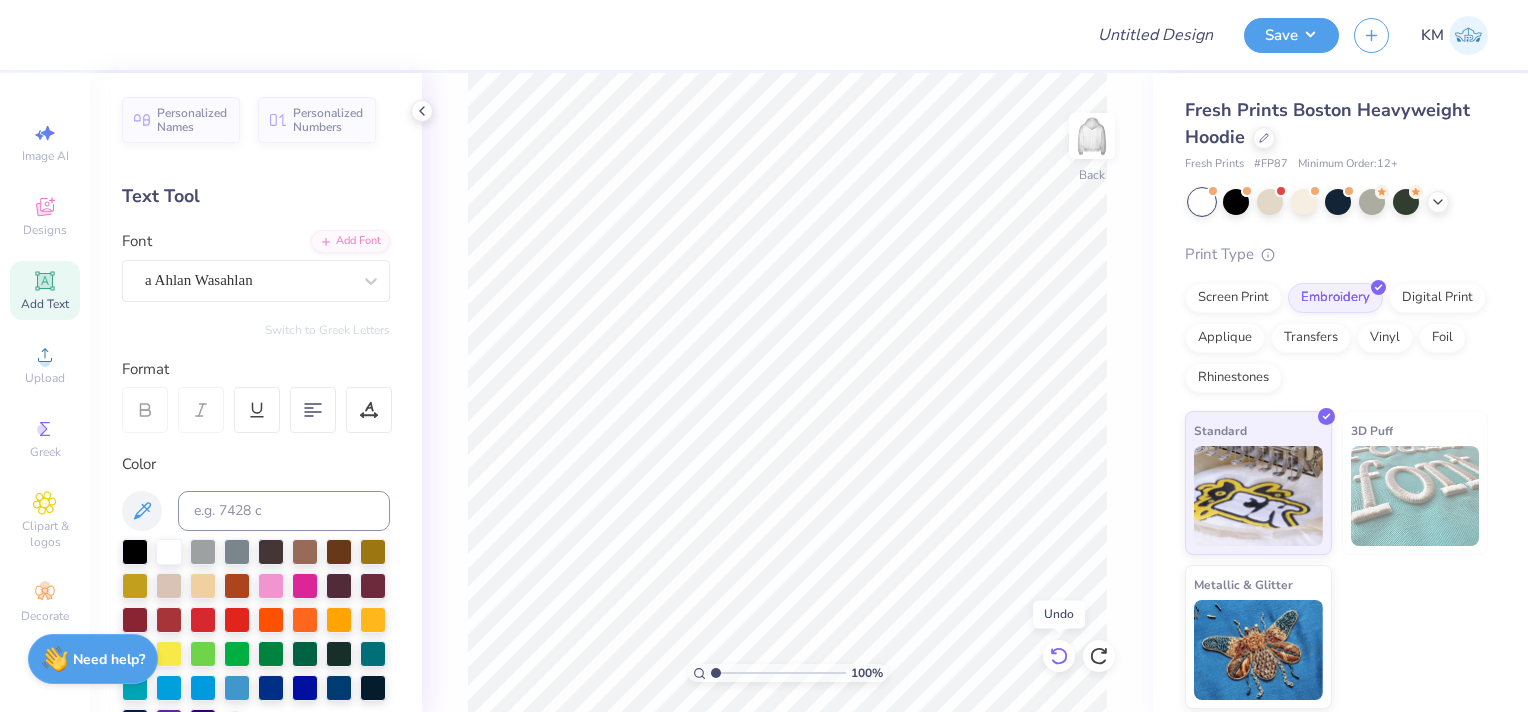 click 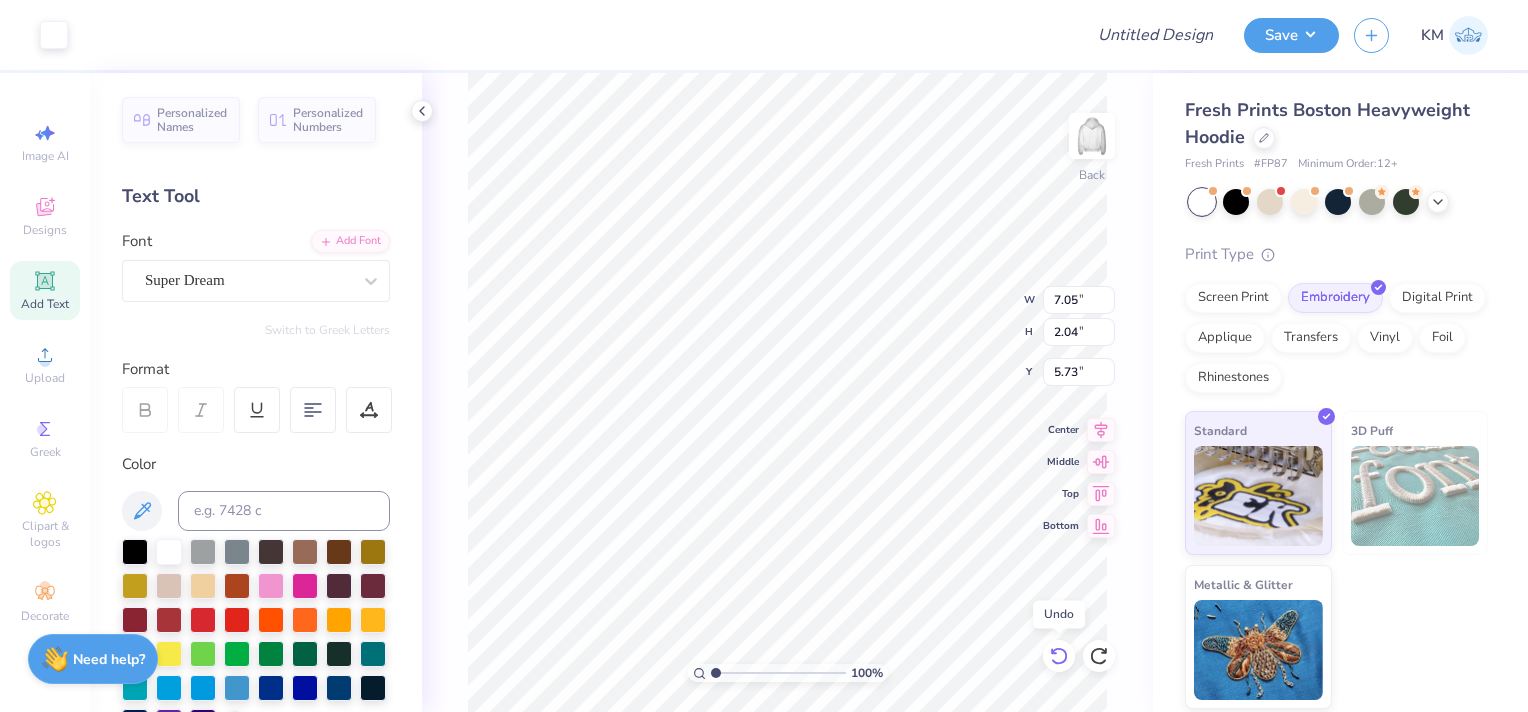 click 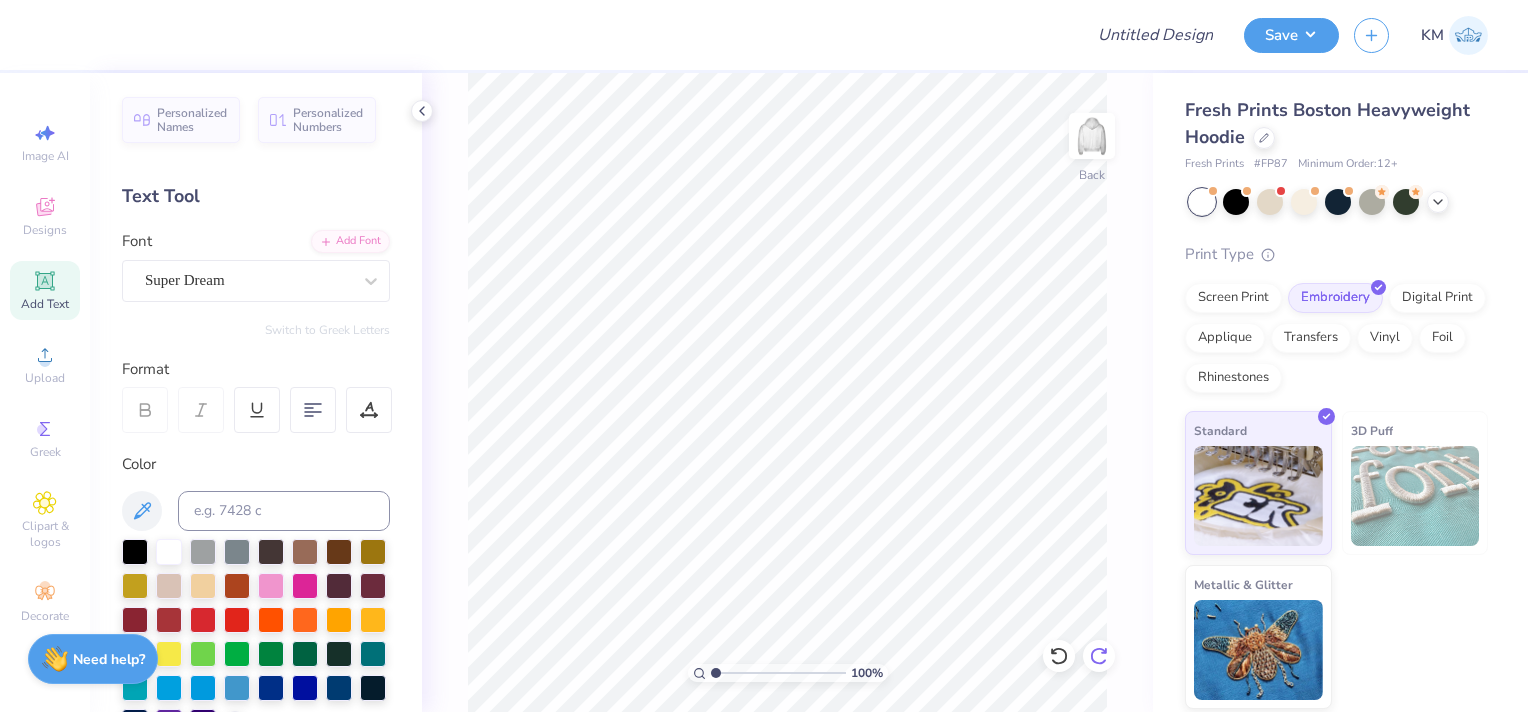 click 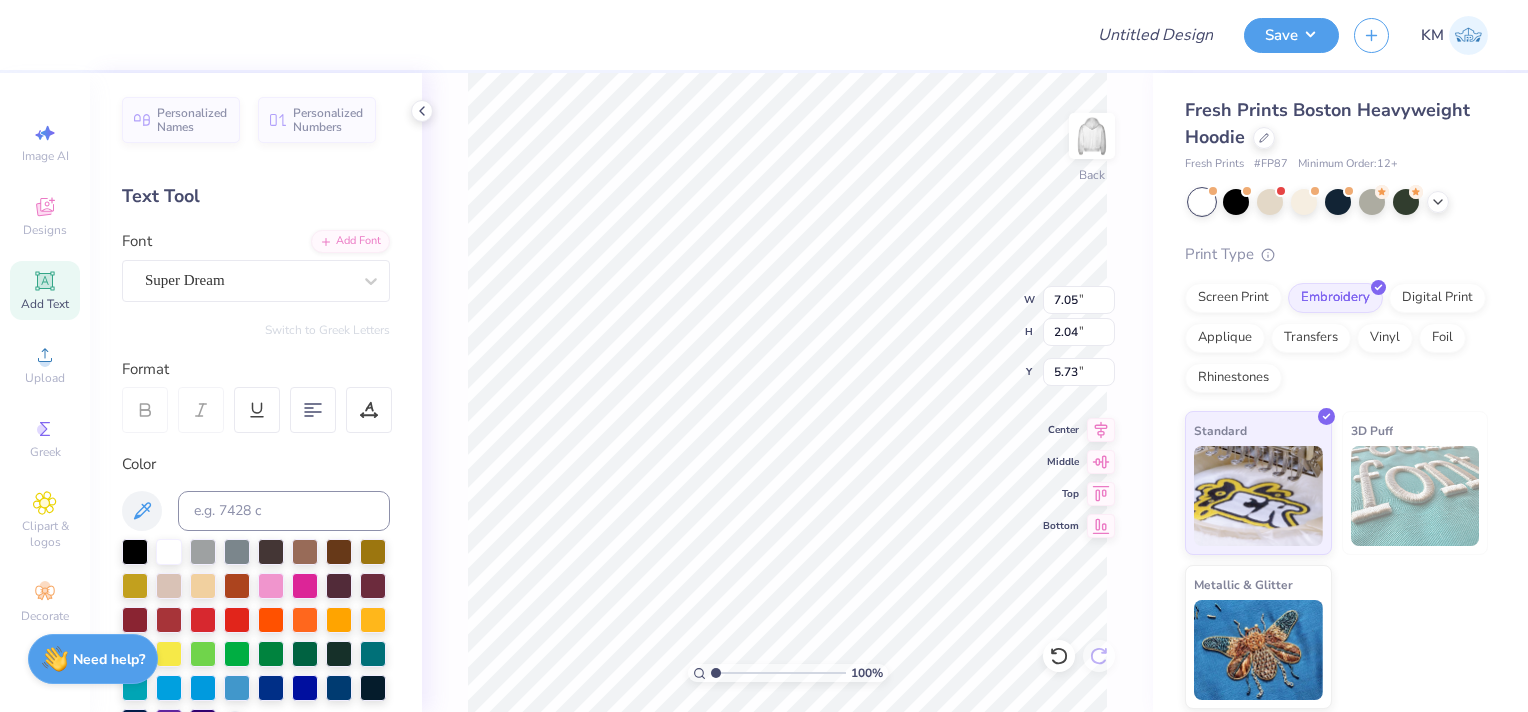 scroll, scrollTop: 16, scrollLeft: 2, axis: both 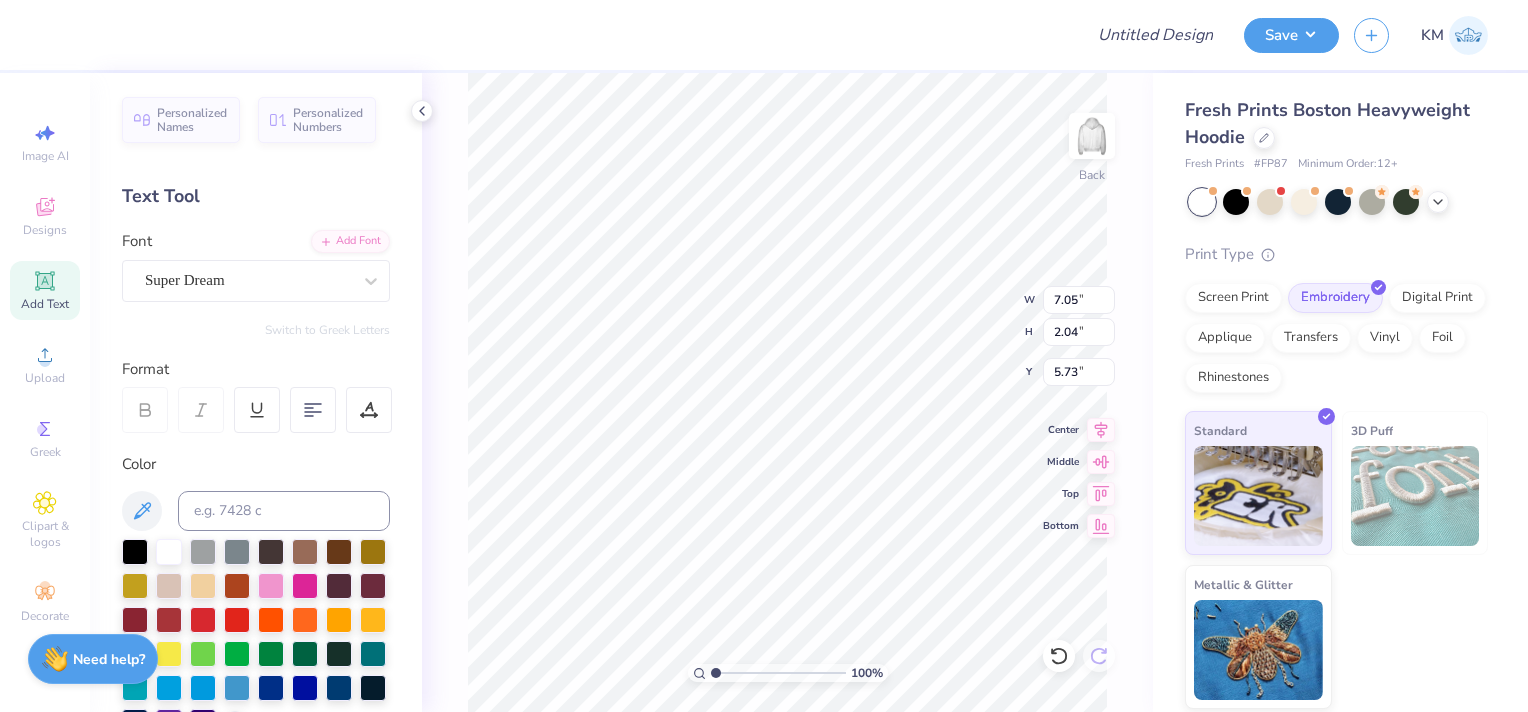 type on "T" 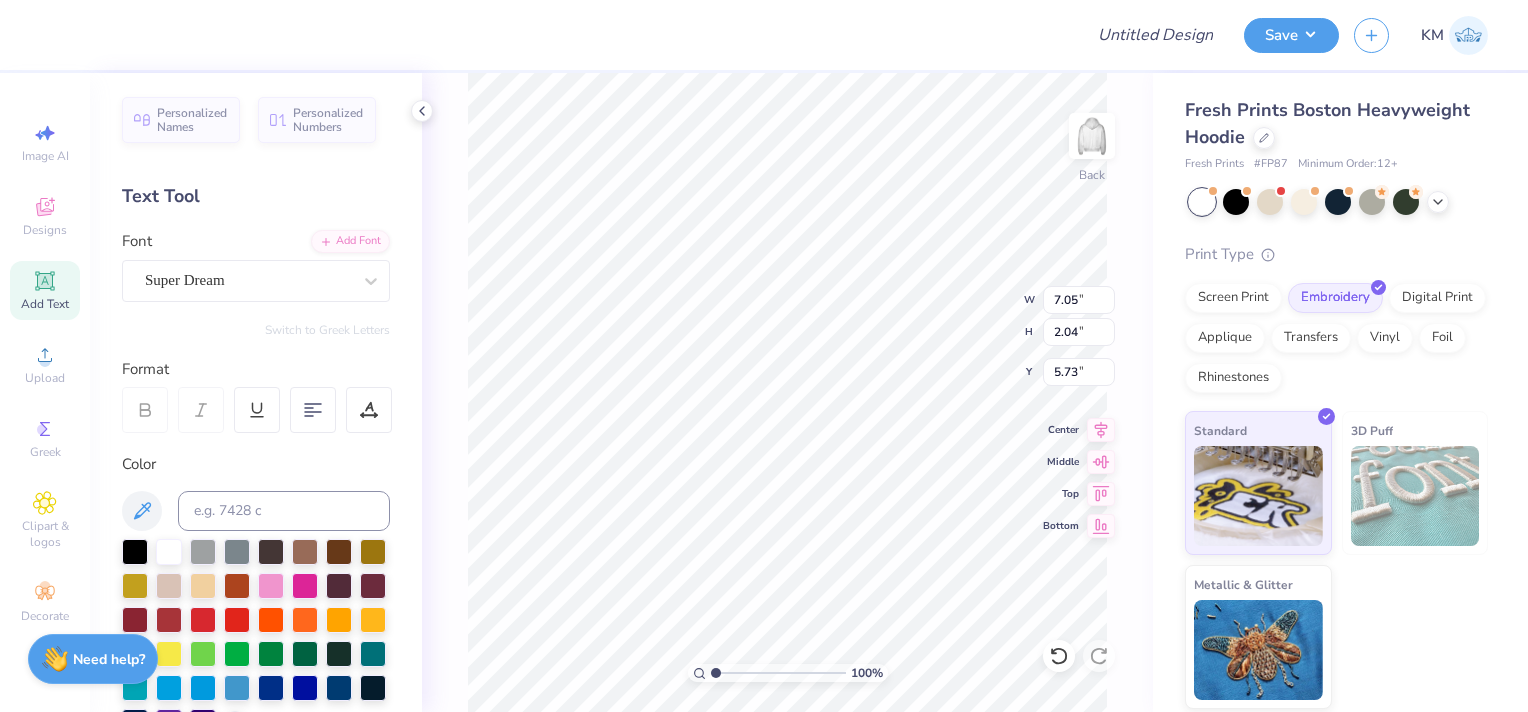 type on "DZ" 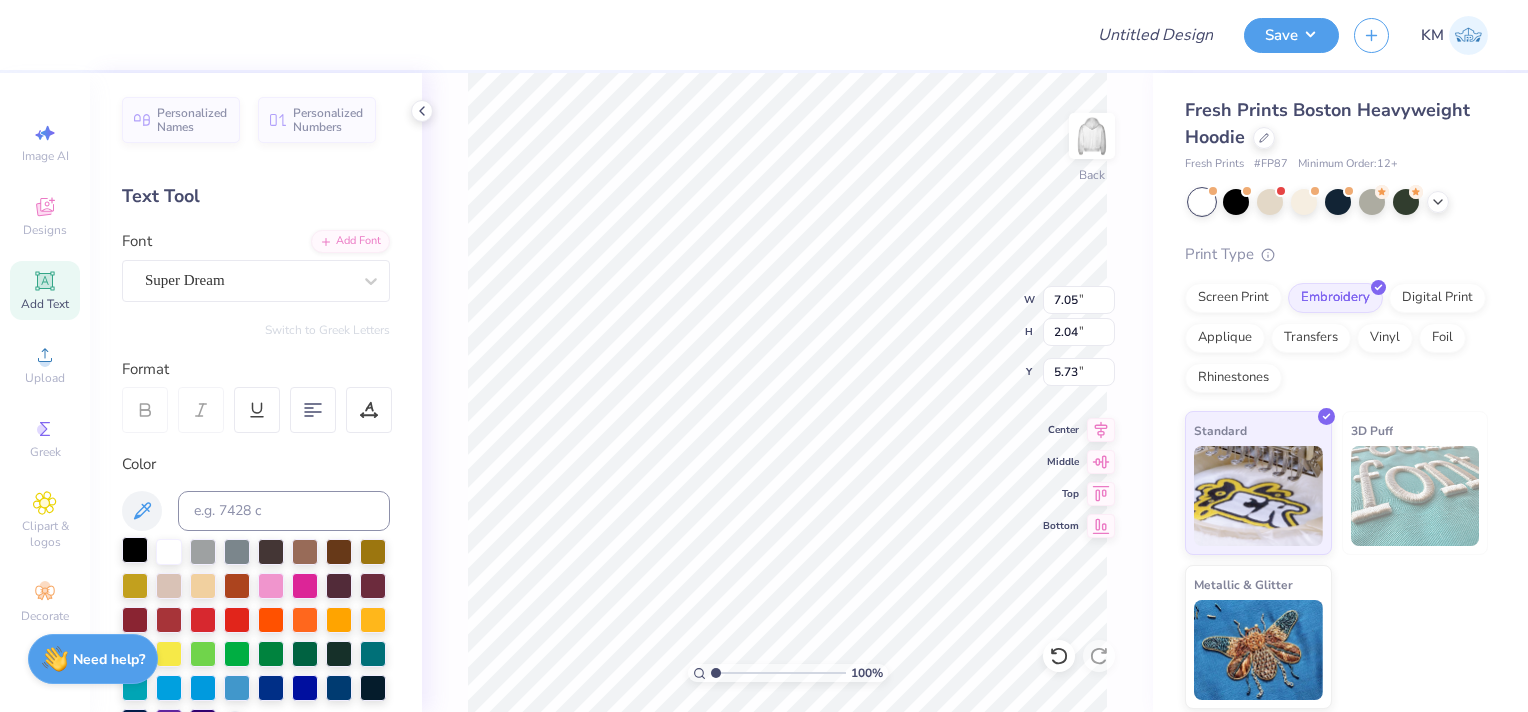 click at bounding box center [135, 550] 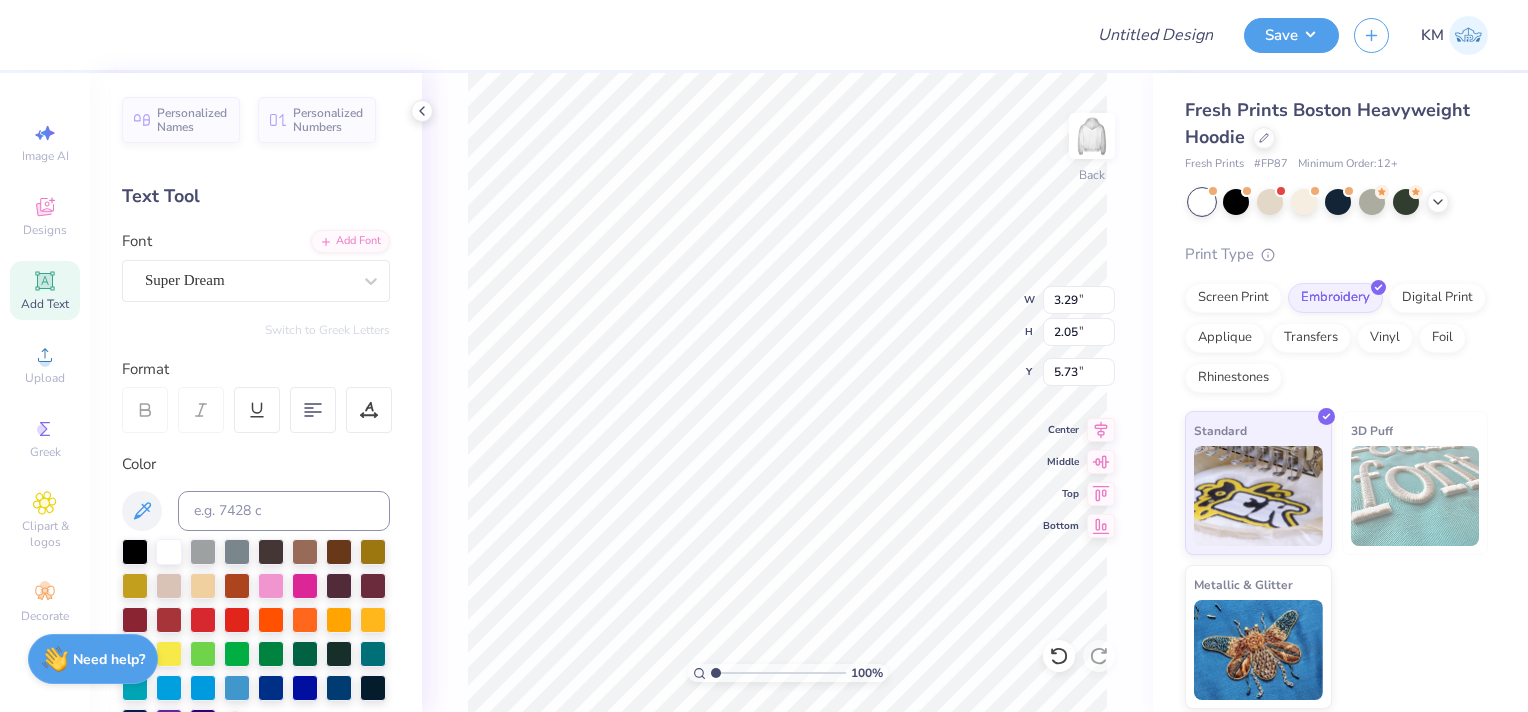 type on "7.71" 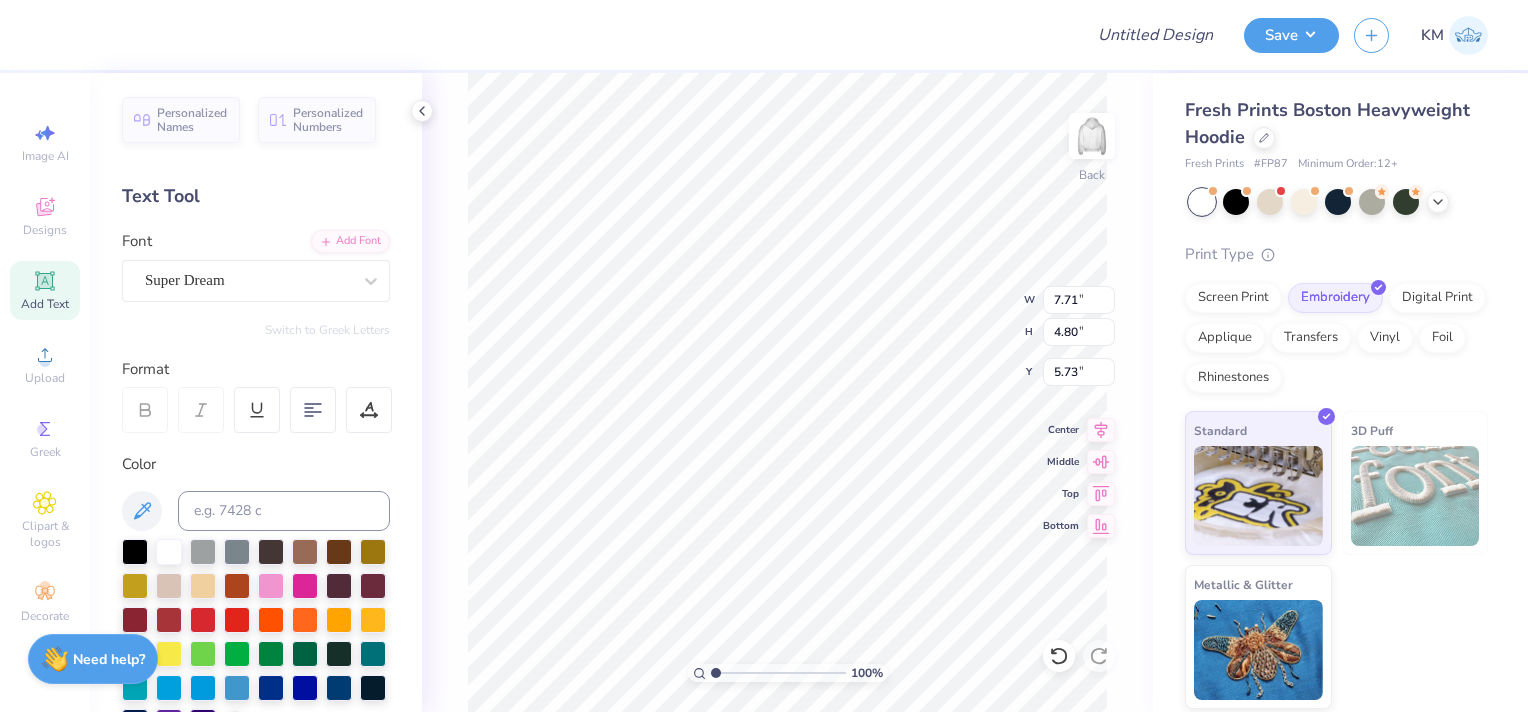 type on "3.42" 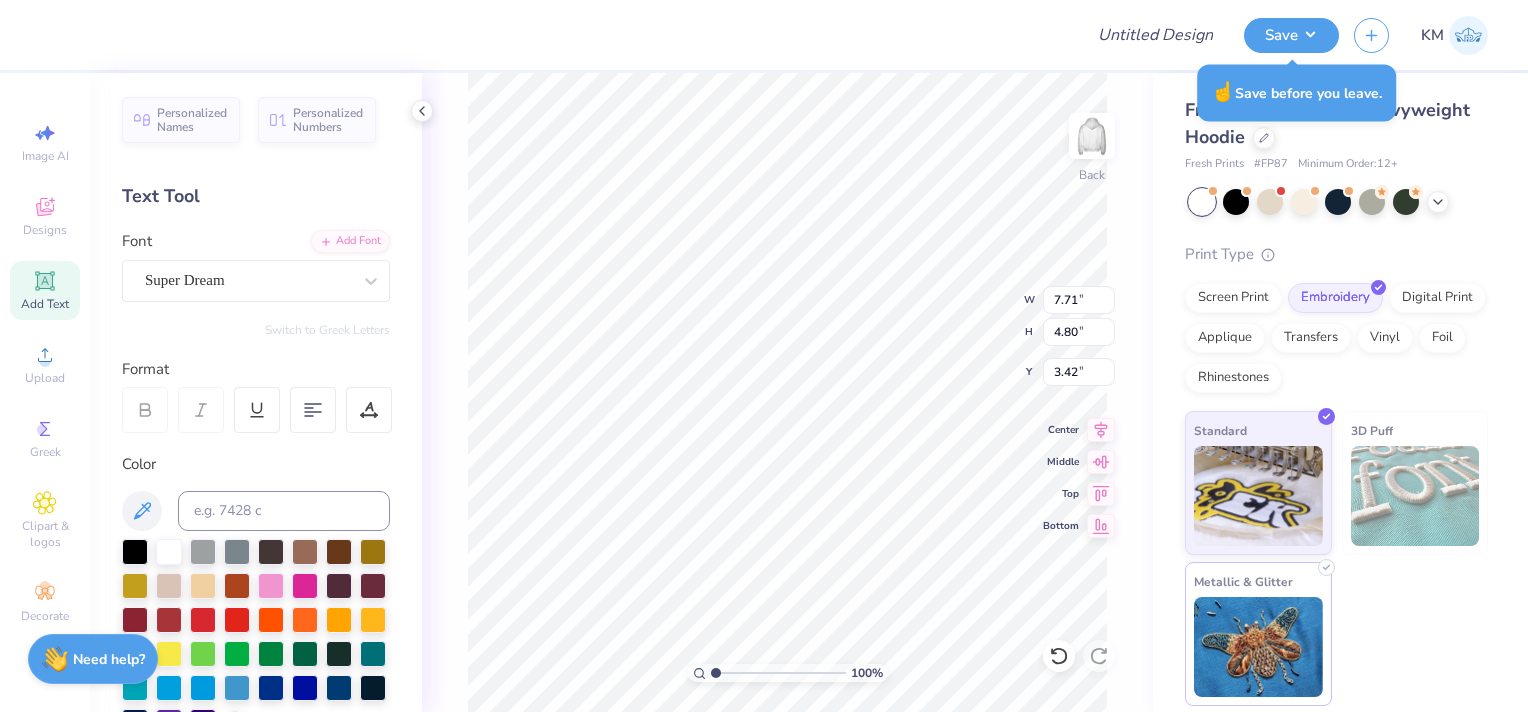 click at bounding box center [1258, 647] 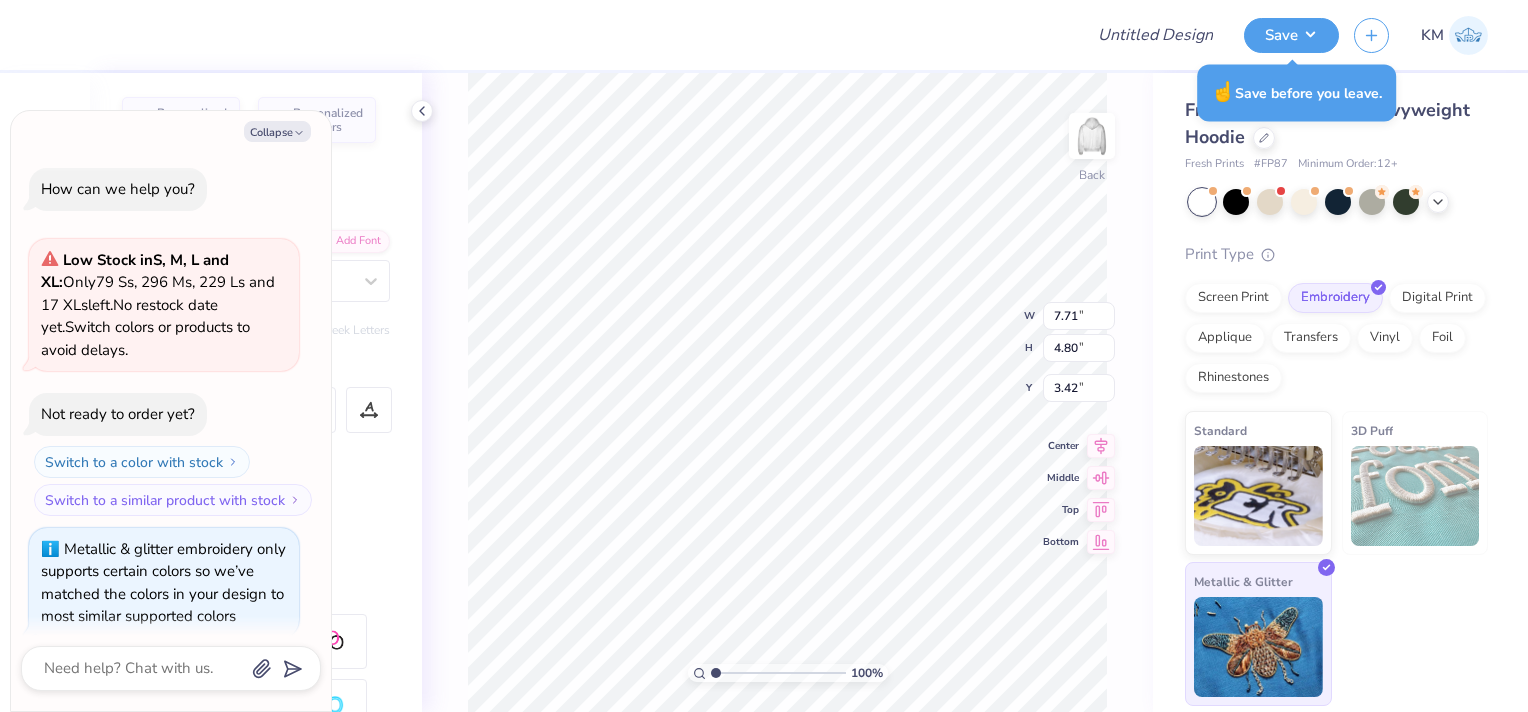 type on "x" 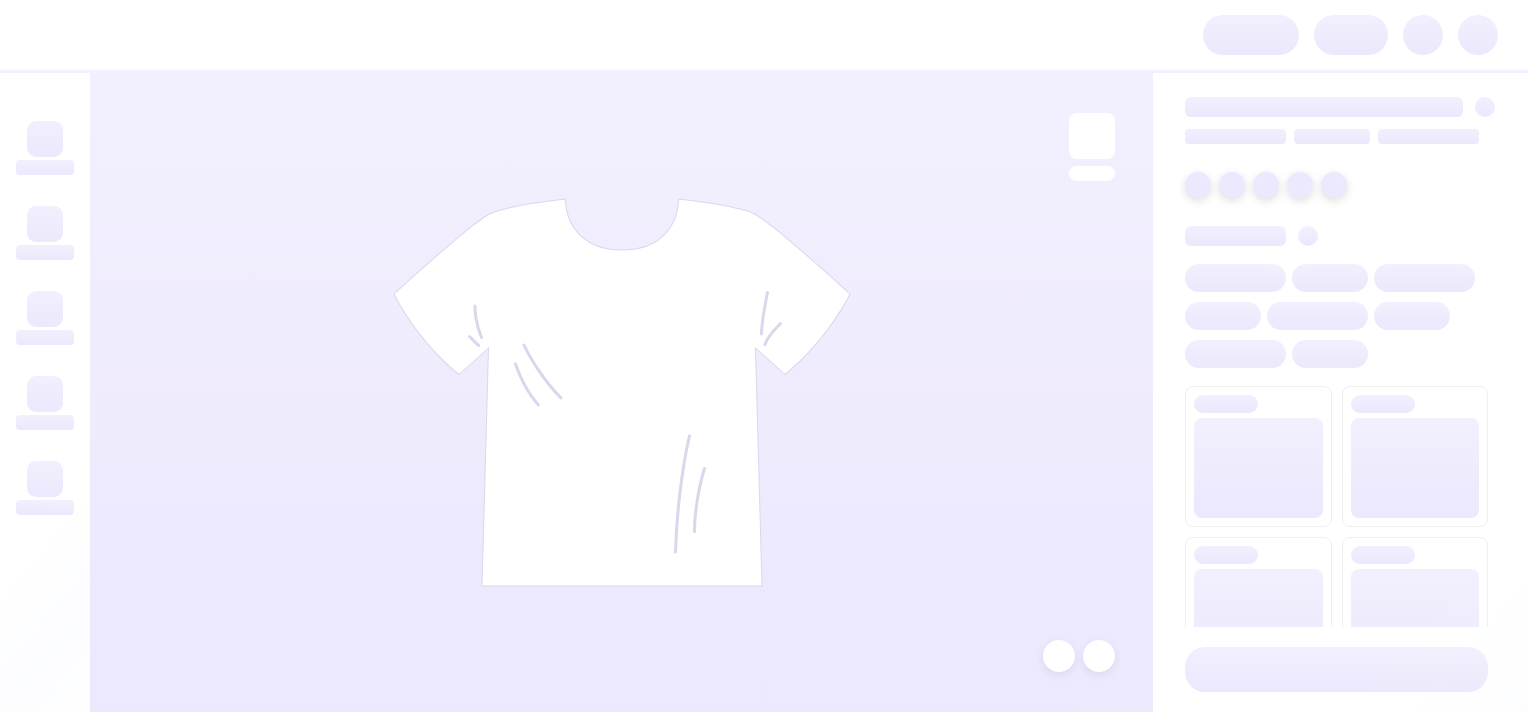 scroll, scrollTop: 0, scrollLeft: 0, axis: both 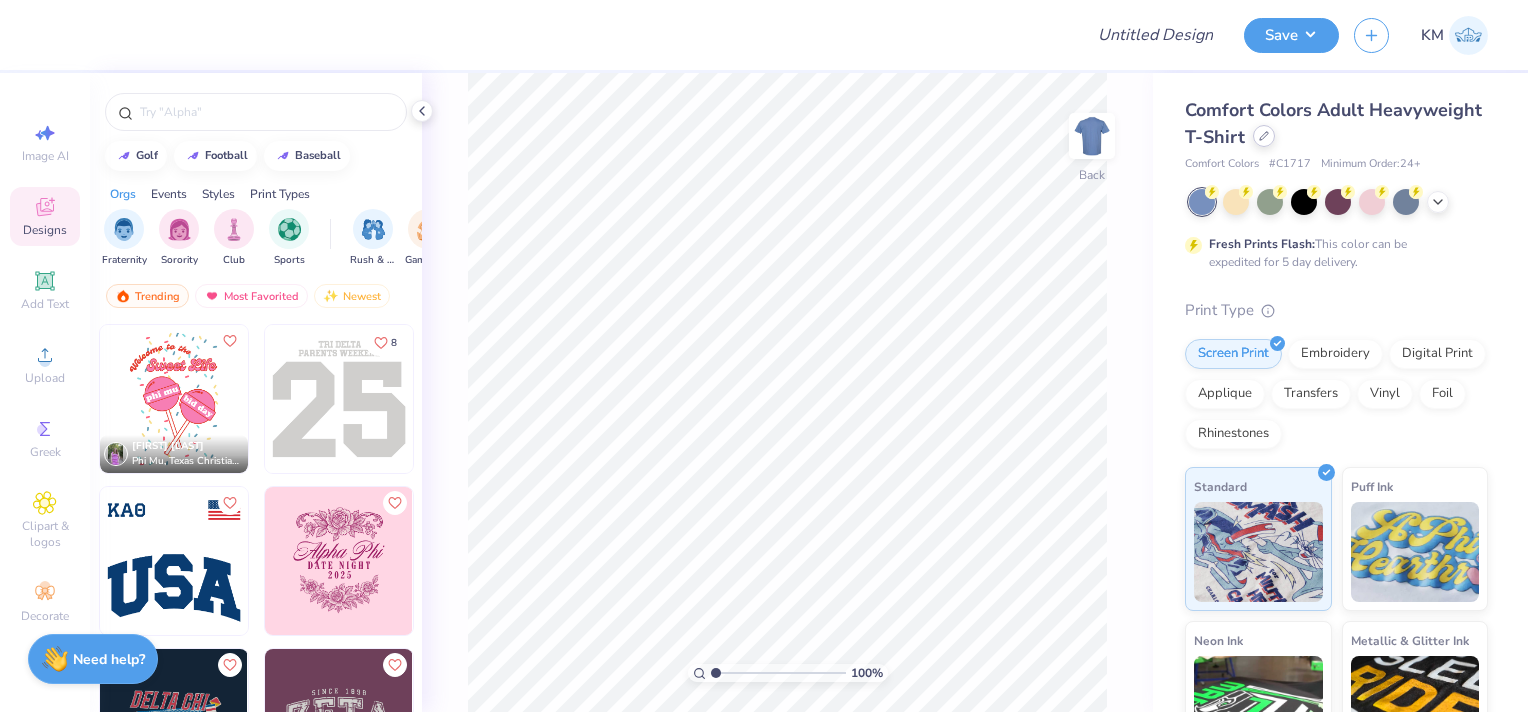 click 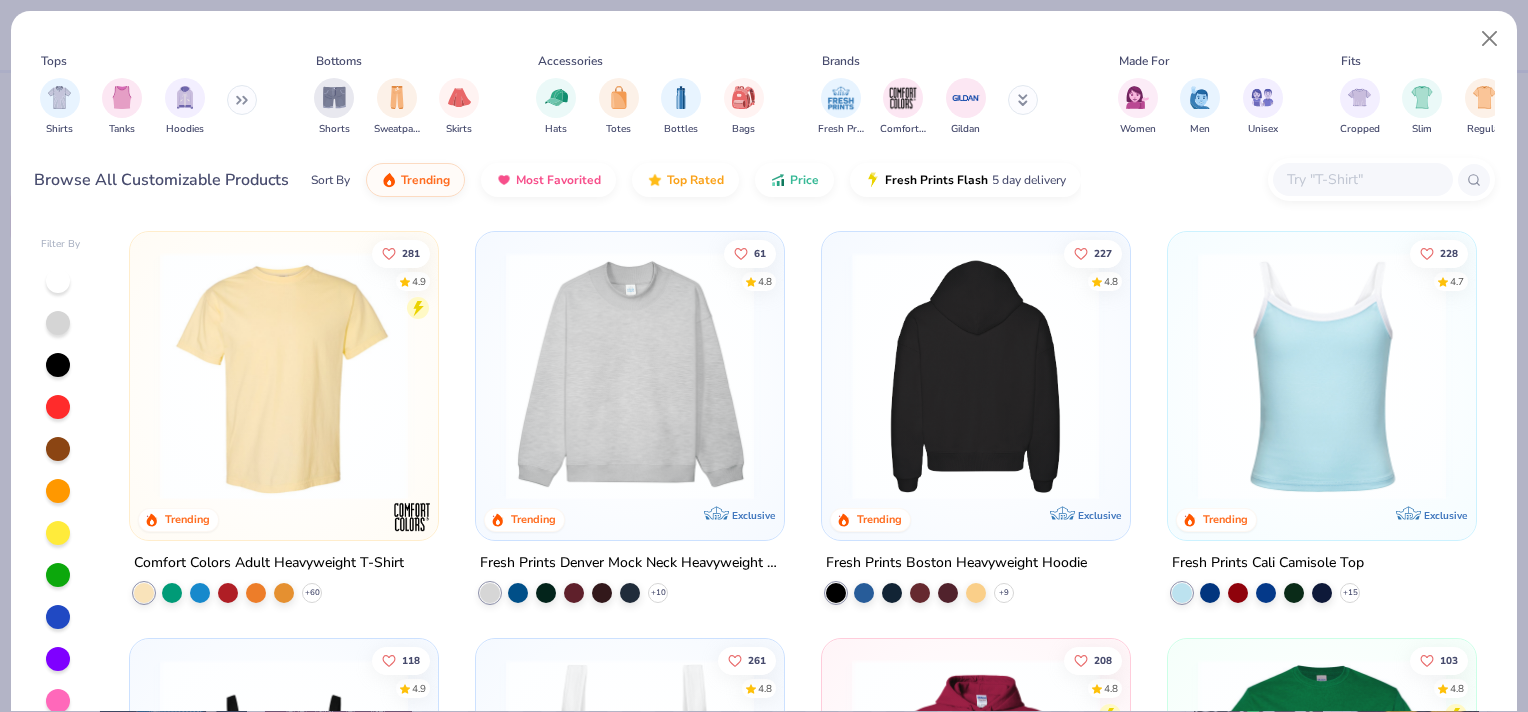 click at bounding box center (976, 376) 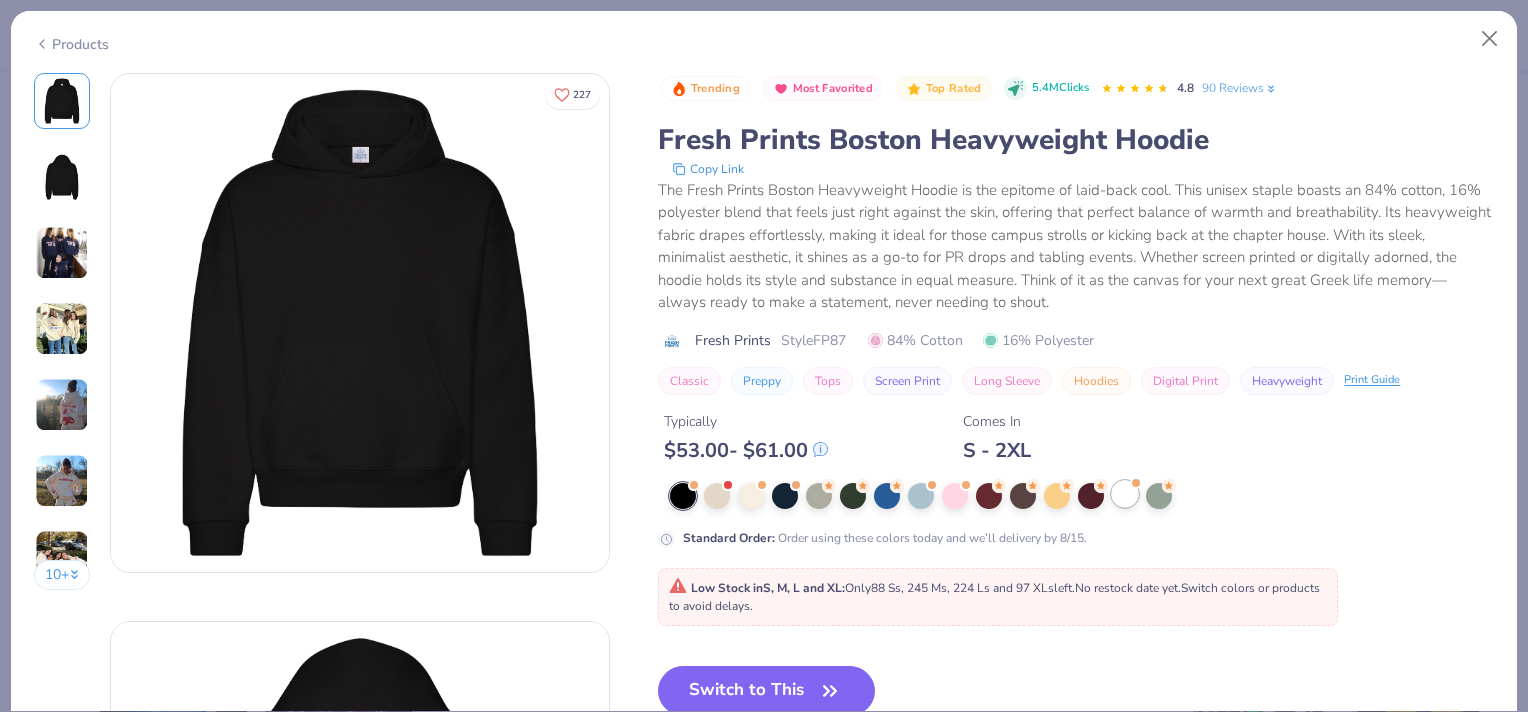 click at bounding box center (1135, 483) 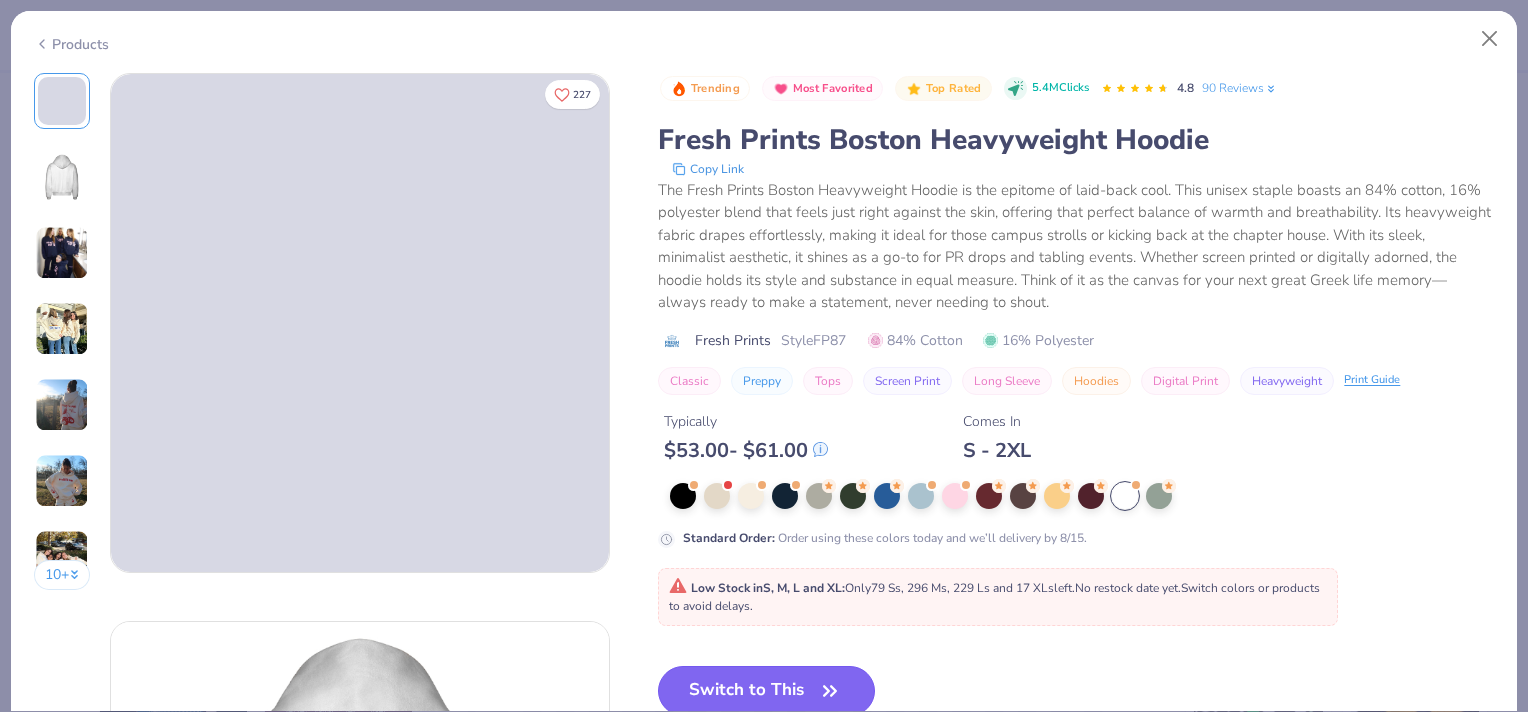click on "Switch to This" at bounding box center (766, 691) 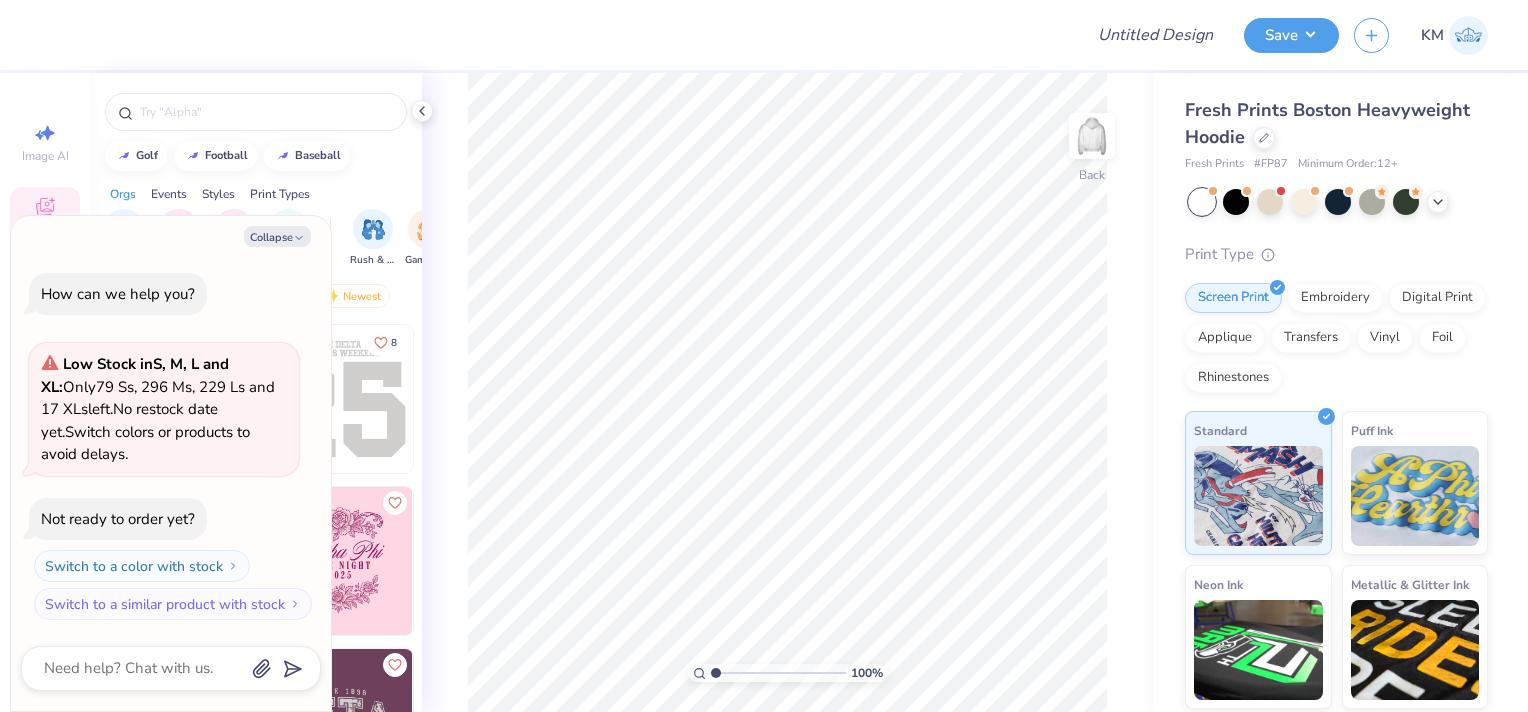 click on "100  % Back" at bounding box center (787, 392) 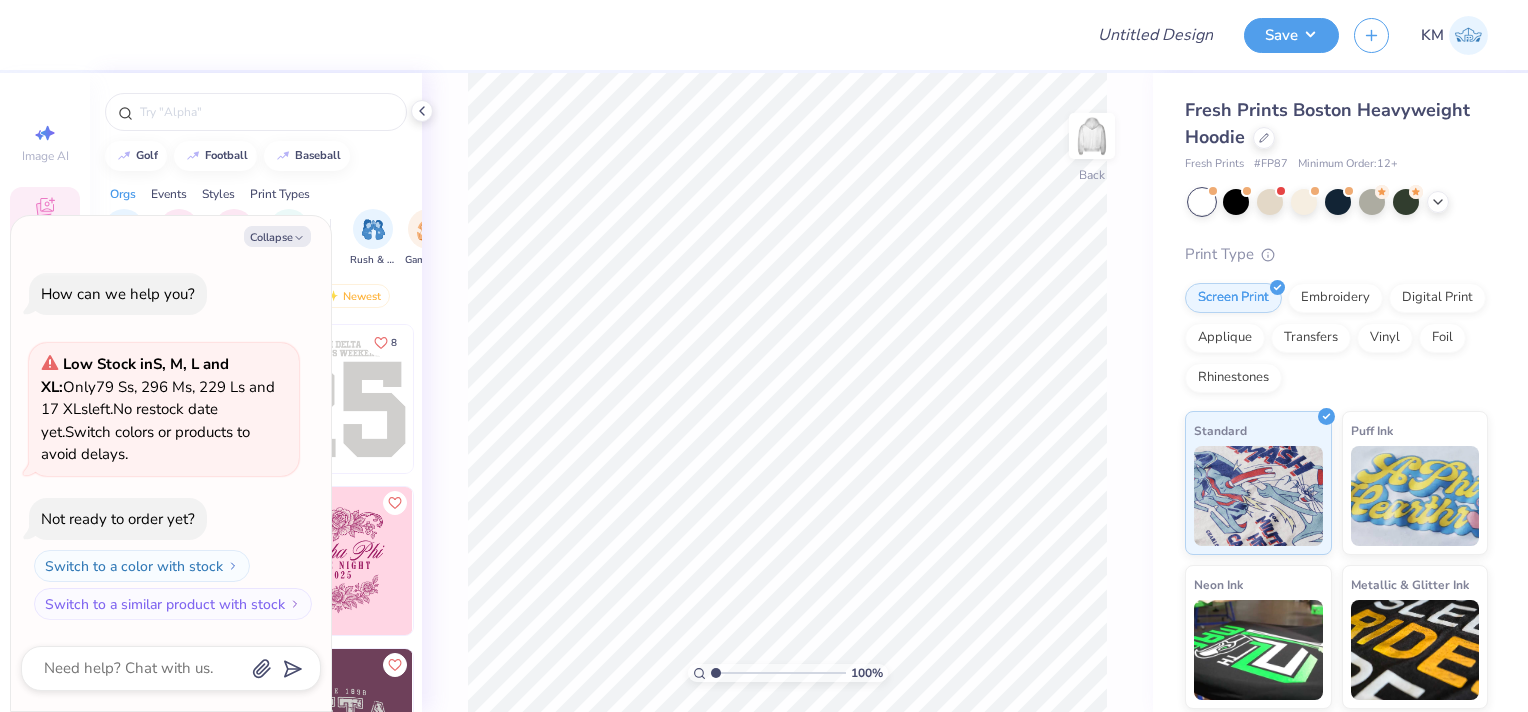drag, startPoint x: 297, startPoint y: 243, endPoint x: 284, endPoint y: 269, distance: 29.068884 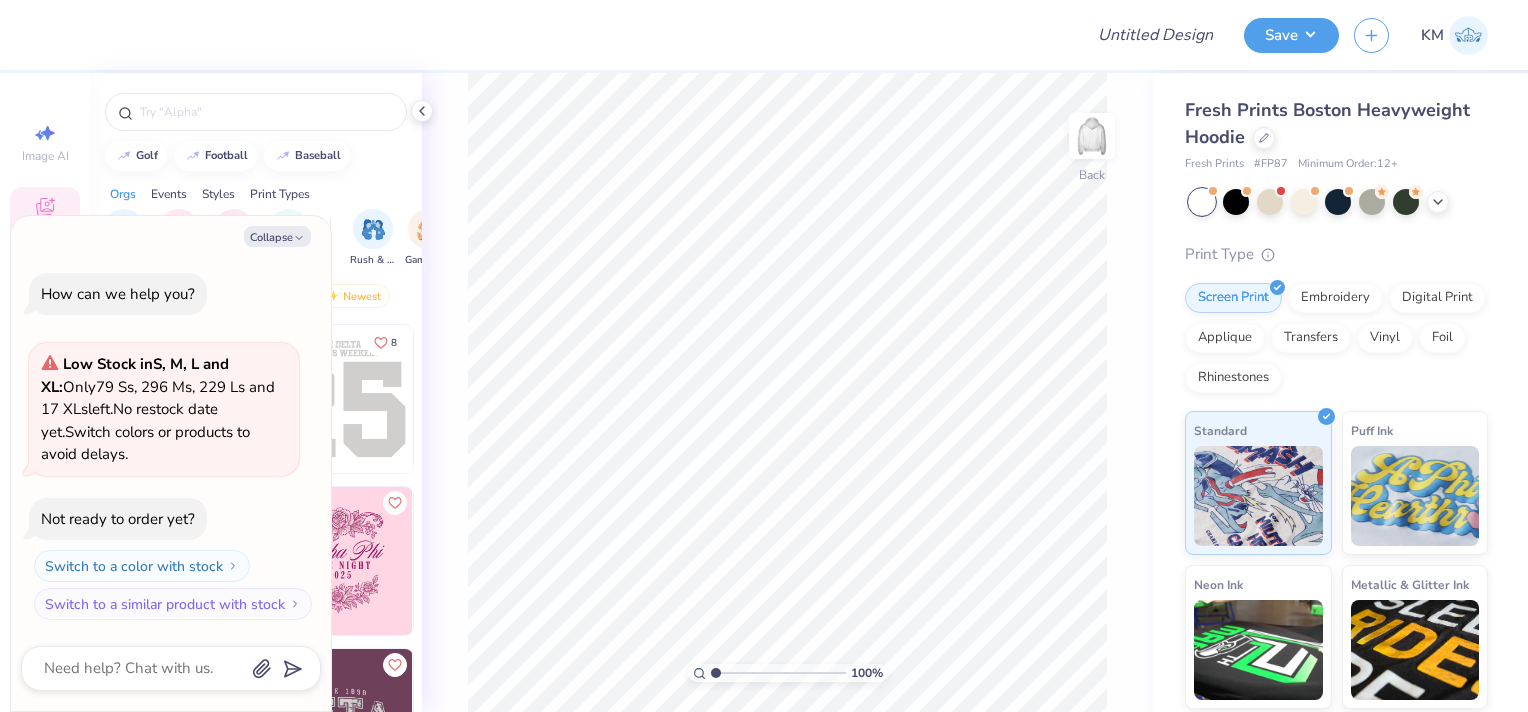 click on "Collapse" at bounding box center [277, 236] 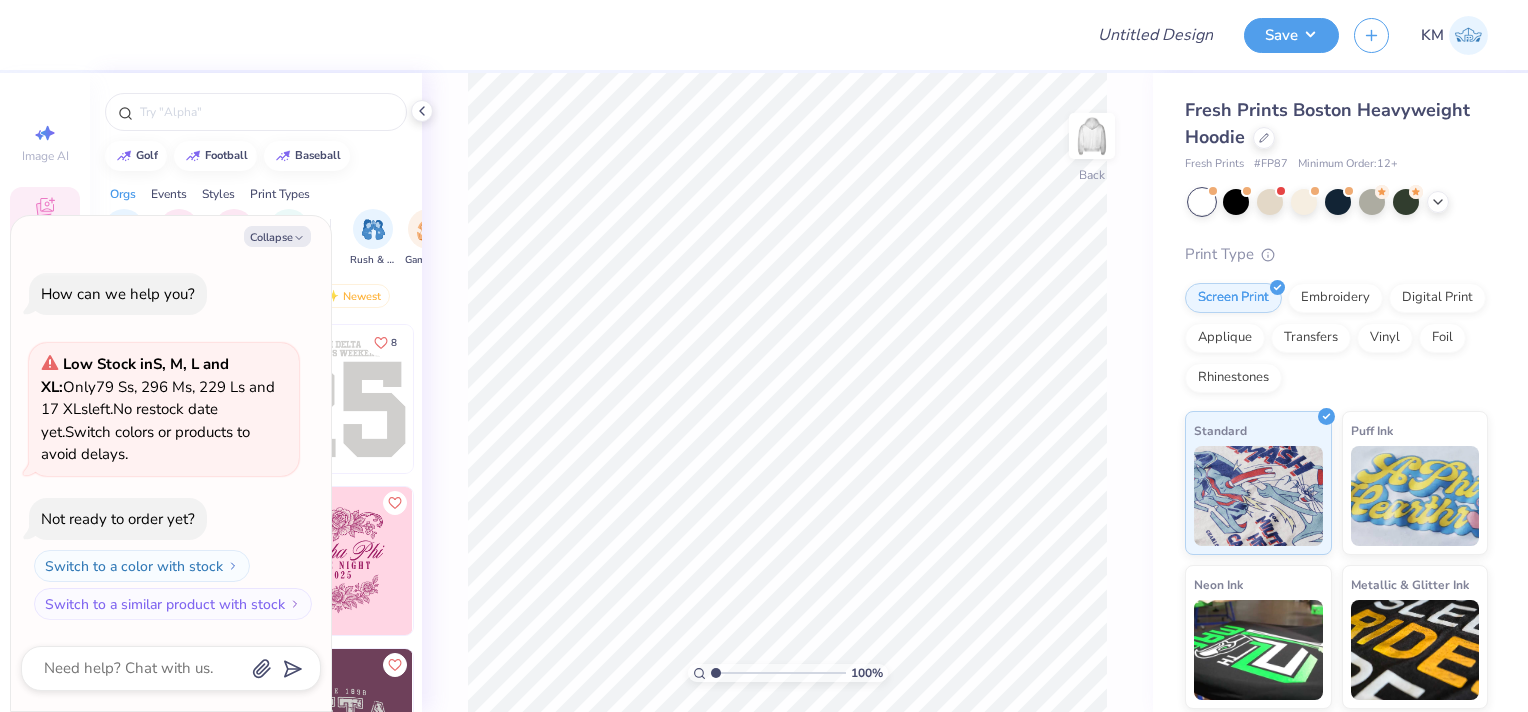 type on "x" 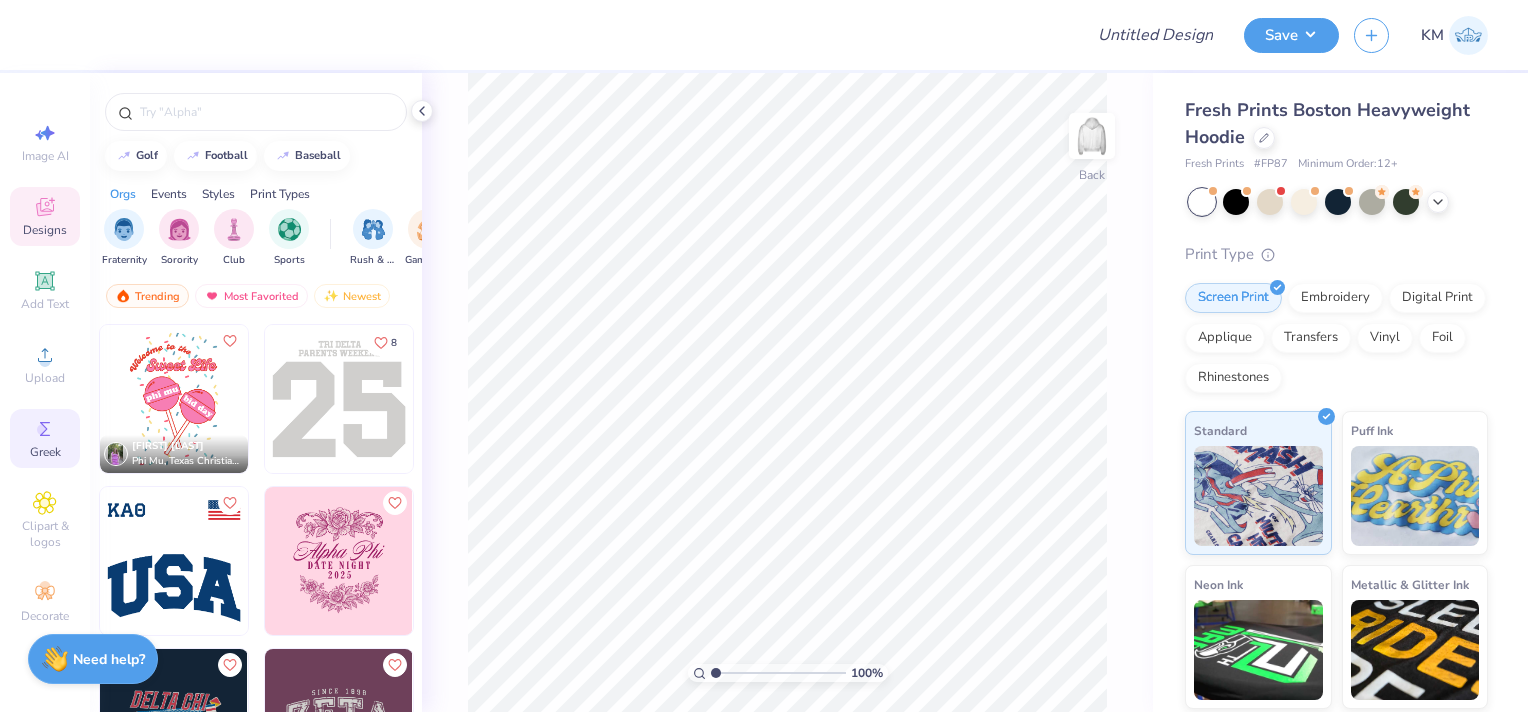 click 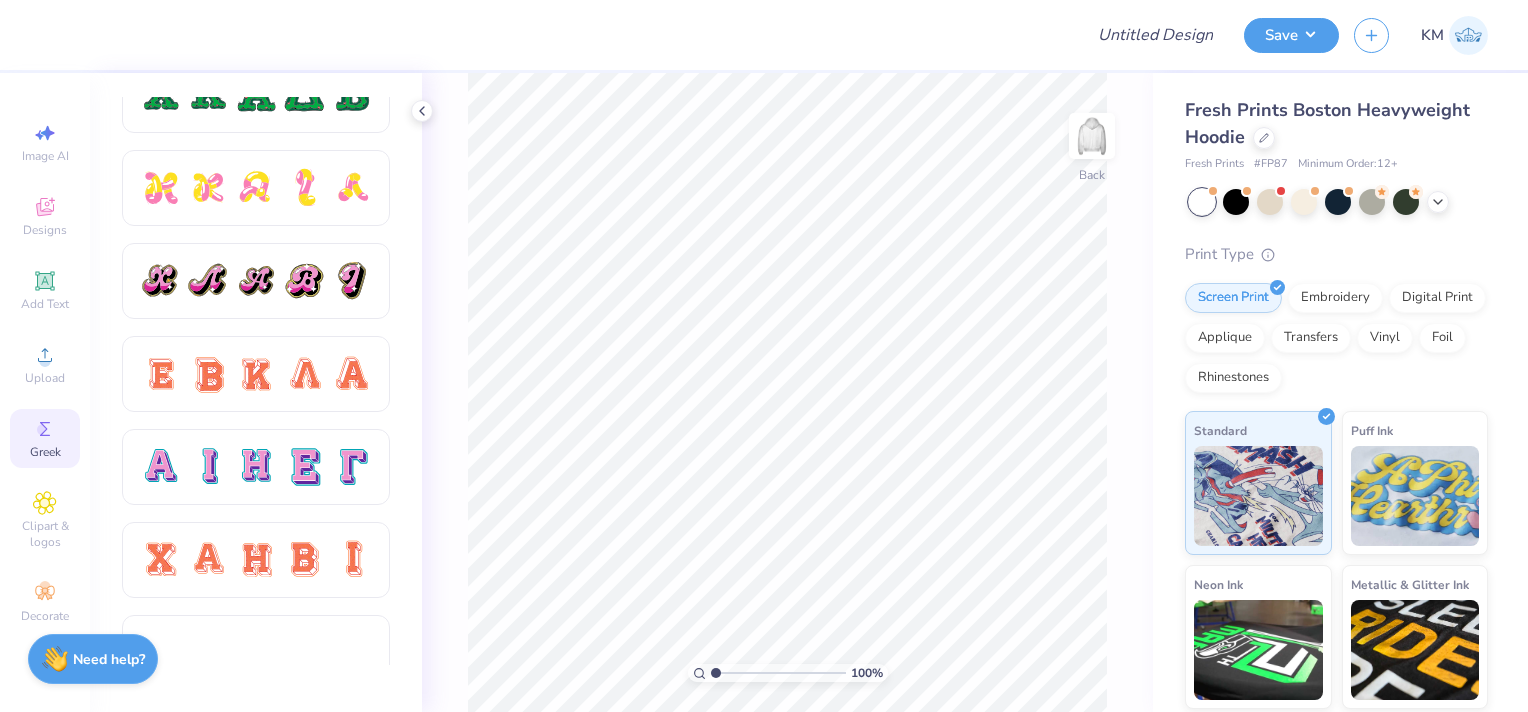 scroll, scrollTop: 1100, scrollLeft: 0, axis: vertical 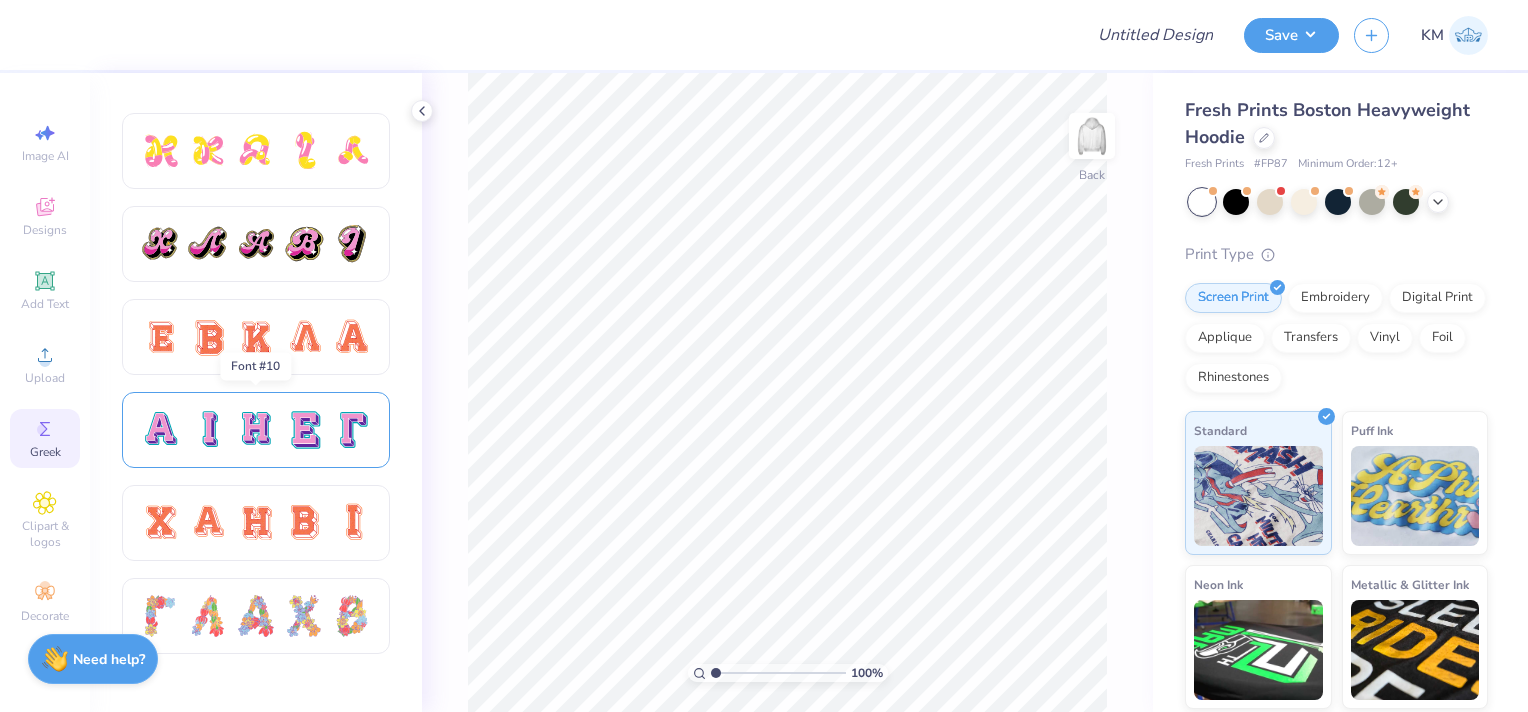 click at bounding box center (208, 430) 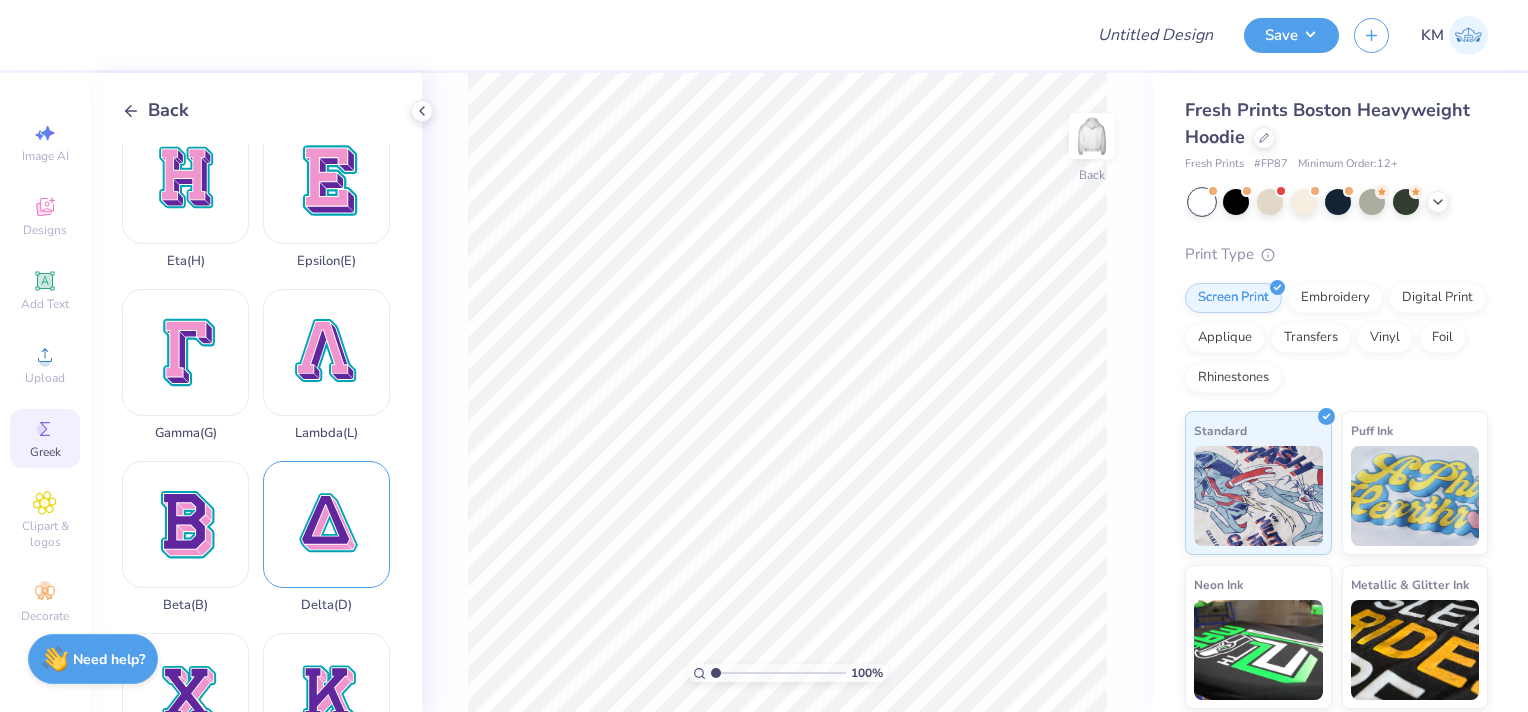 scroll, scrollTop: 200, scrollLeft: 0, axis: vertical 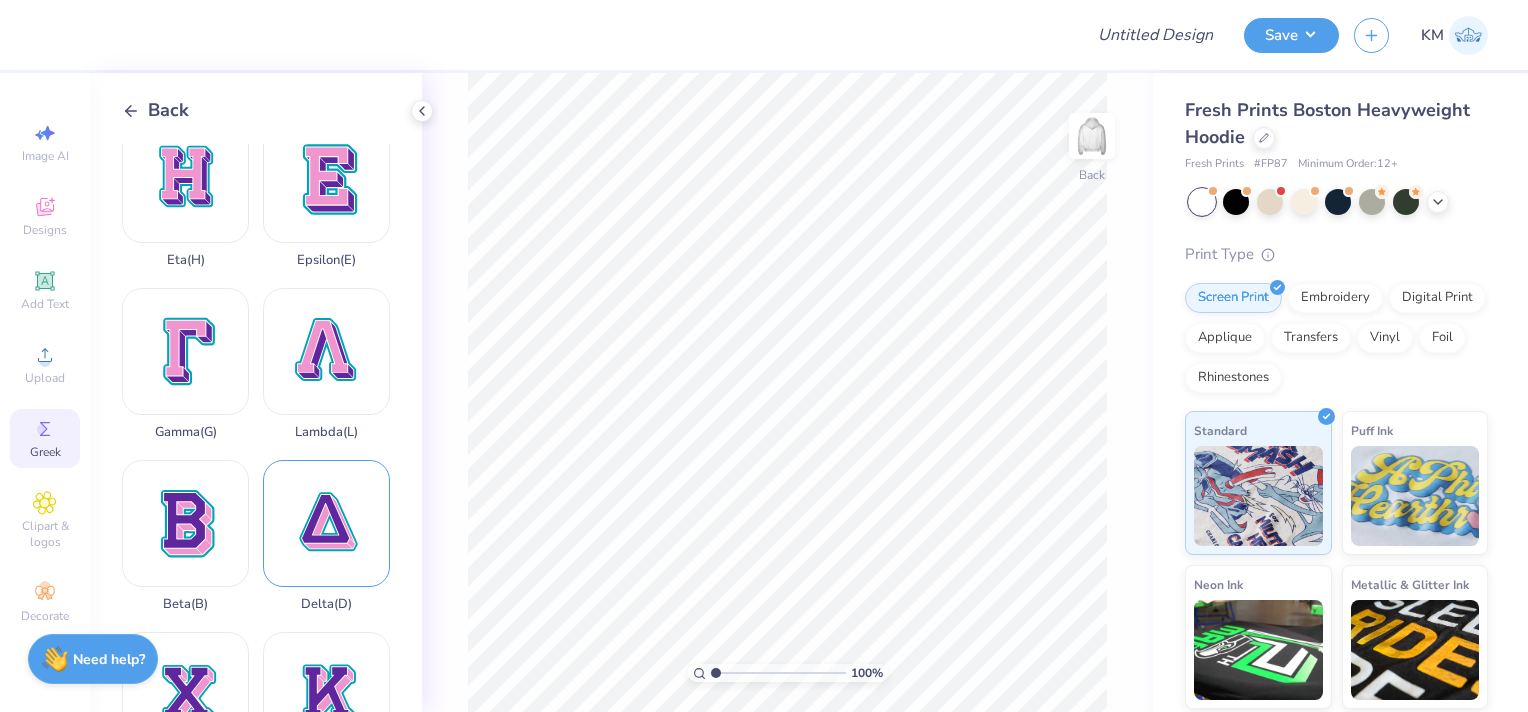 click on "Delta  ( D )" at bounding box center [326, 536] 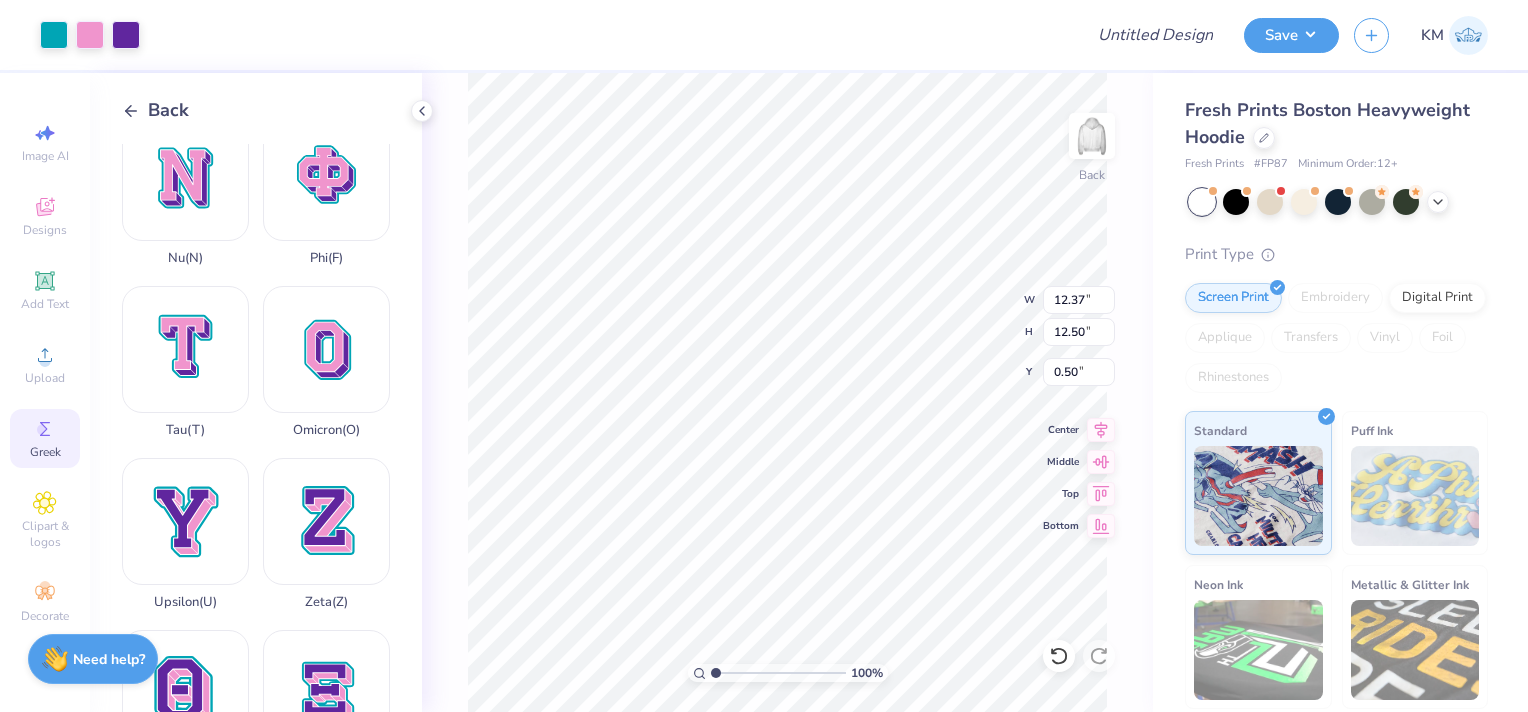 scroll, scrollTop: 1408, scrollLeft: 0, axis: vertical 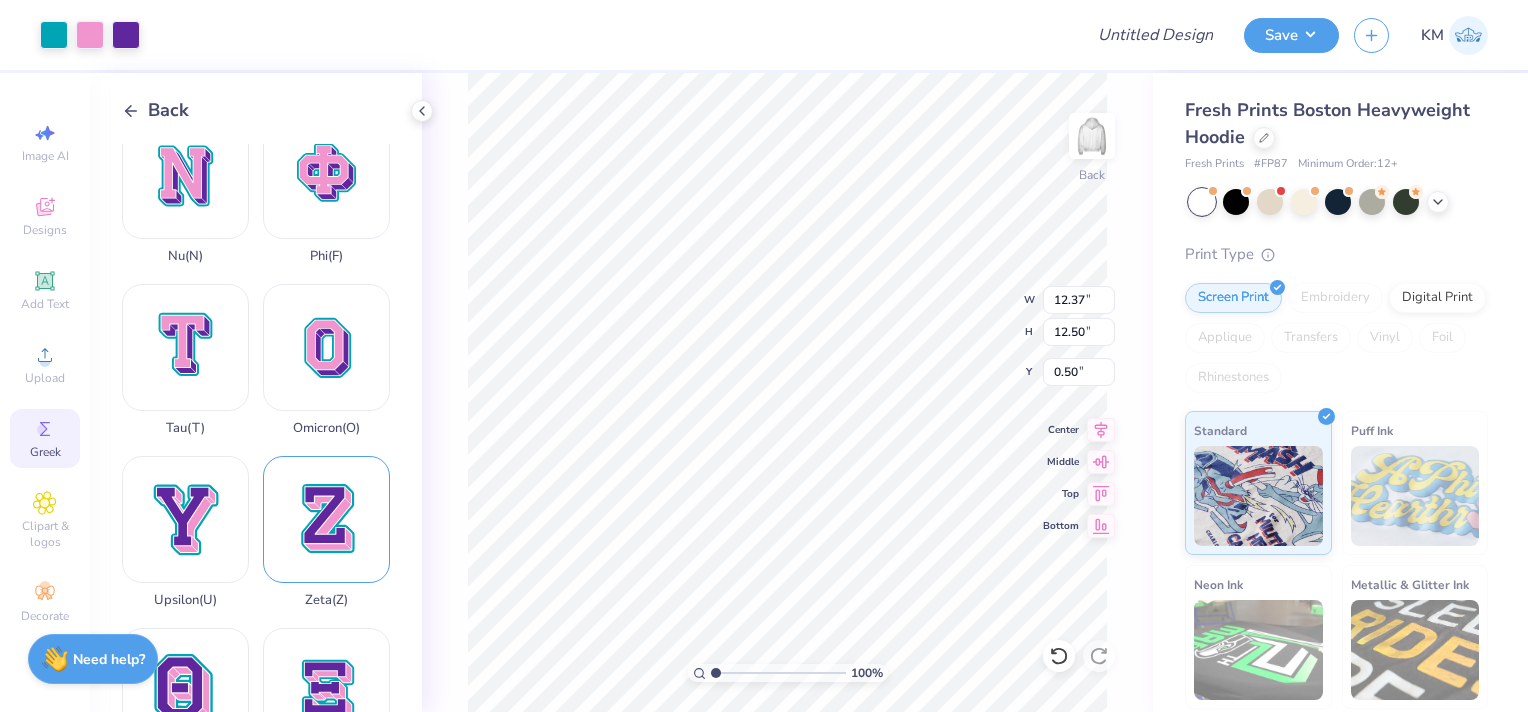 click on "Zeta  ( Z )" at bounding box center [326, 532] 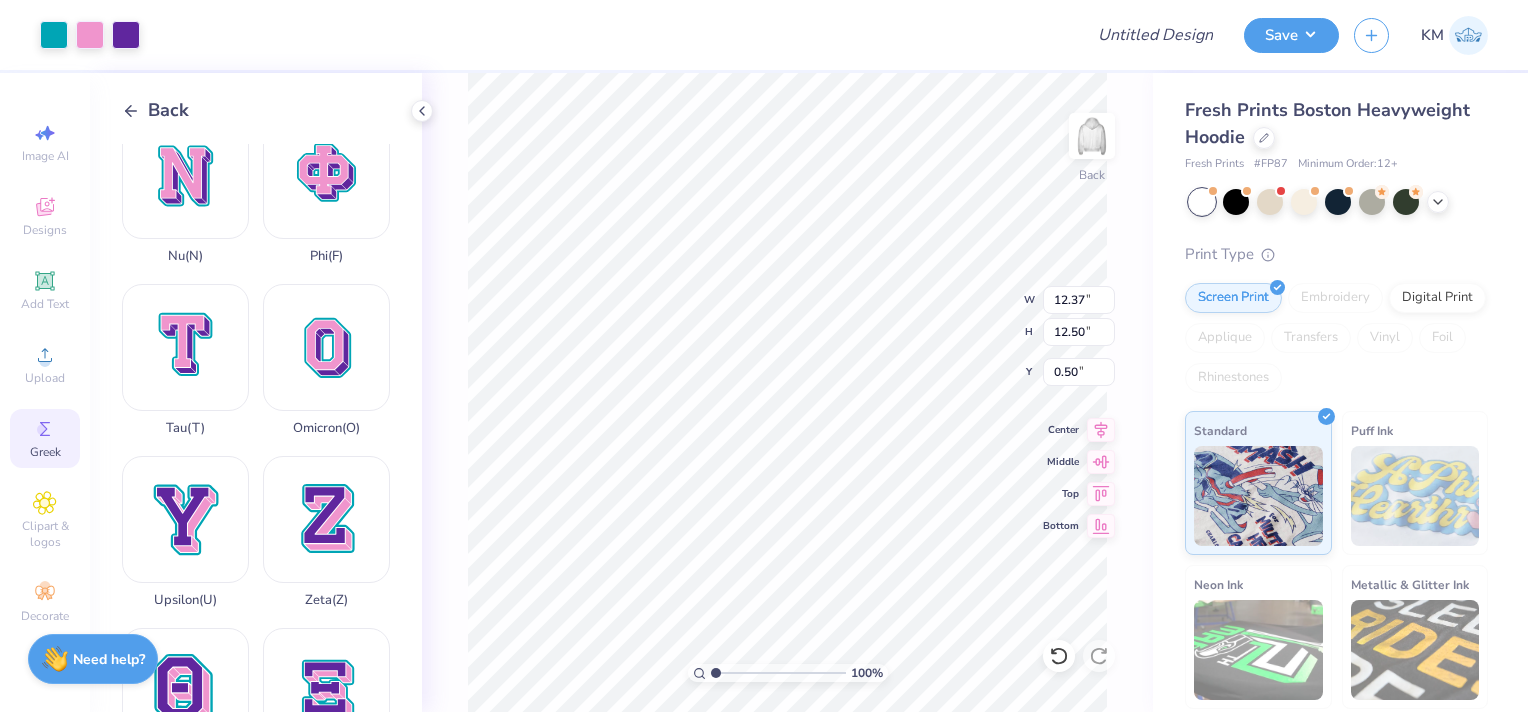 type on "9.68" 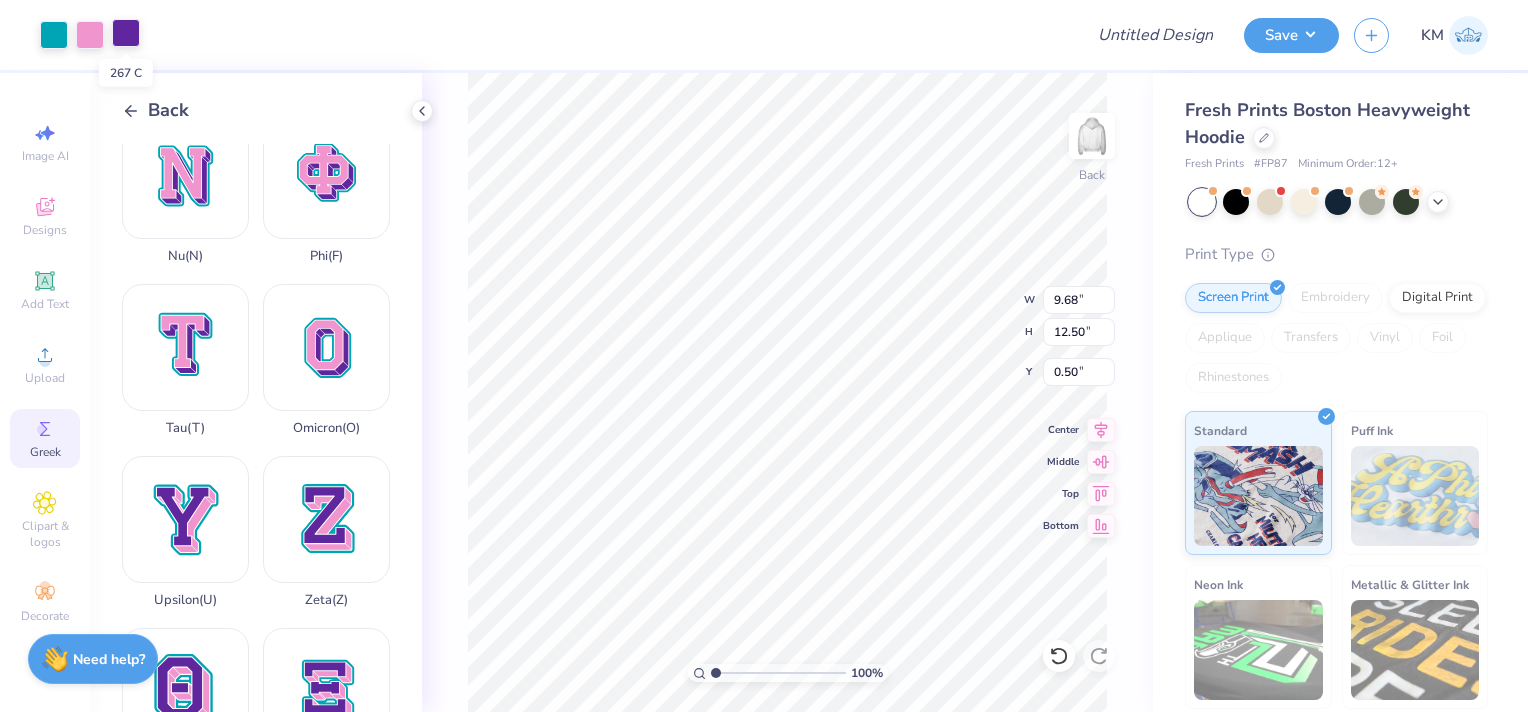 click at bounding box center (126, 33) 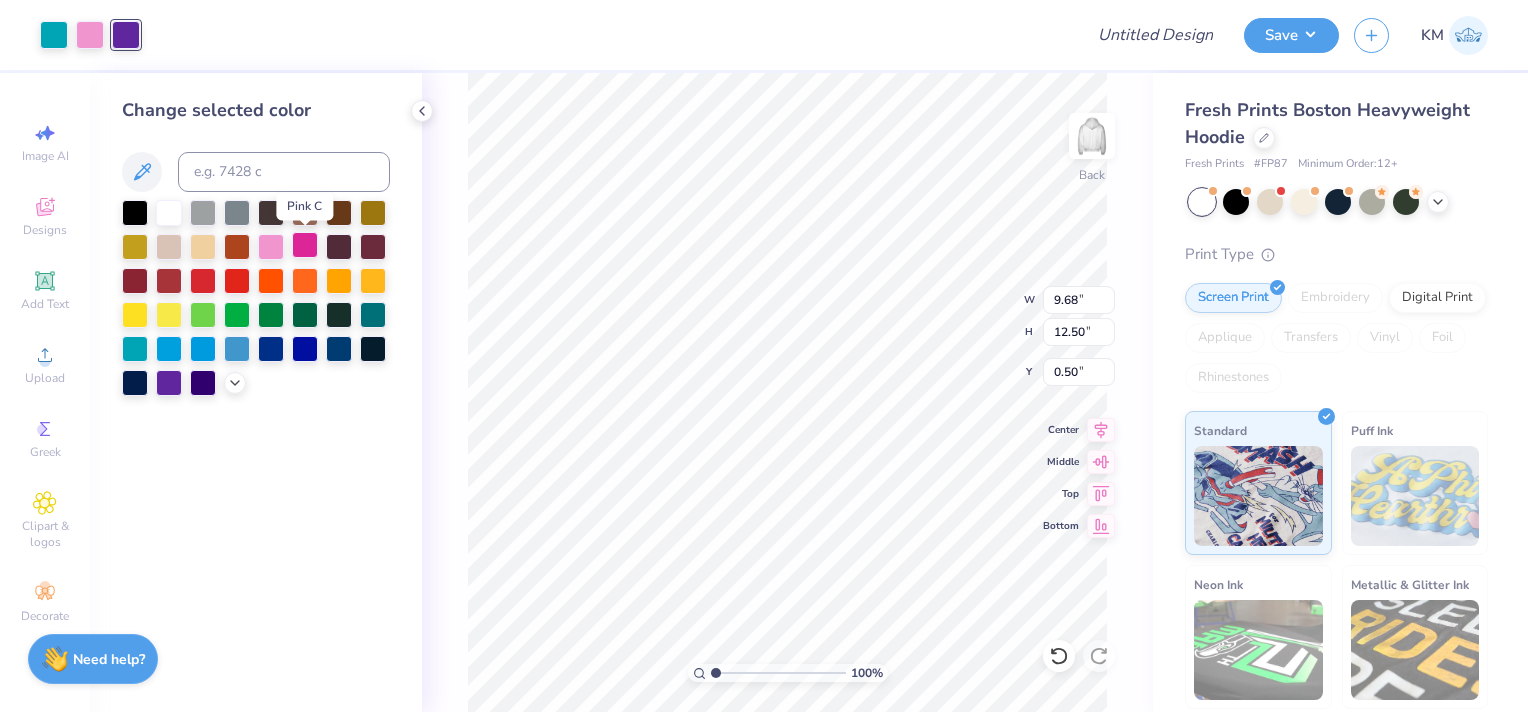 click at bounding box center (305, 245) 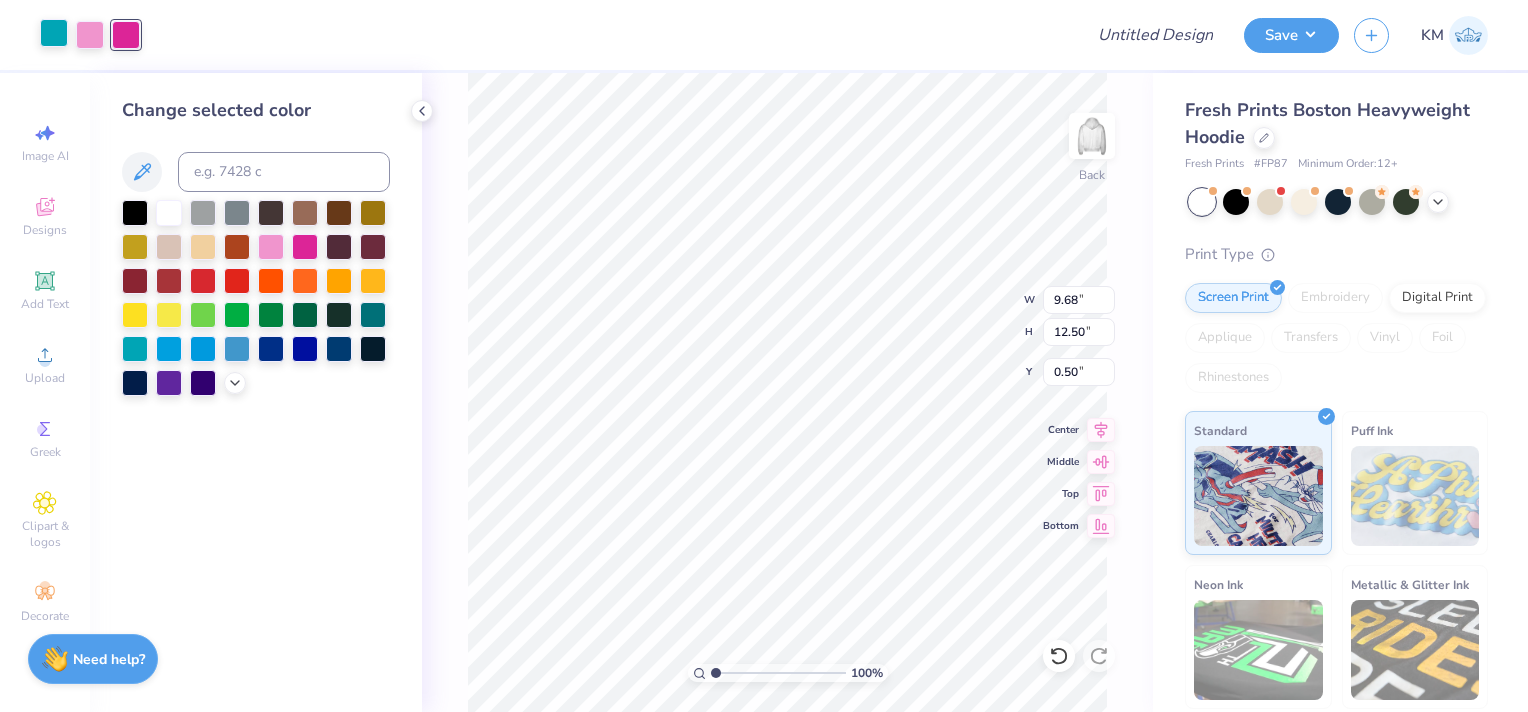 click at bounding box center [54, 33] 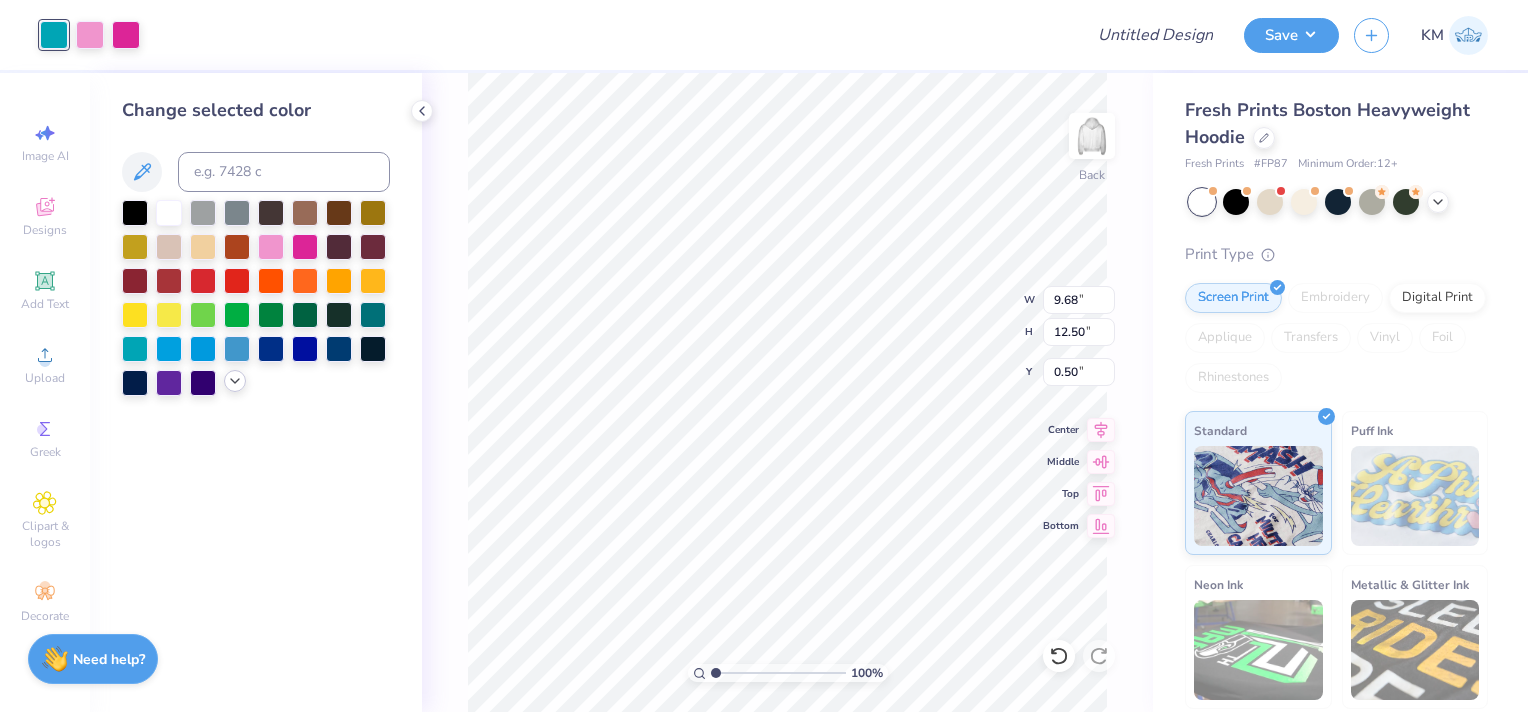 click 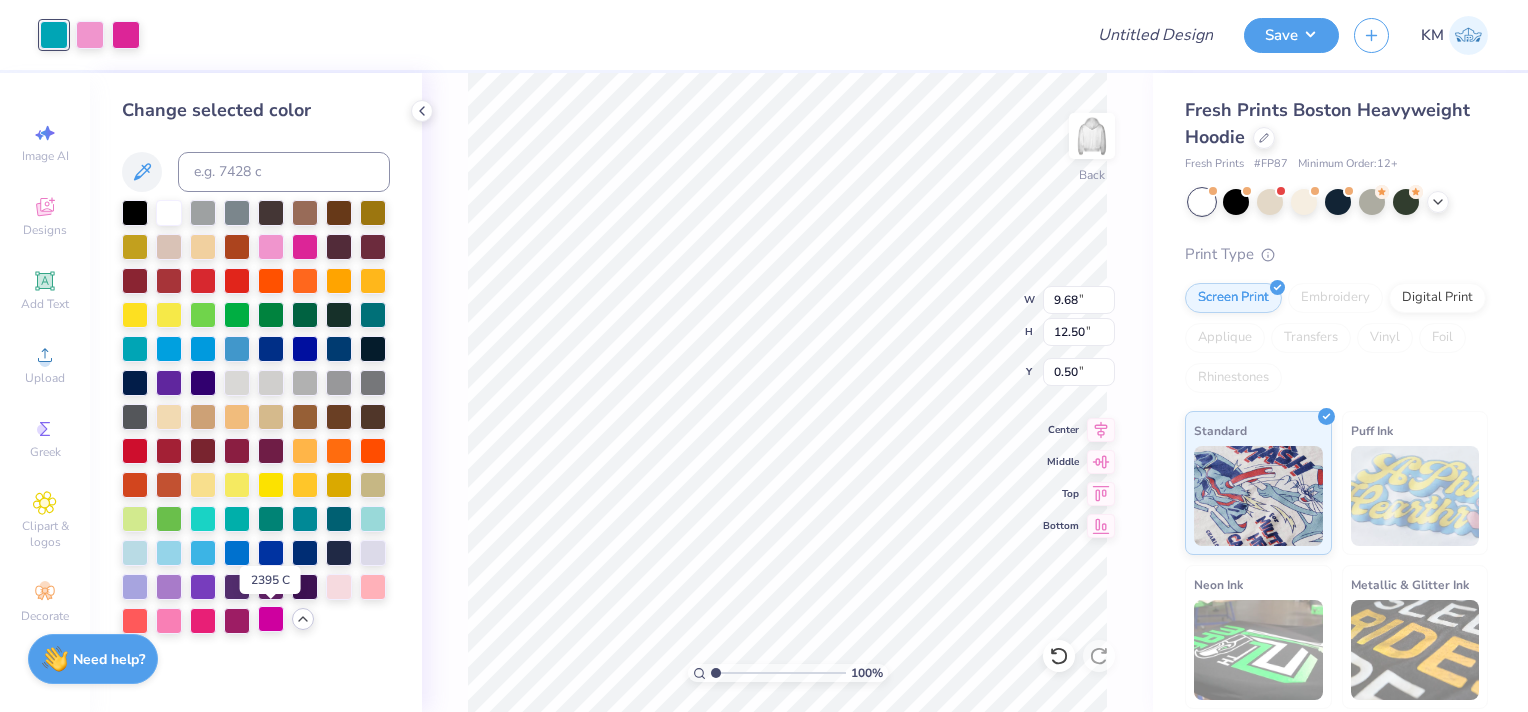click at bounding box center (271, 619) 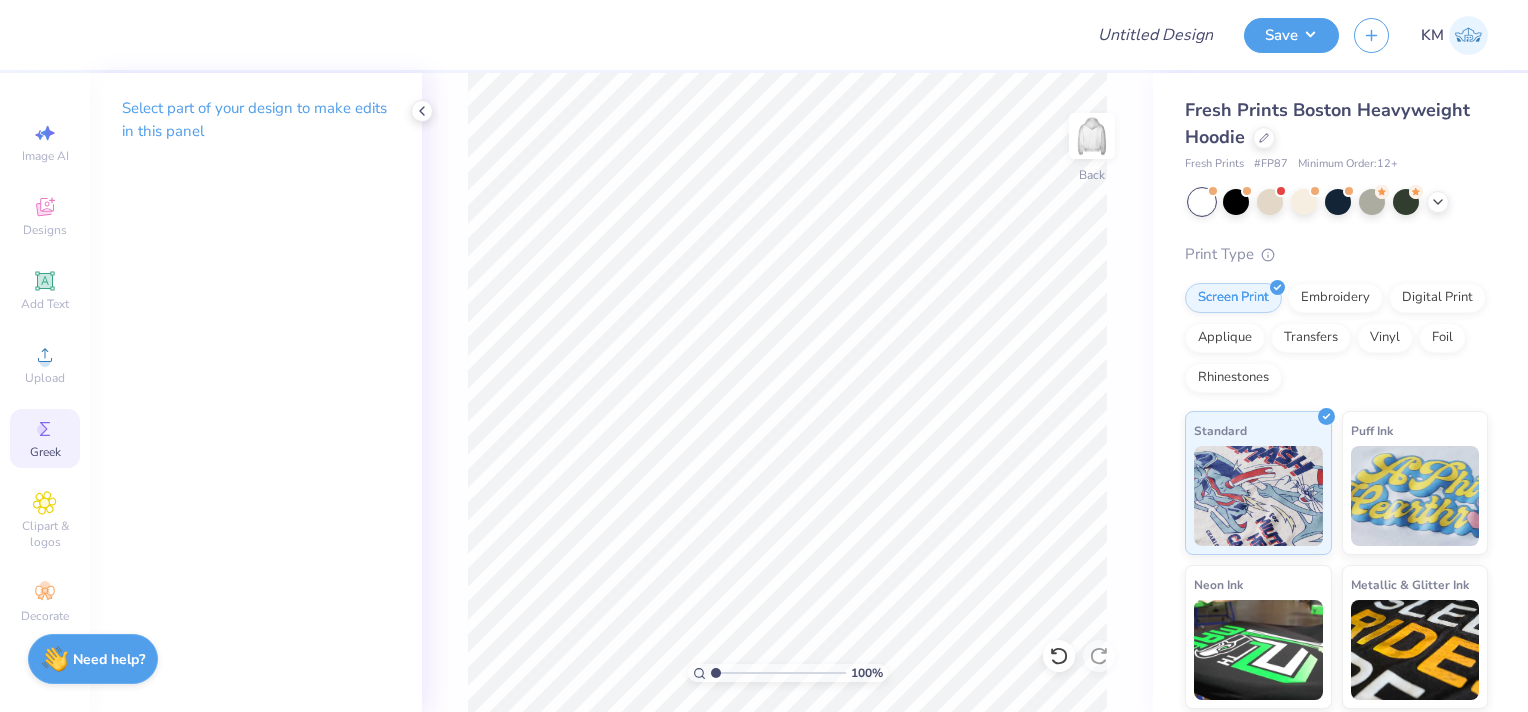 click 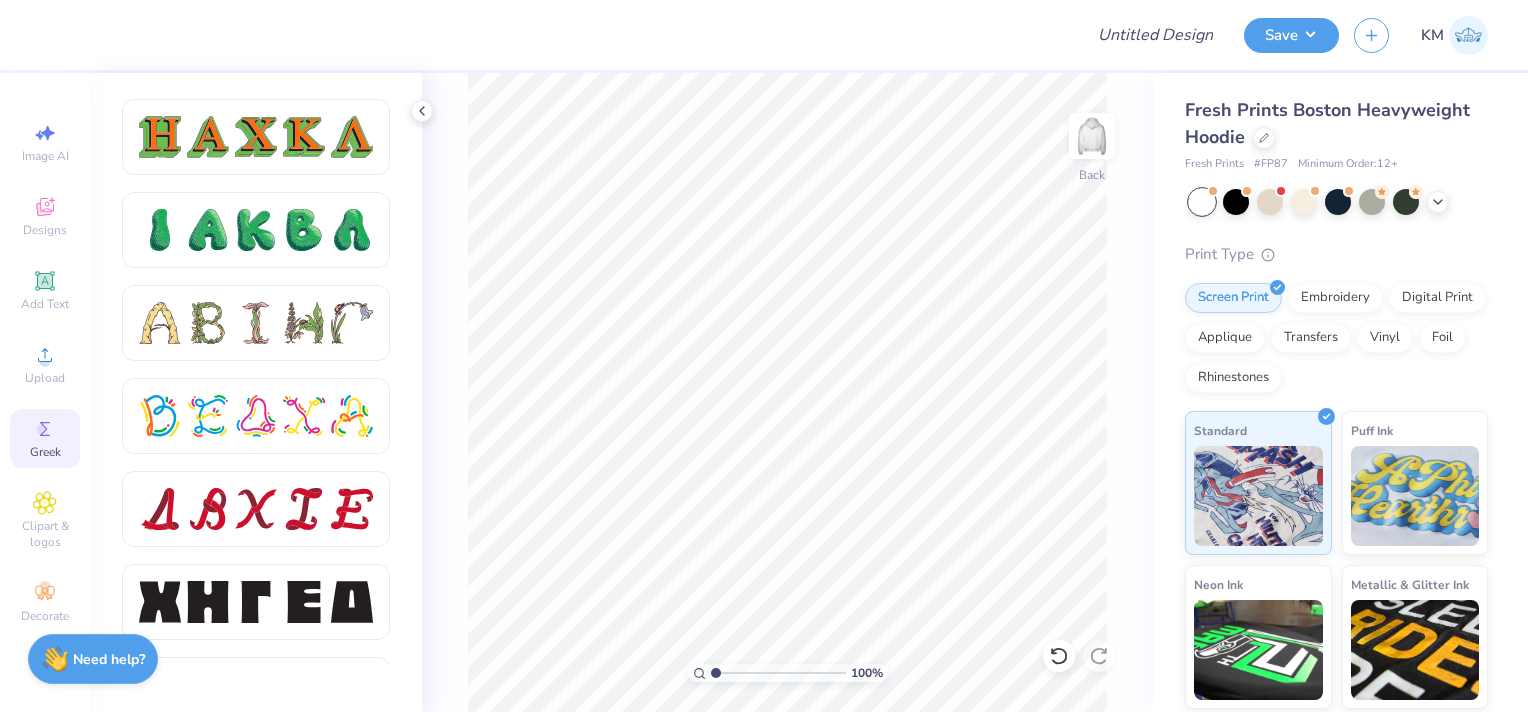 scroll, scrollTop: 2330, scrollLeft: 0, axis: vertical 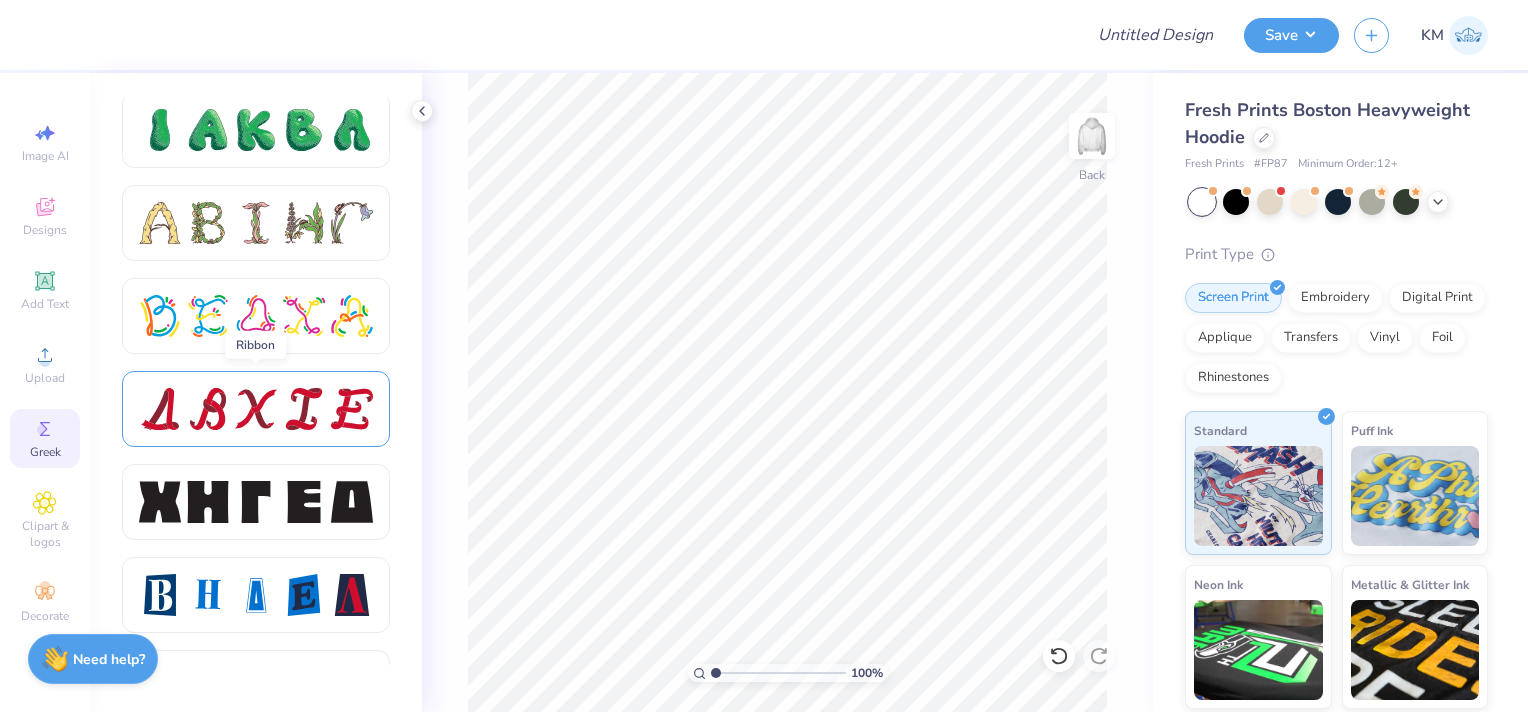 click at bounding box center [208, 409] 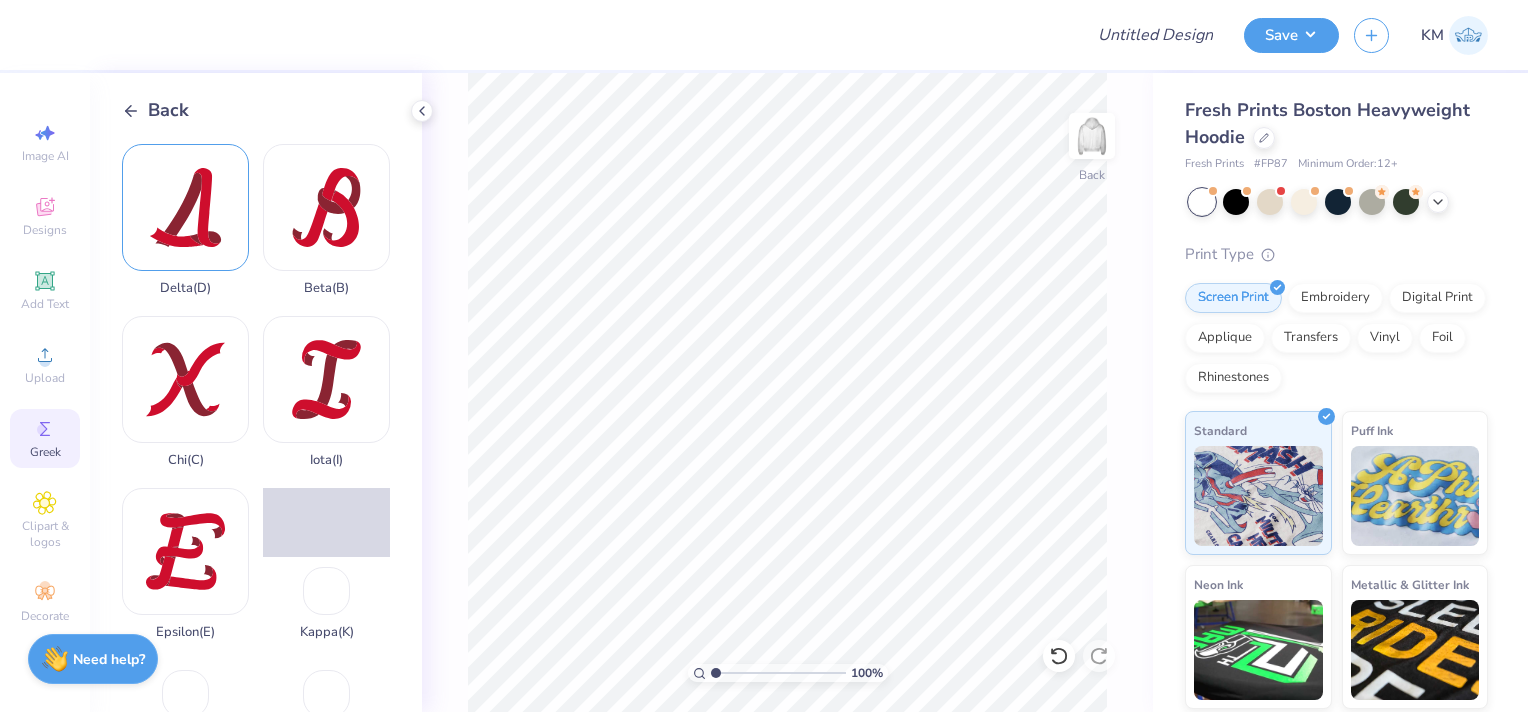 click on "Delta  ( D )" at bounding box center [185, 220] 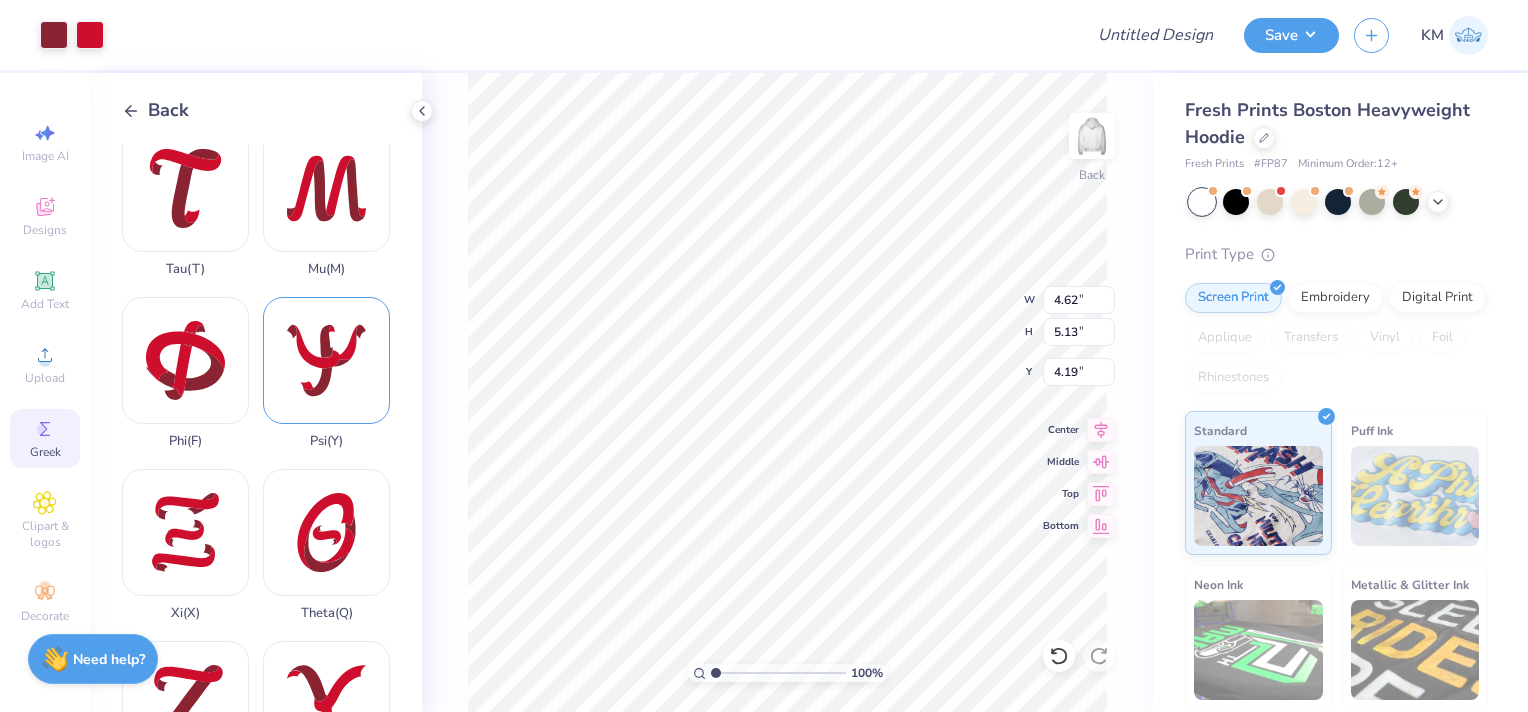 scroll, scrollTop: 1408, scrollLeft: 0, axis: vertical 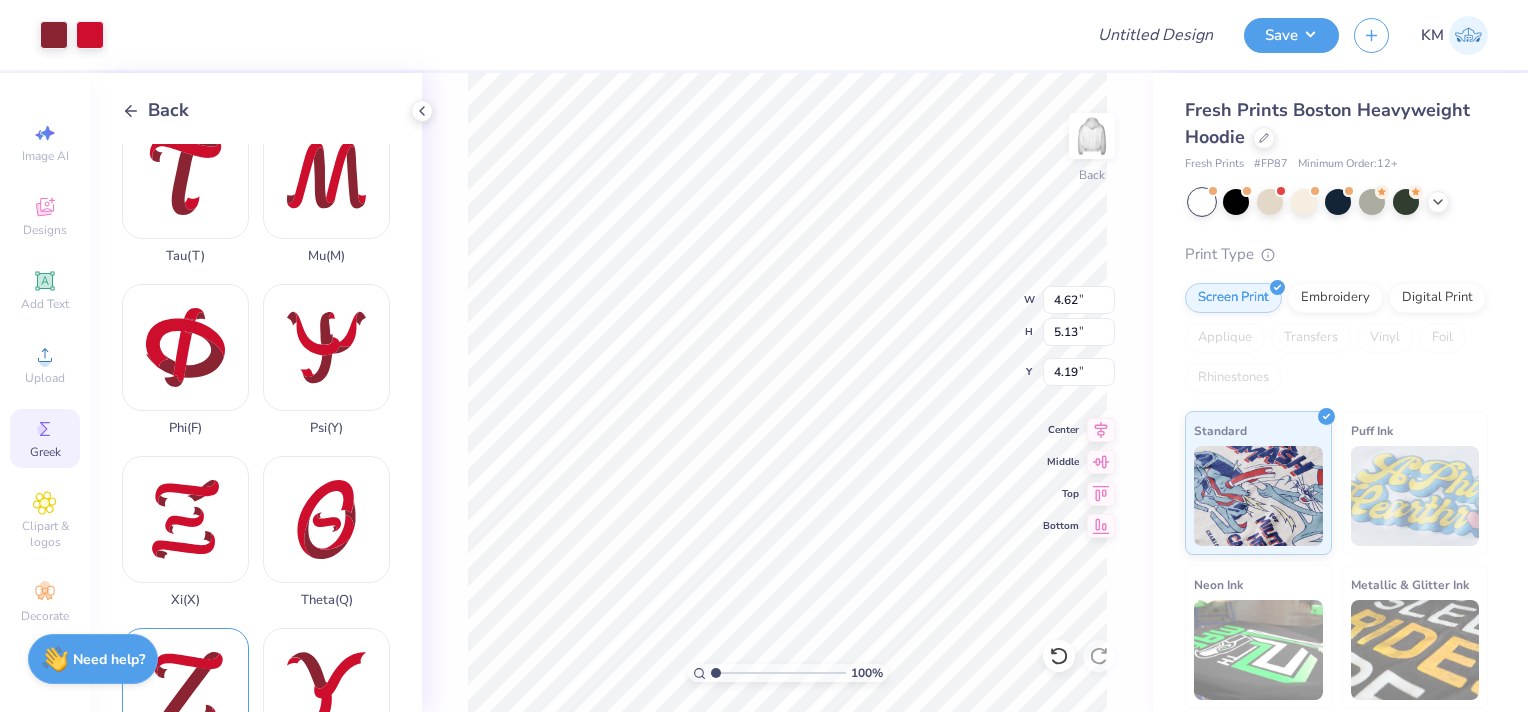click on "Zeta  ( Z )" at bounding box center [185, 704] 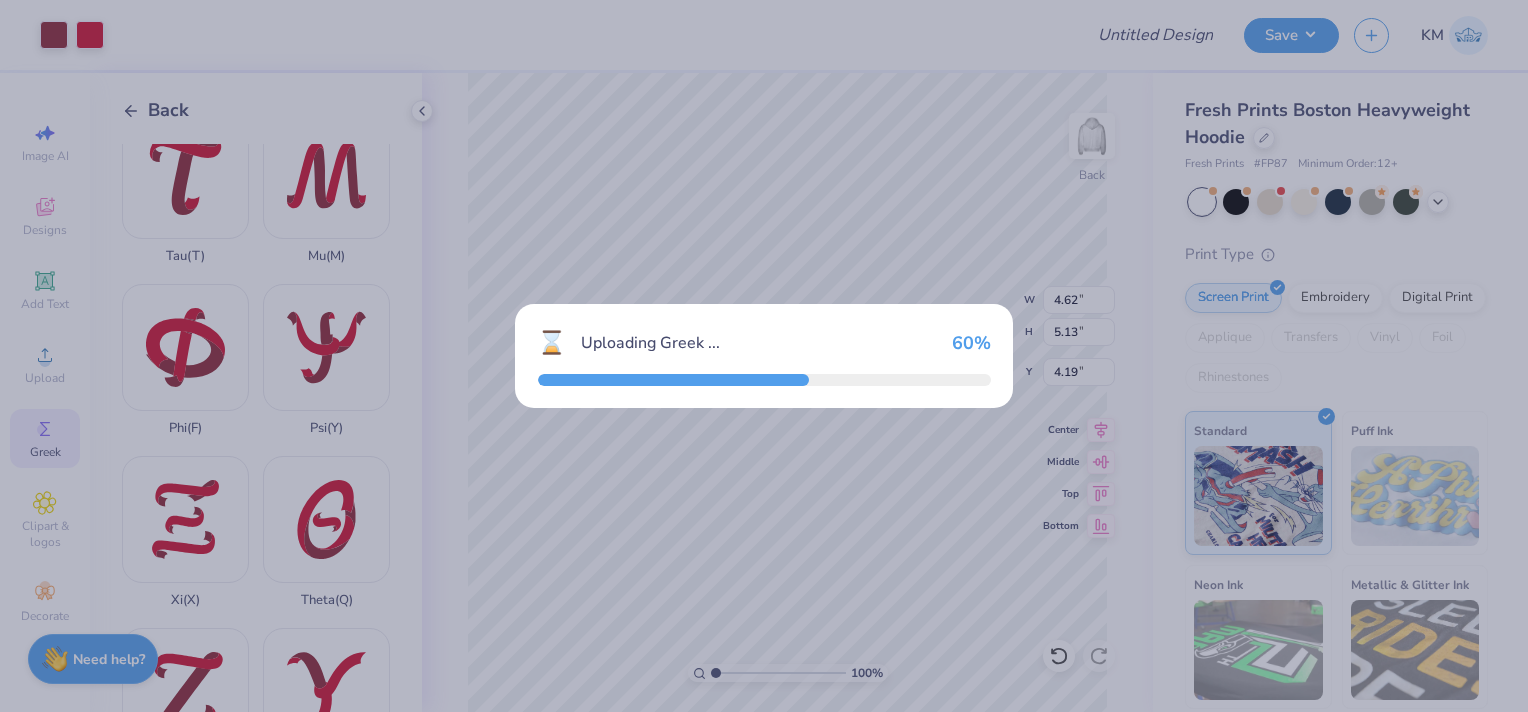 type on "5.05" 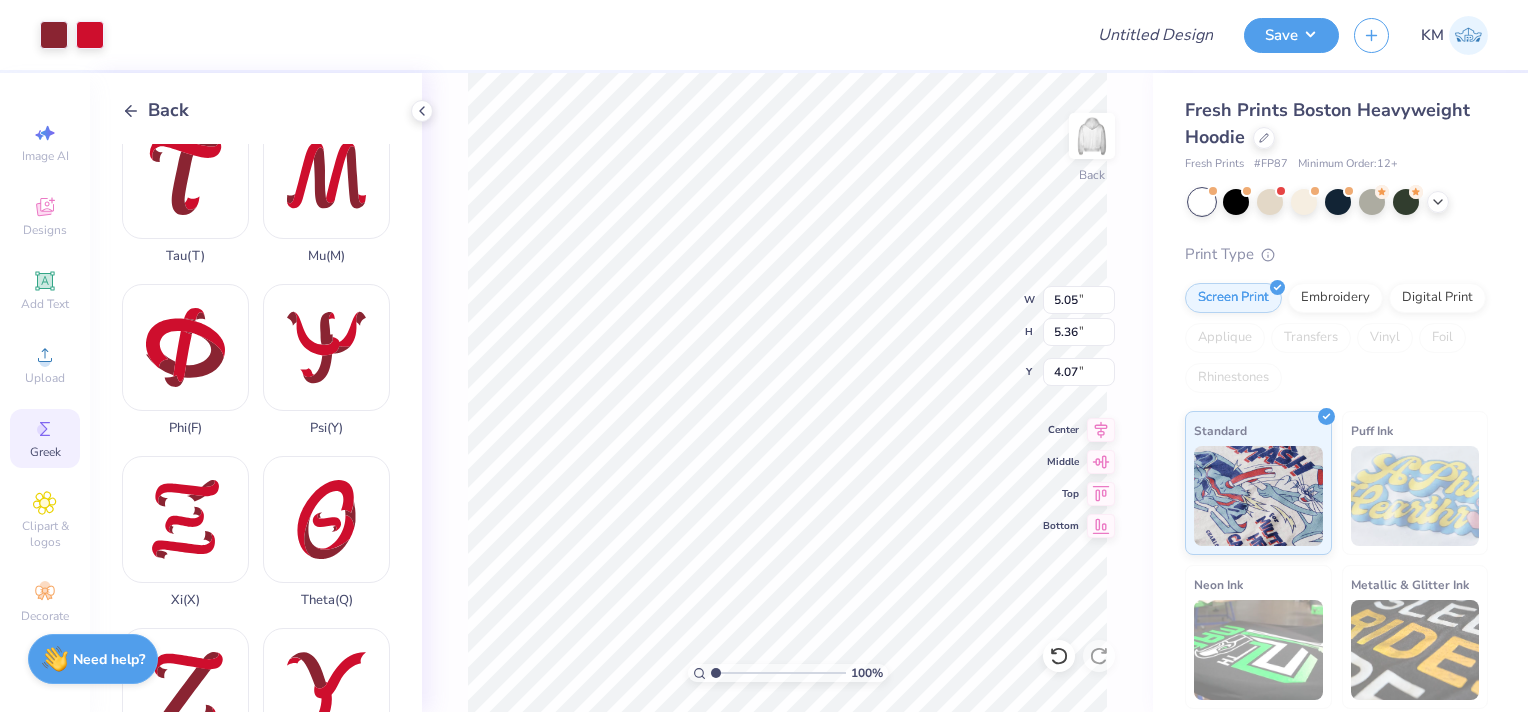 type on "4.62" 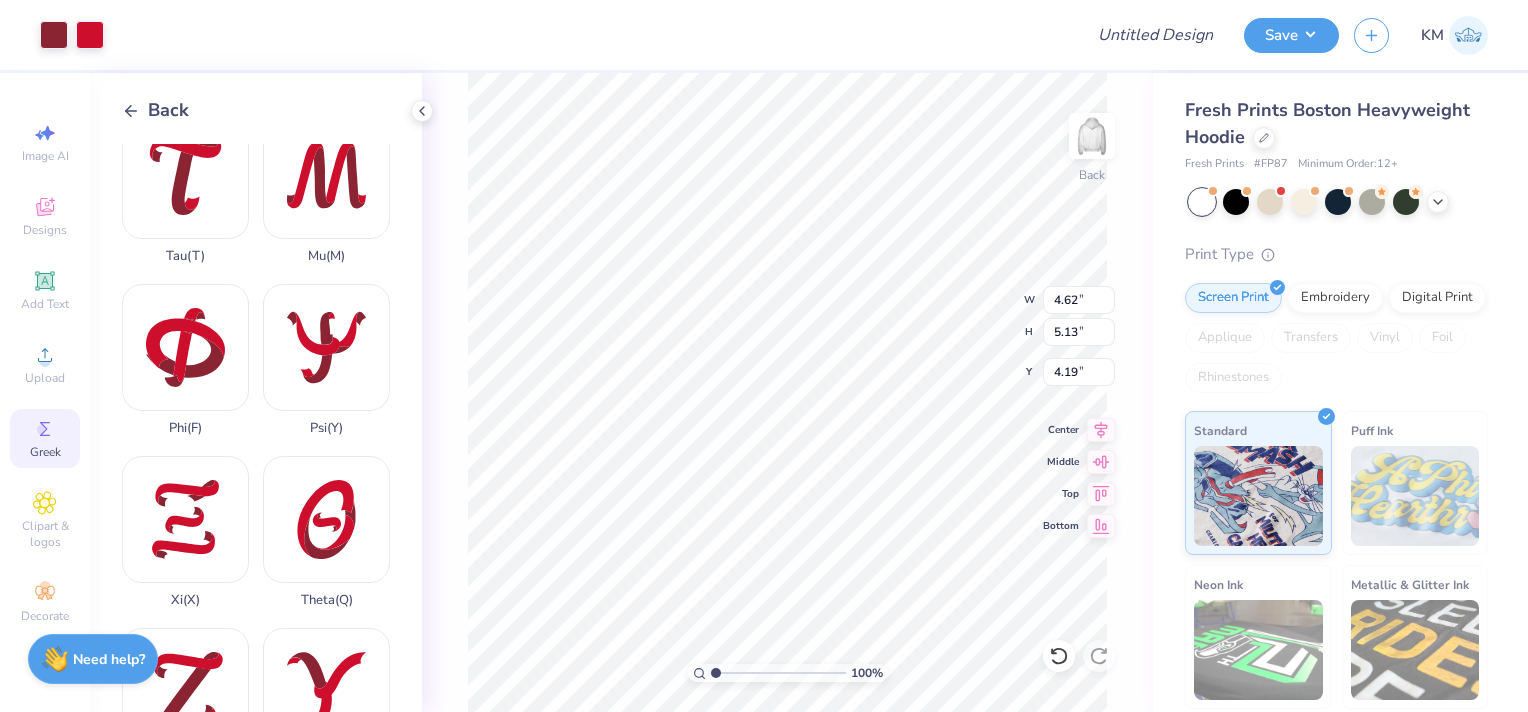 type on "5.05" 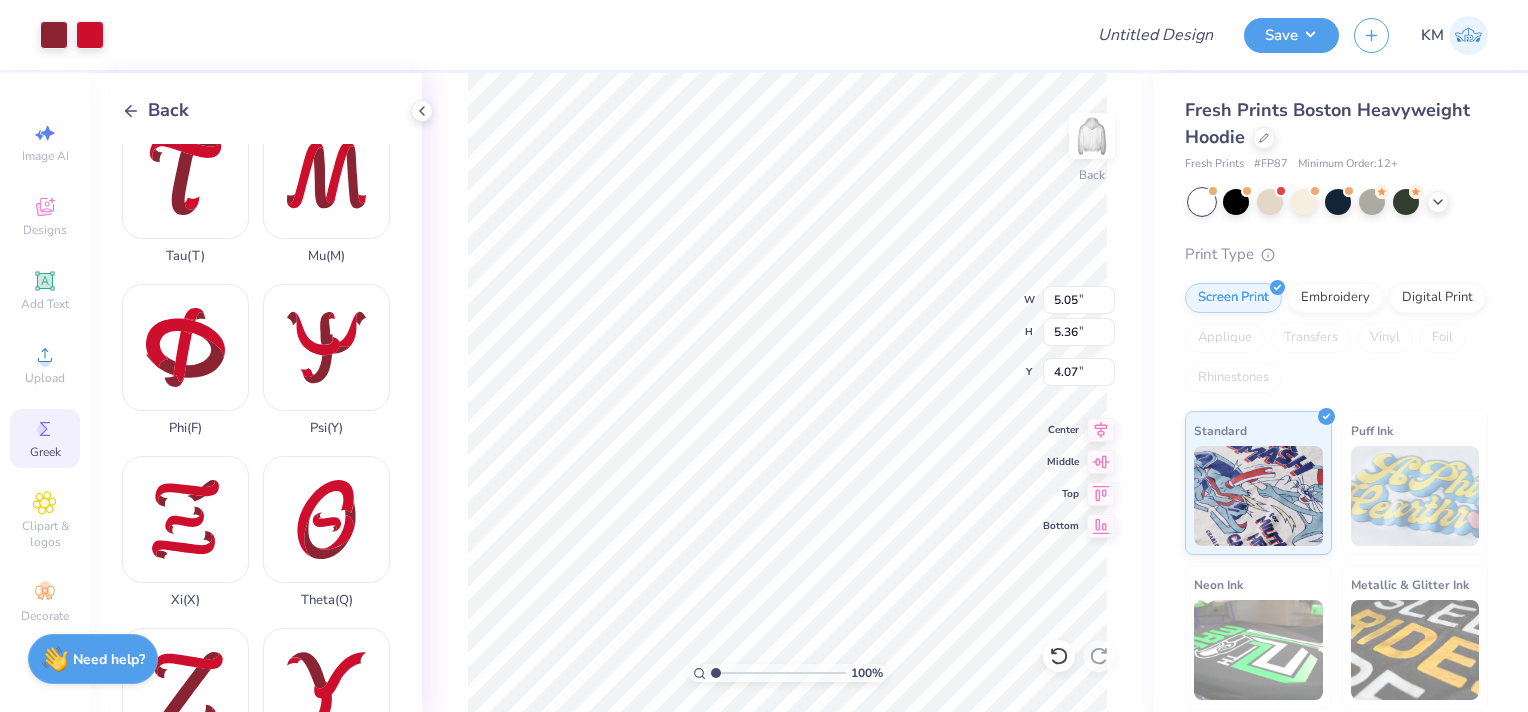 type on "4.62" 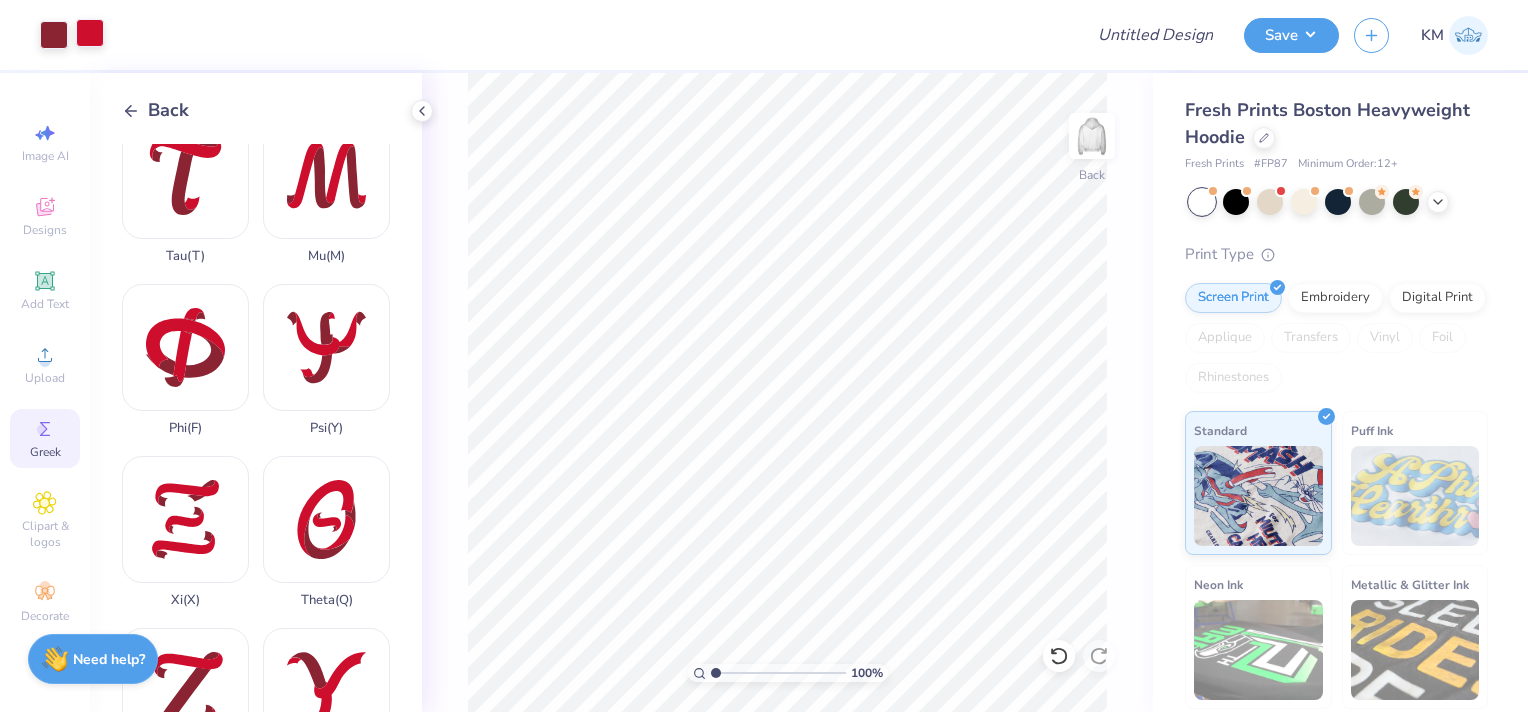 click at bounding box center (90, 33) 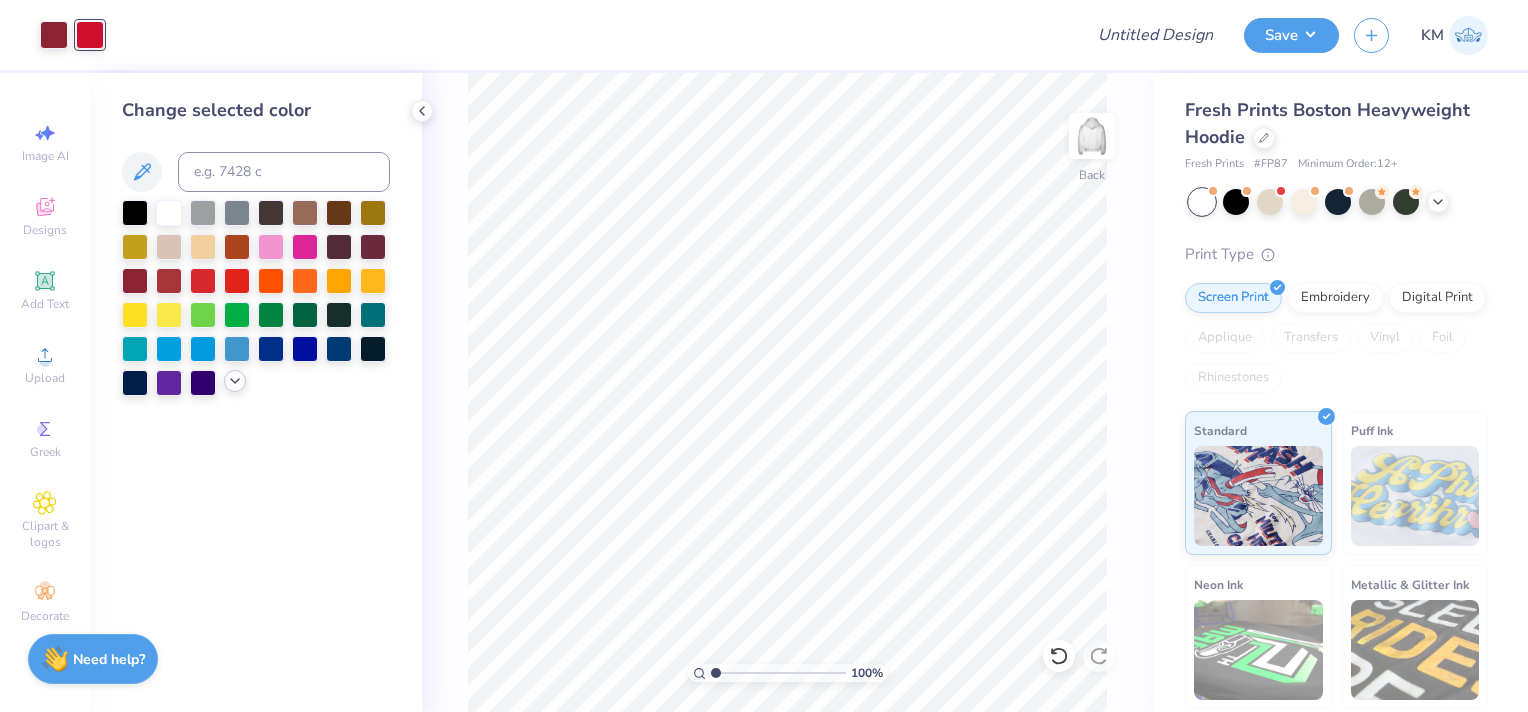 click 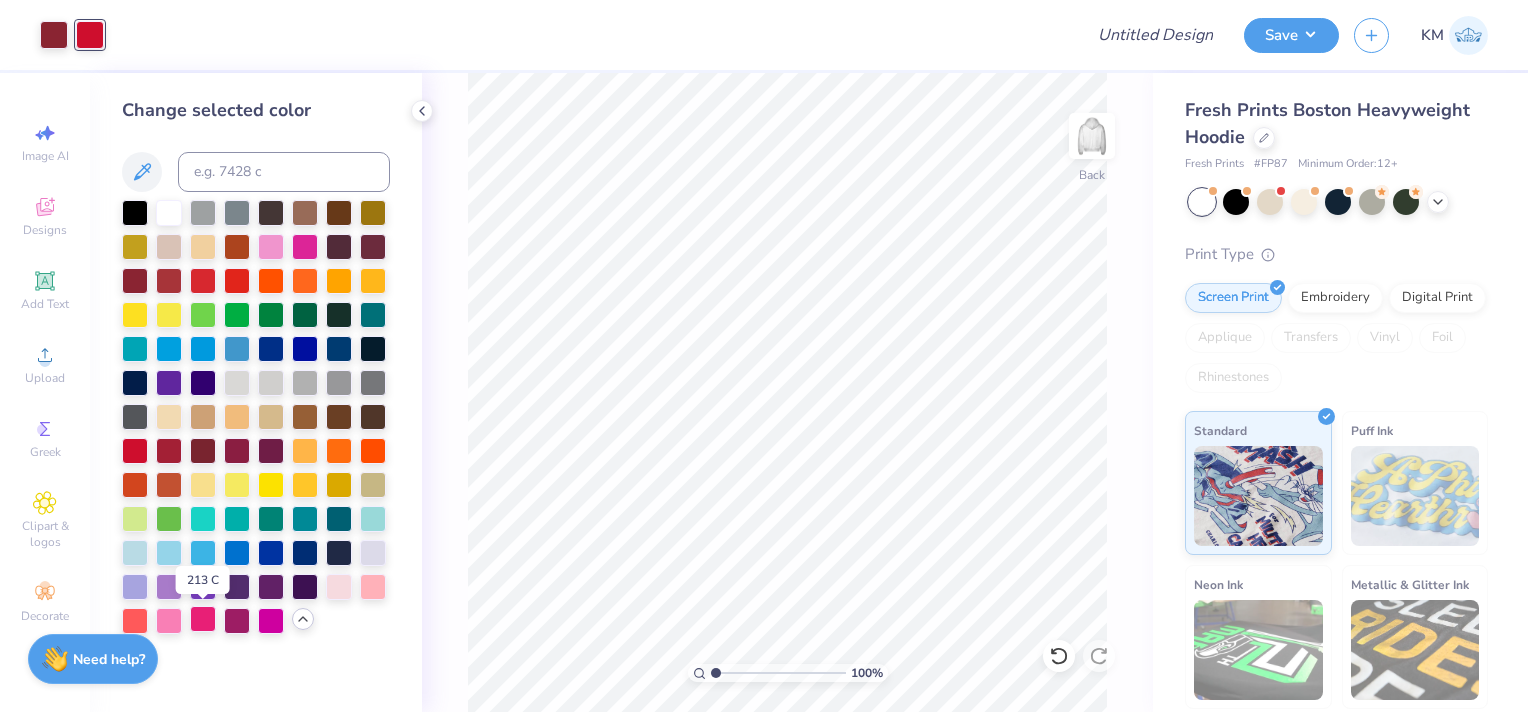 click at bounding box center [203, 619] 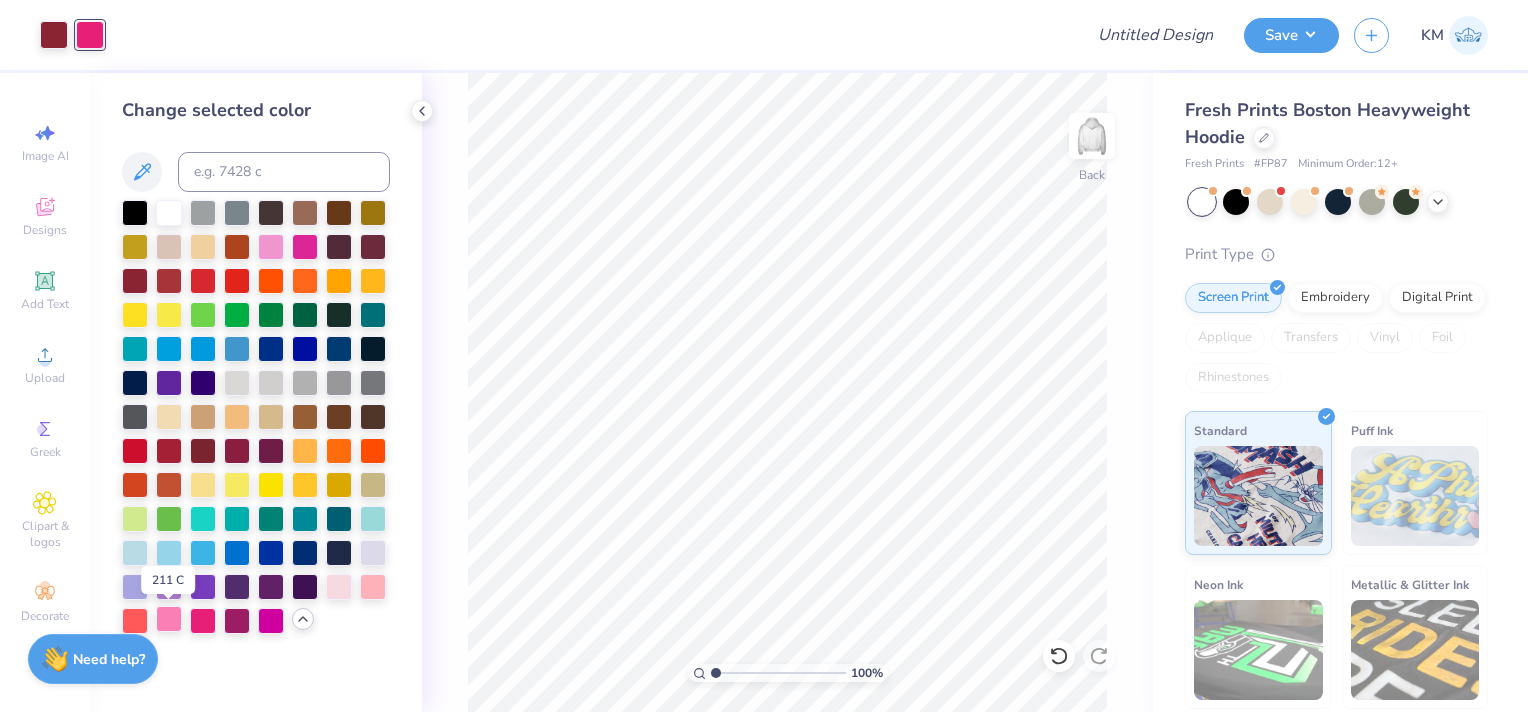 click at bounding box center [169, 619] 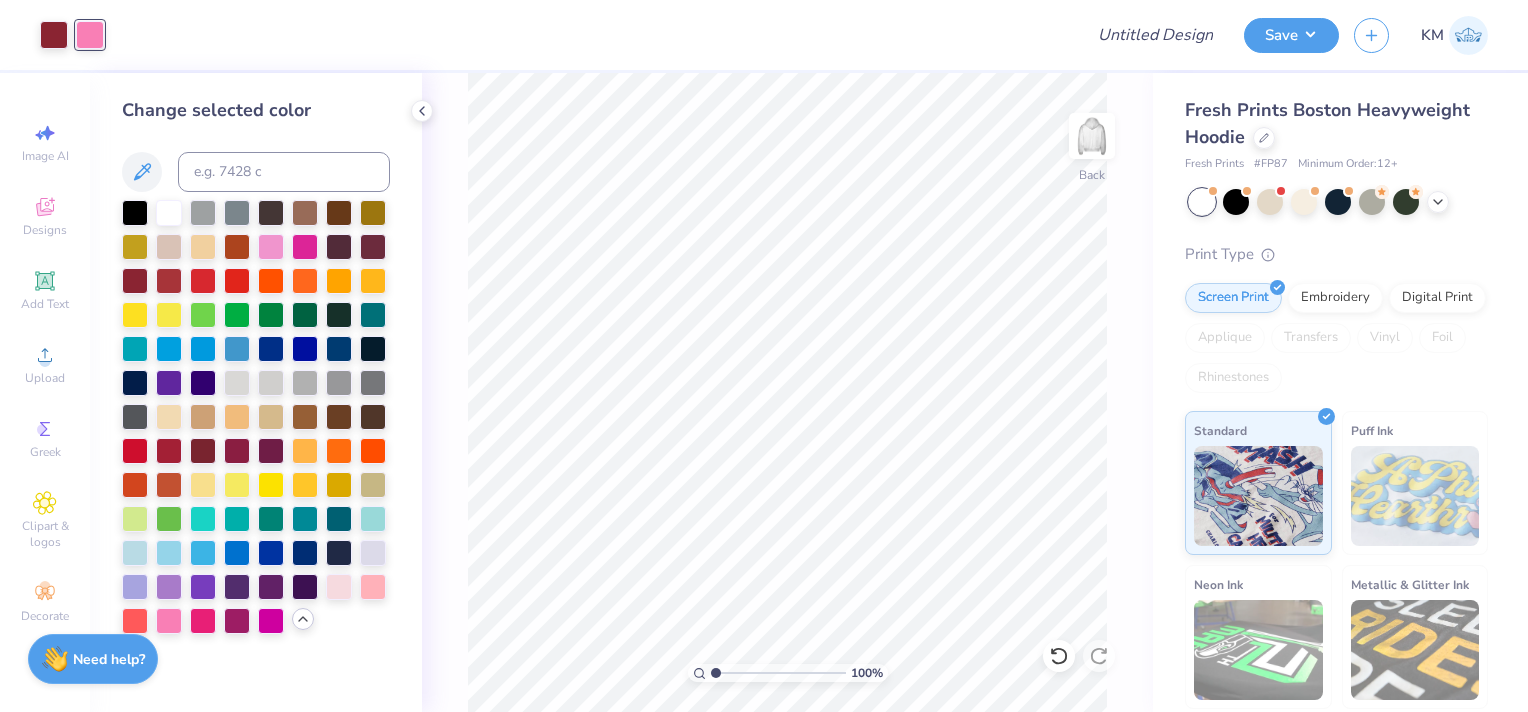 drag, startPoint x: 55, startPoint y: 38, endPoint x: 96, endPoint y: 148, distance: 117.3925 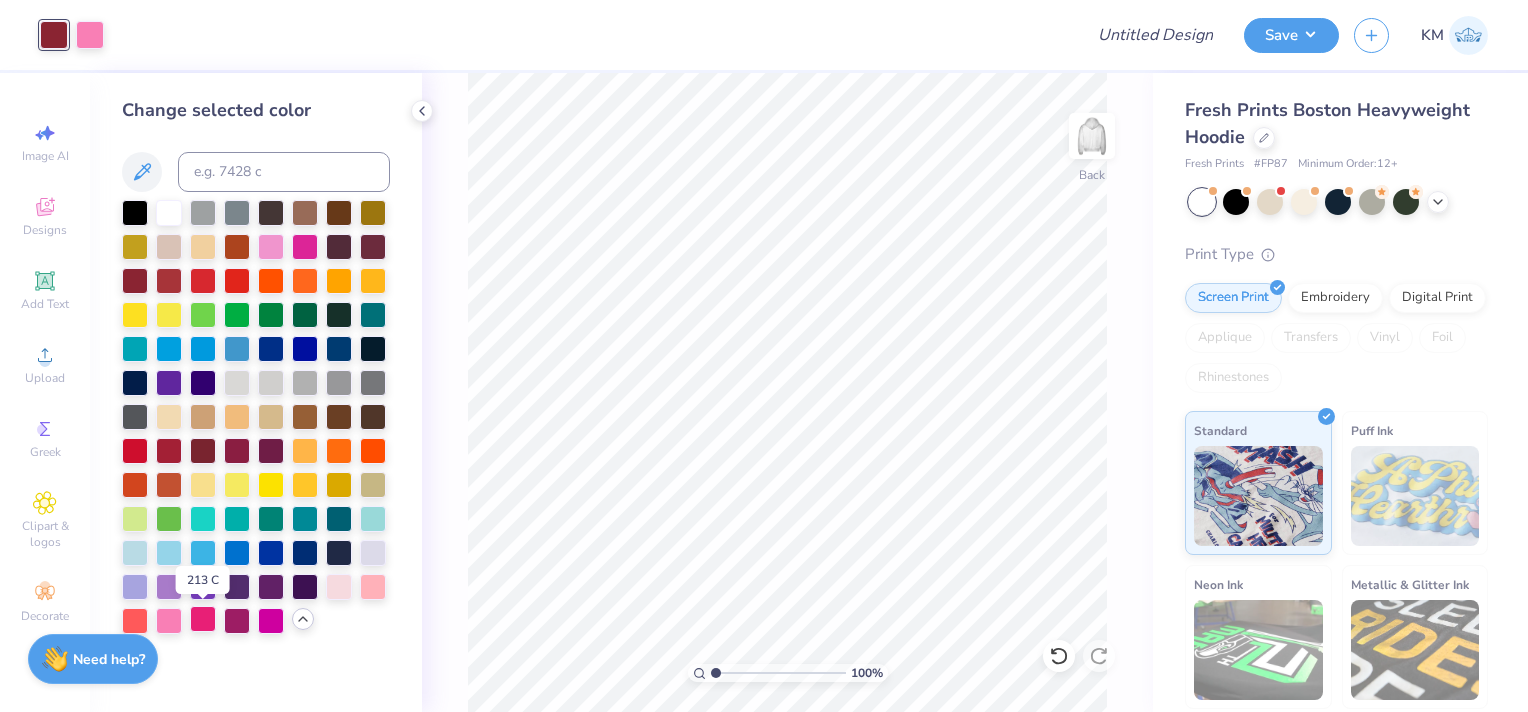 click at bounding box center [203, 619] 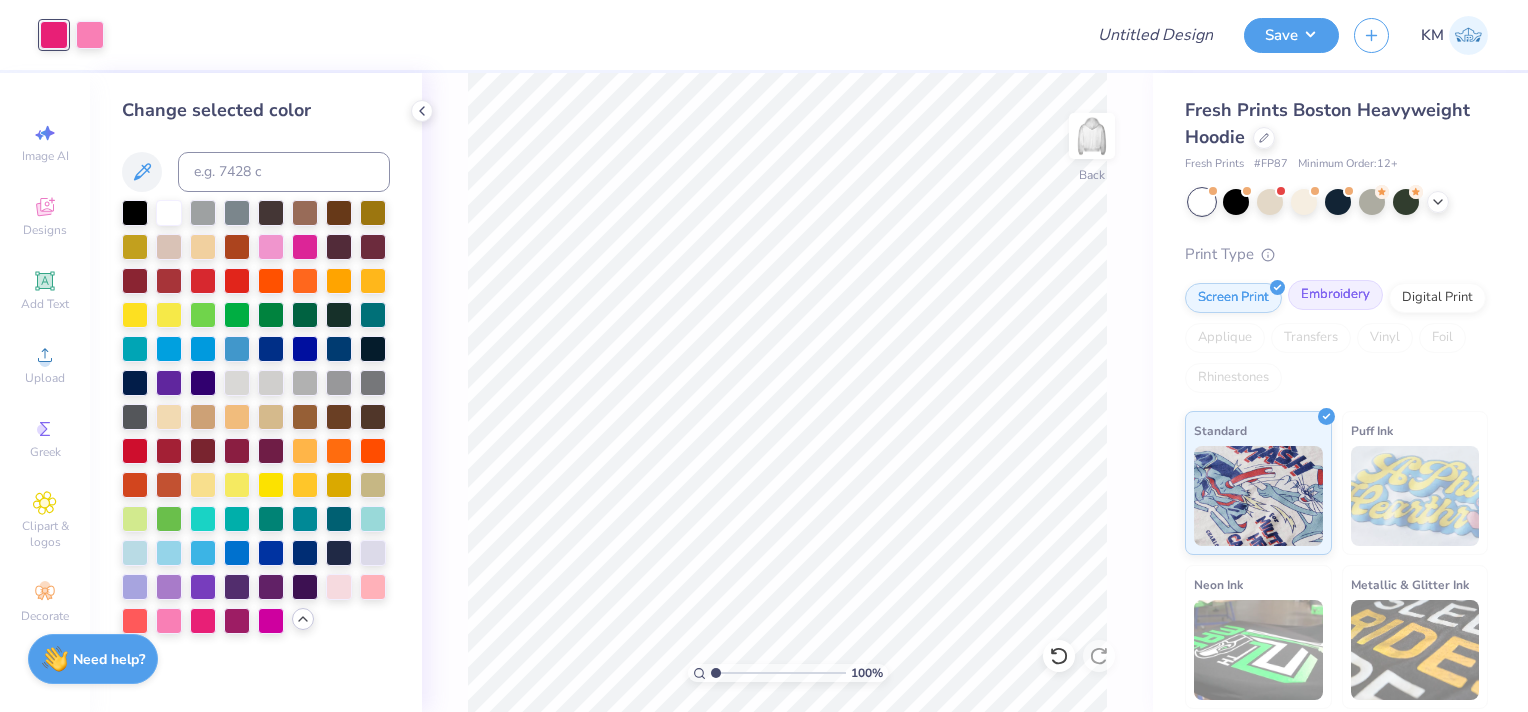 click on "Embroidery" at bounding box center [1335, 295] 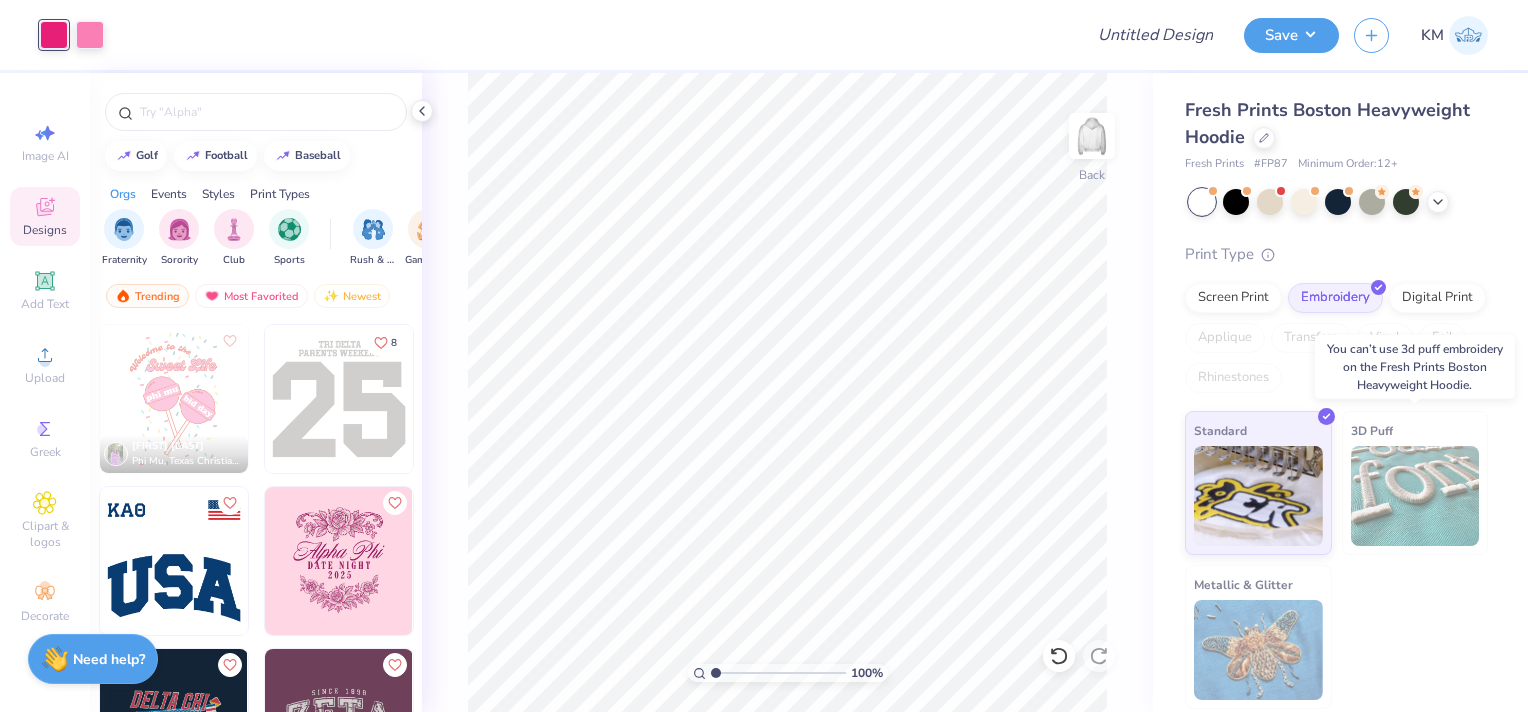 click at bounding box center [1415, 496] 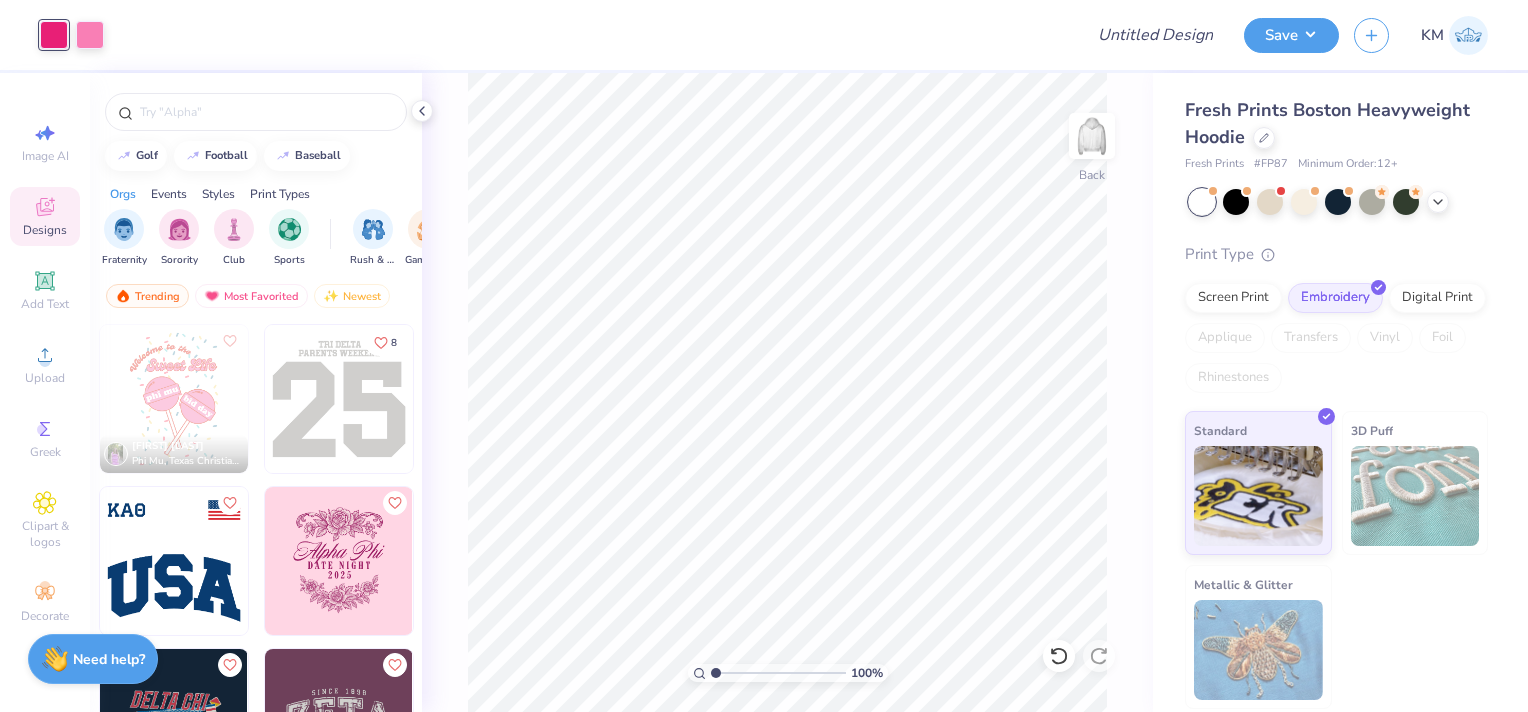 click at bounding box center [1415, 496] 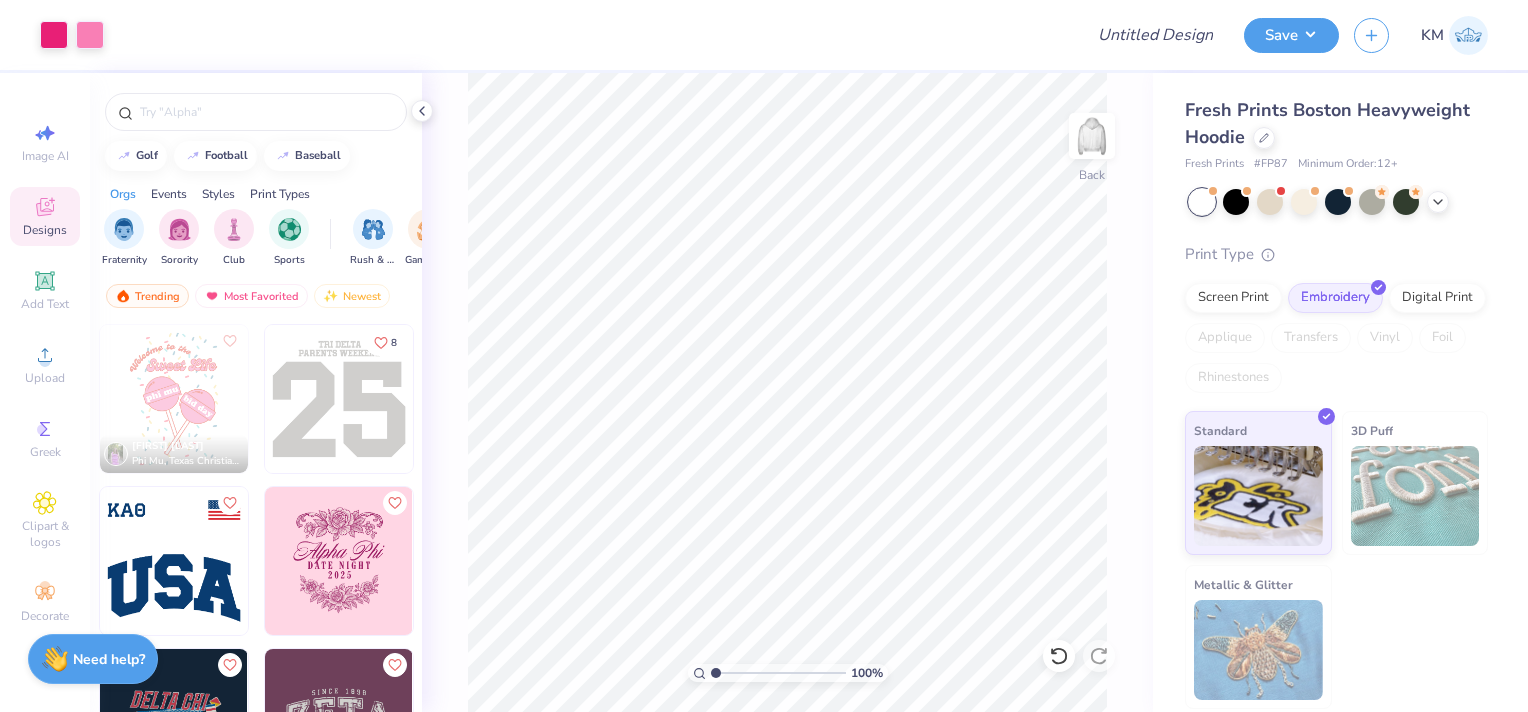 click on "100  %" at bounding box center (787, 392) 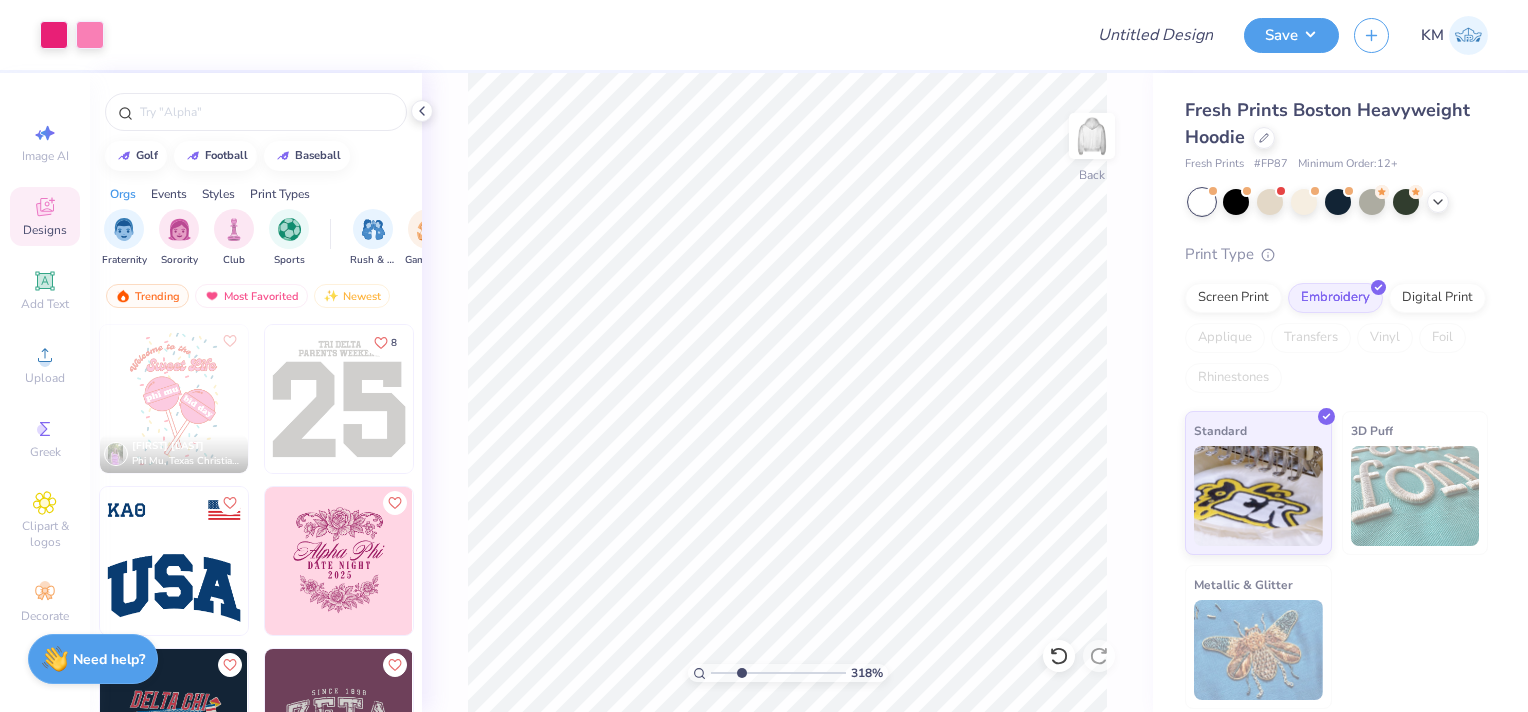 drag, startPoint x: 712, startPoint y: 668, endPoint x: 740, endPoint y: 638, distance: 41.036568 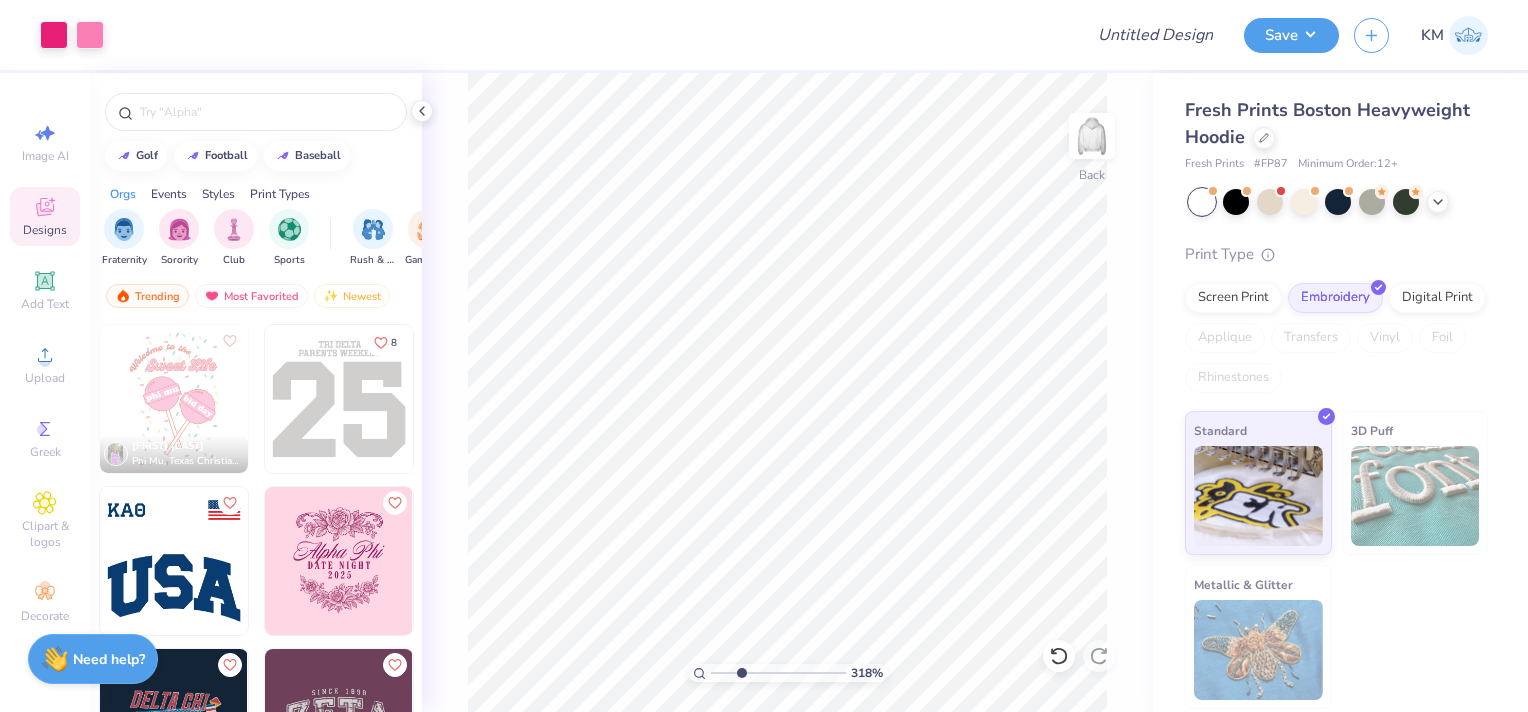 click at bounding box center [778, 673] 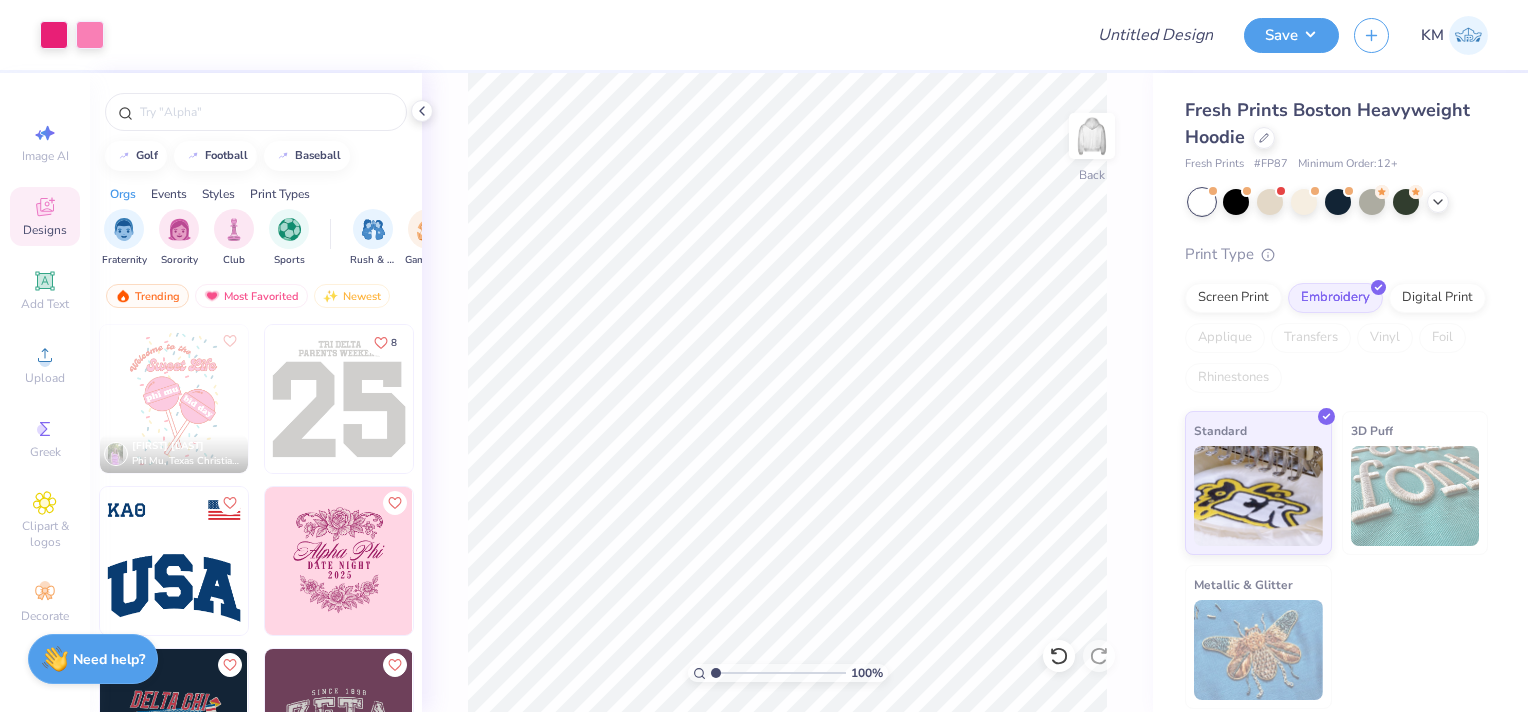 drag, startPoint x: 743, startPoint y: 676, endPoint x: 701, endPoint y: 680, distance: 42.190044 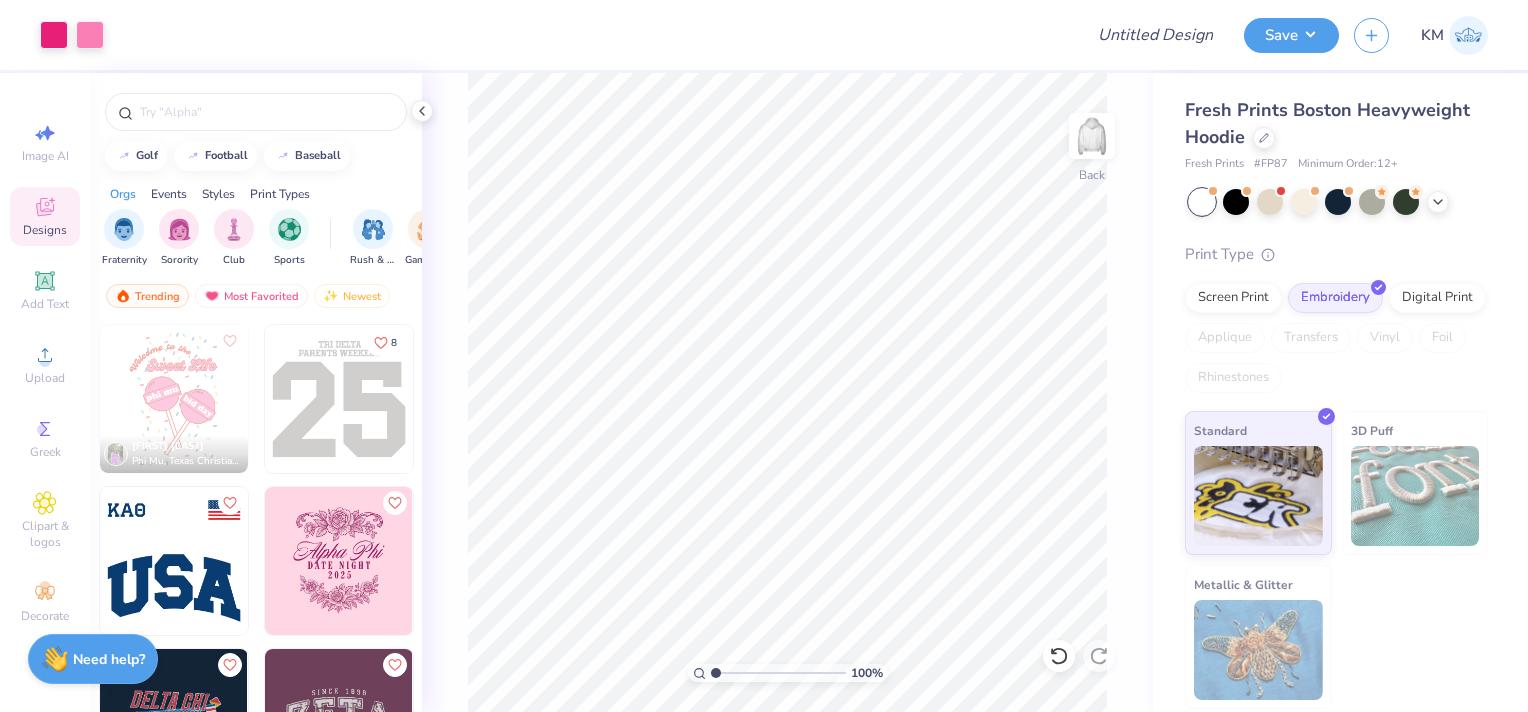 type on "1" 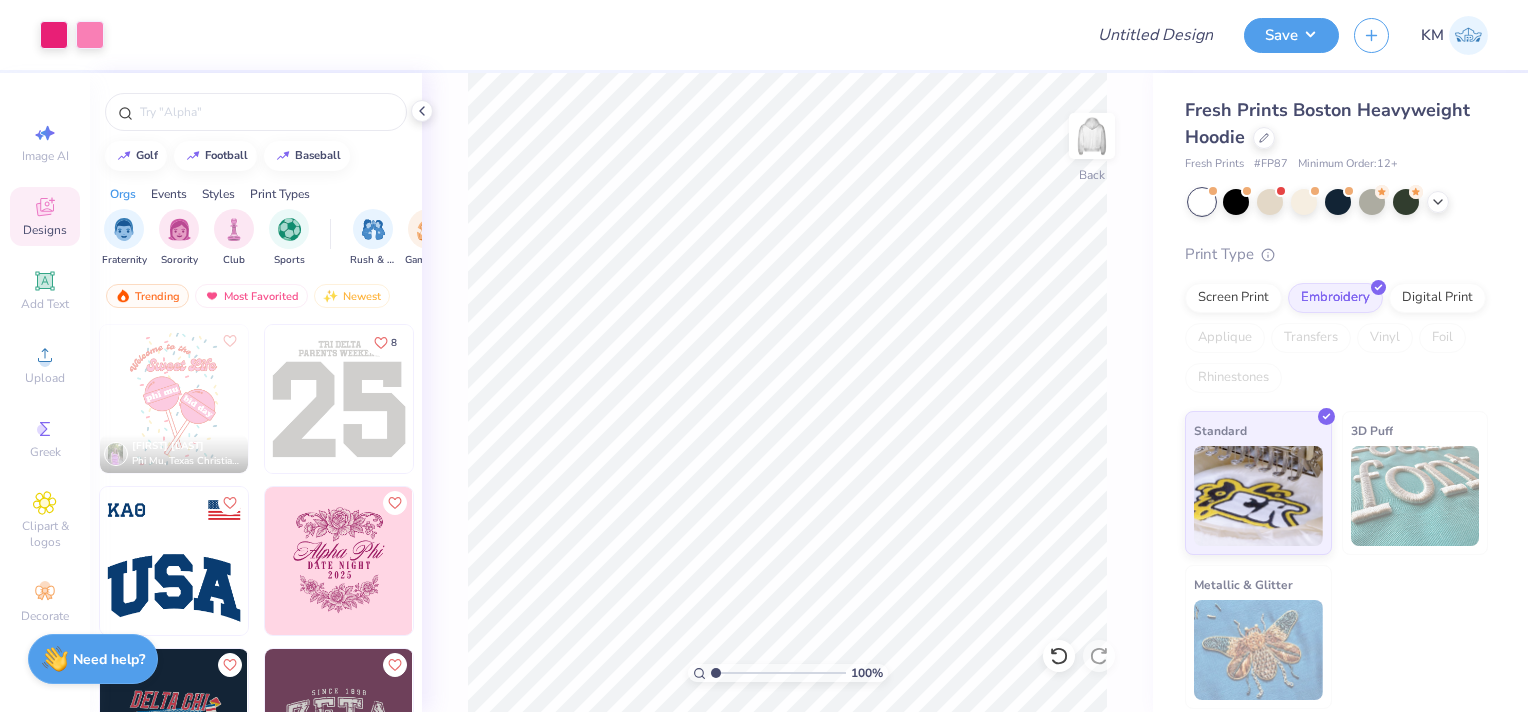 click at bounding box center [778, 673] 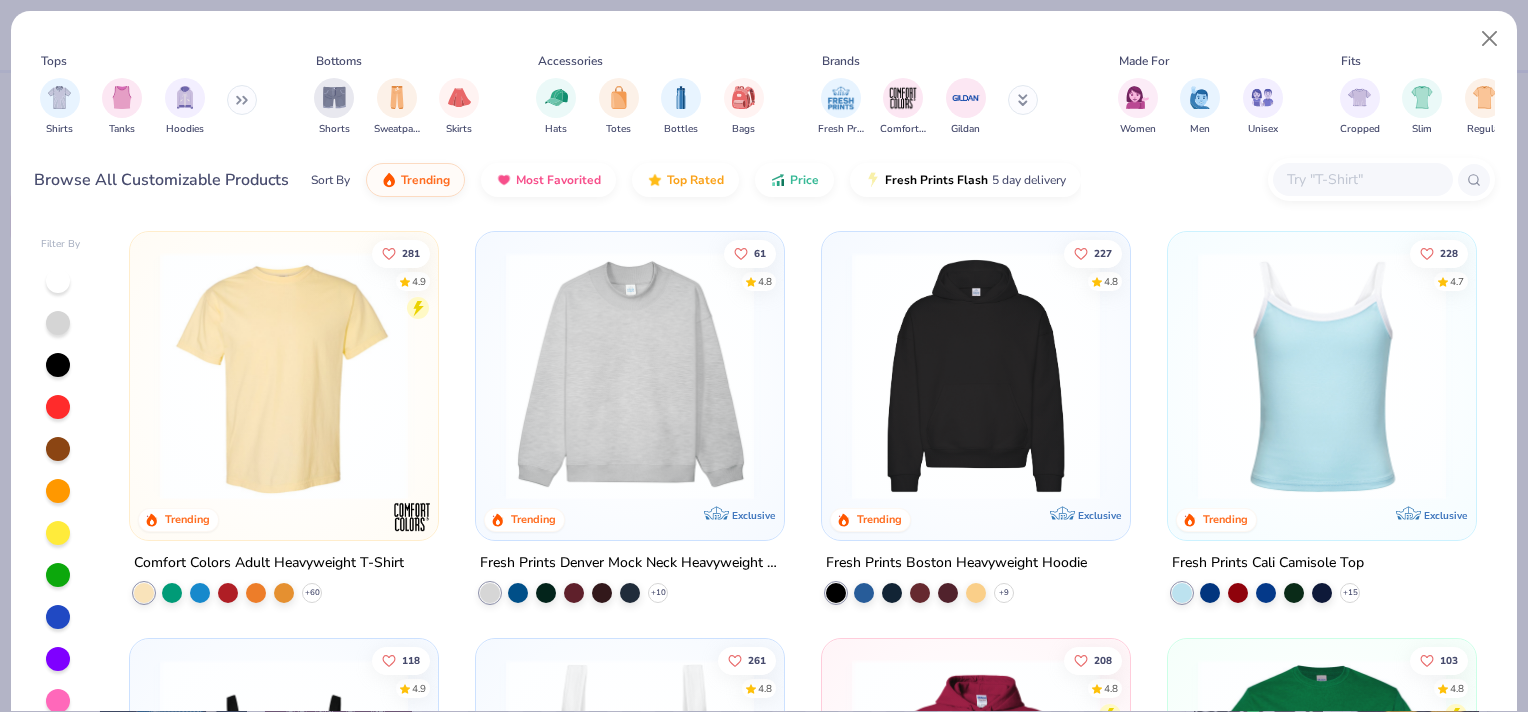 scroll, scrollTop: 0, scrollLeft: 0, axis: both 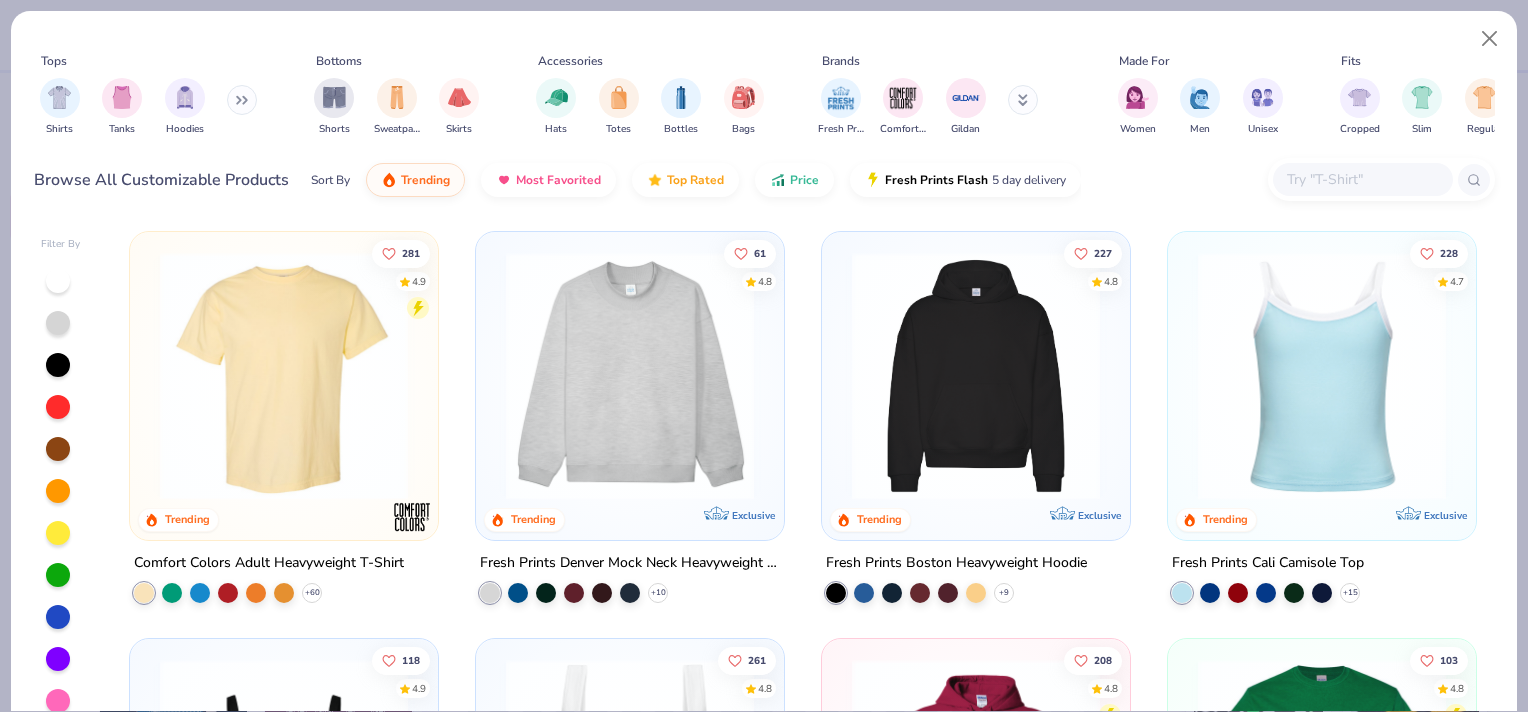 click at bounding box center (976, 376) 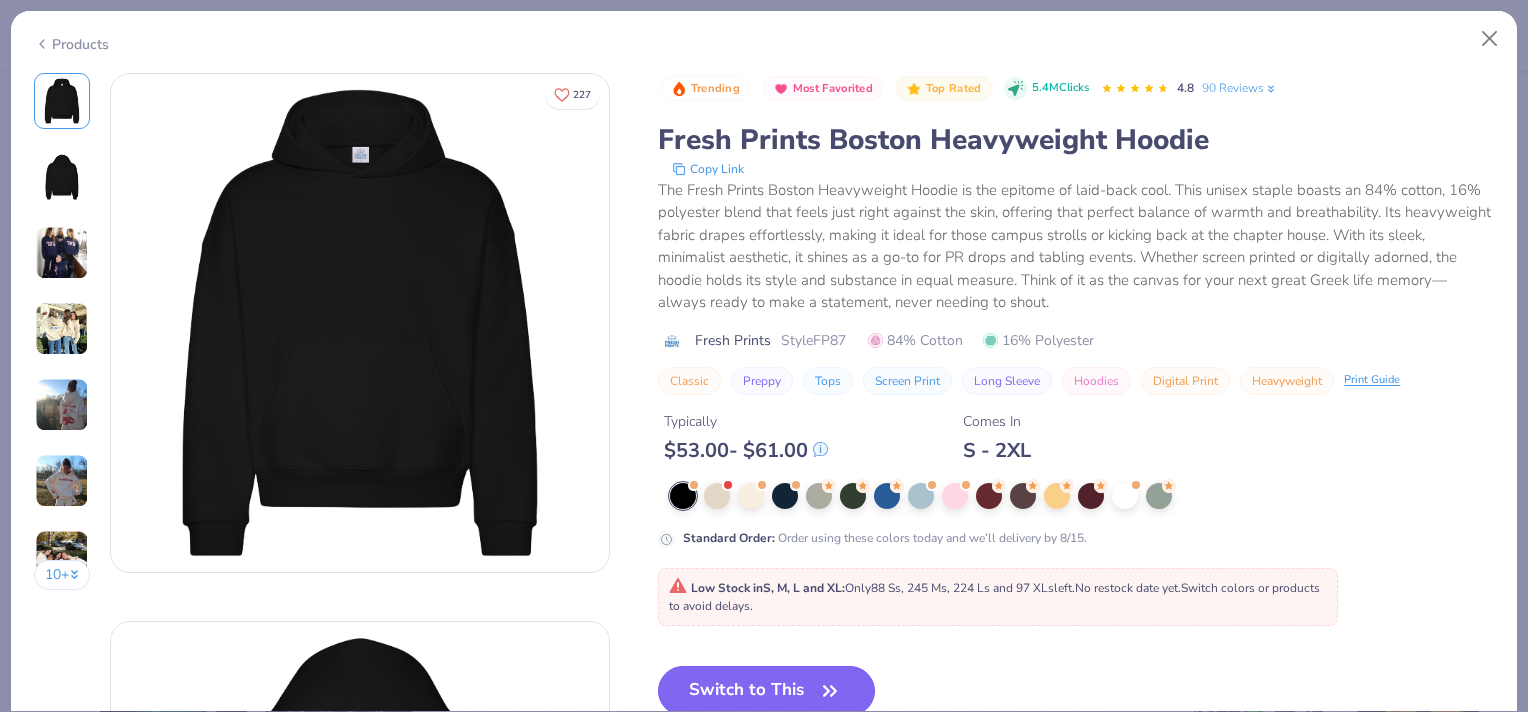 click on "Switch to This" at bounding box center (766, 691) 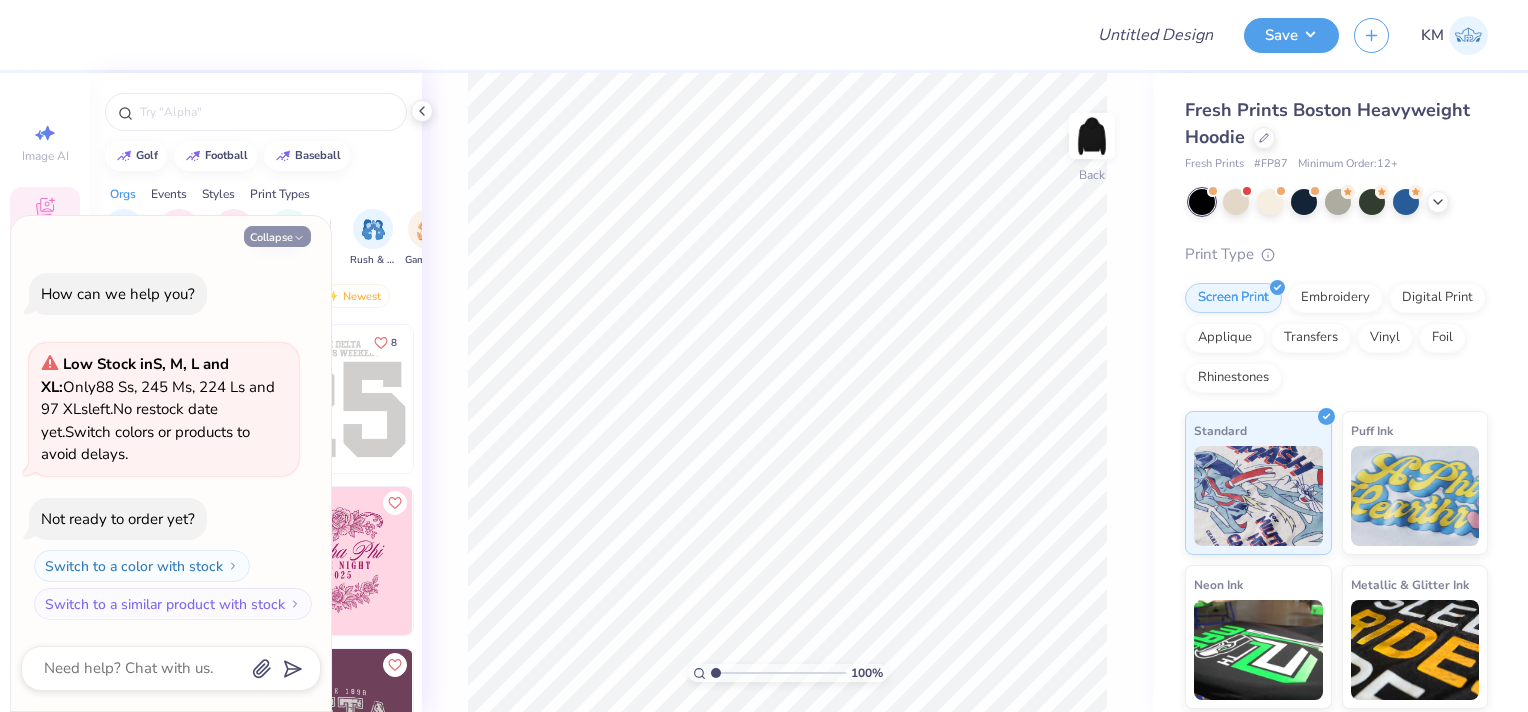 click on "Collapse" at bounding box center [277, 236] 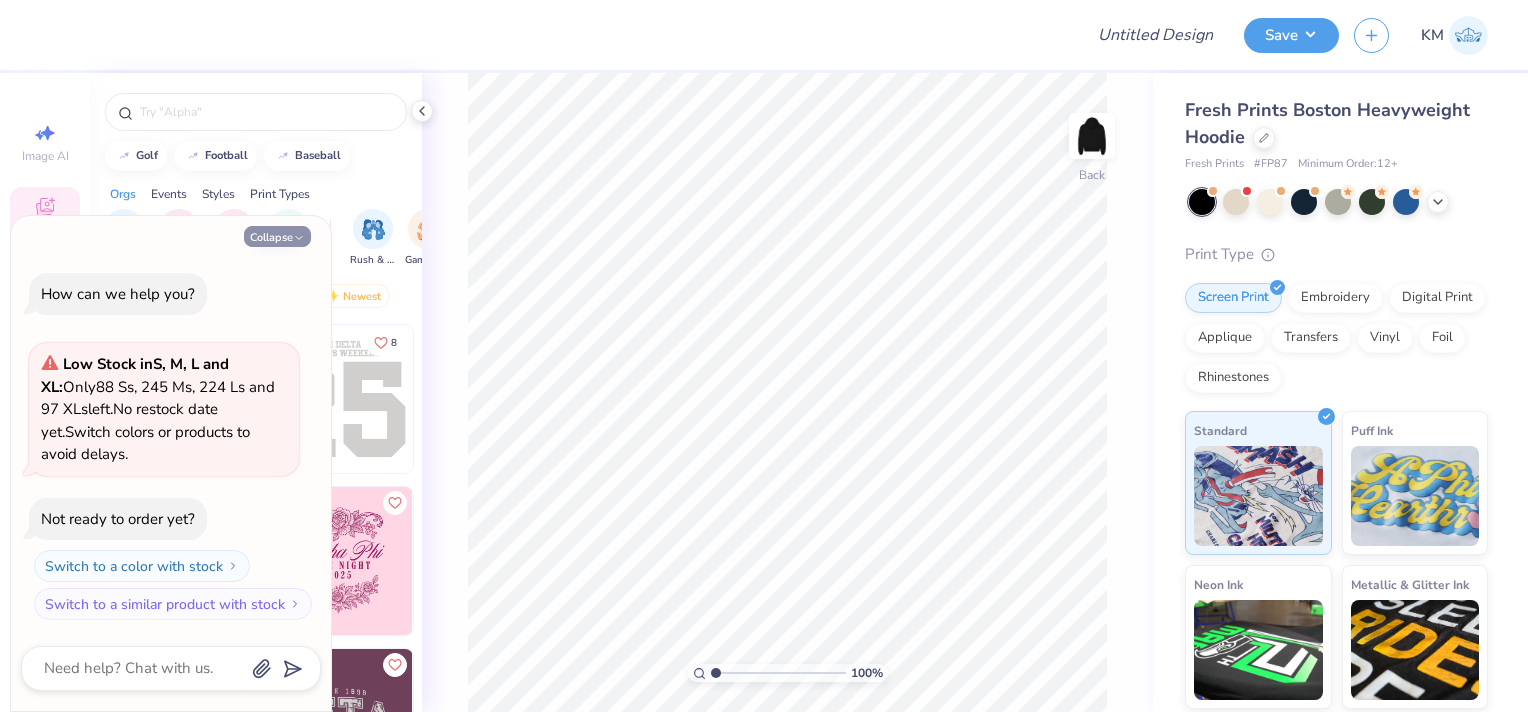 type on "x" 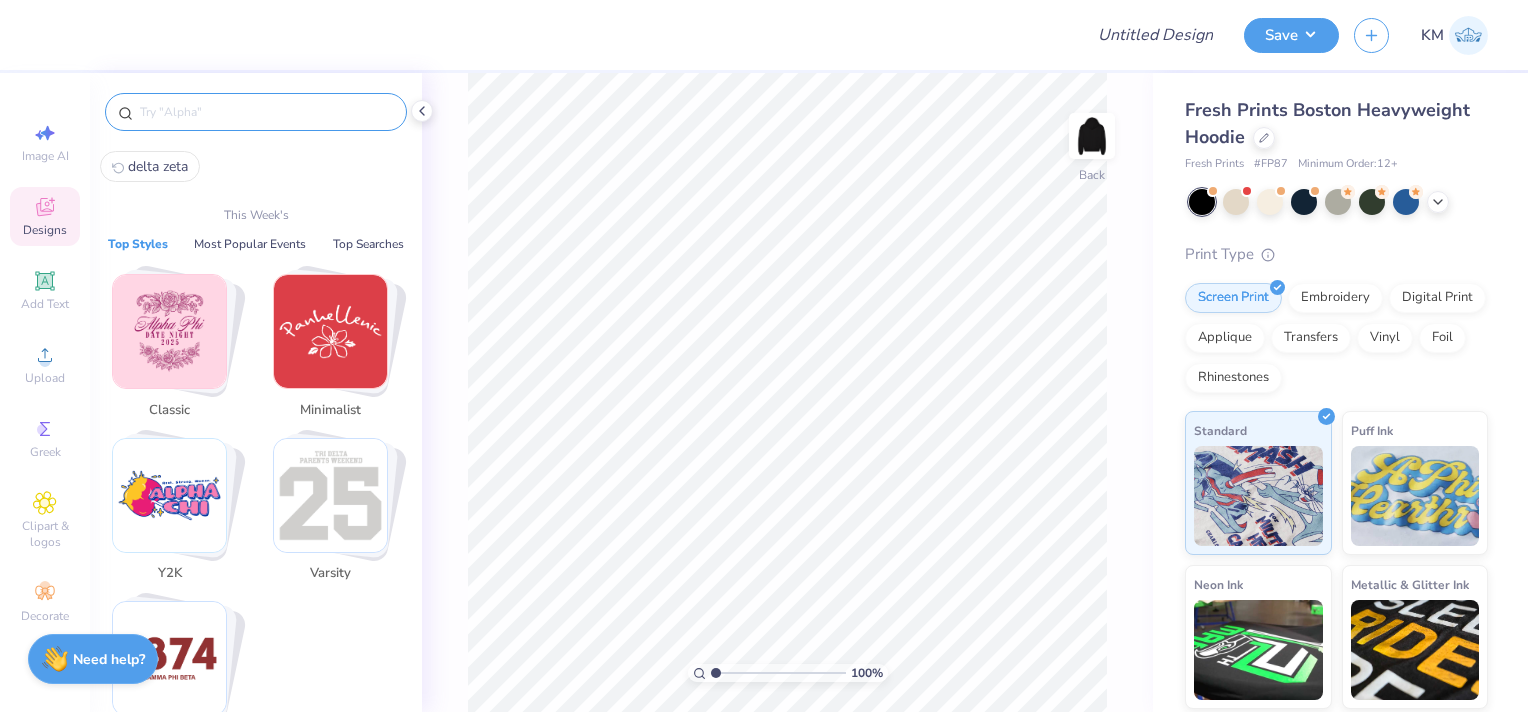 click at bounding box center (266, 112) 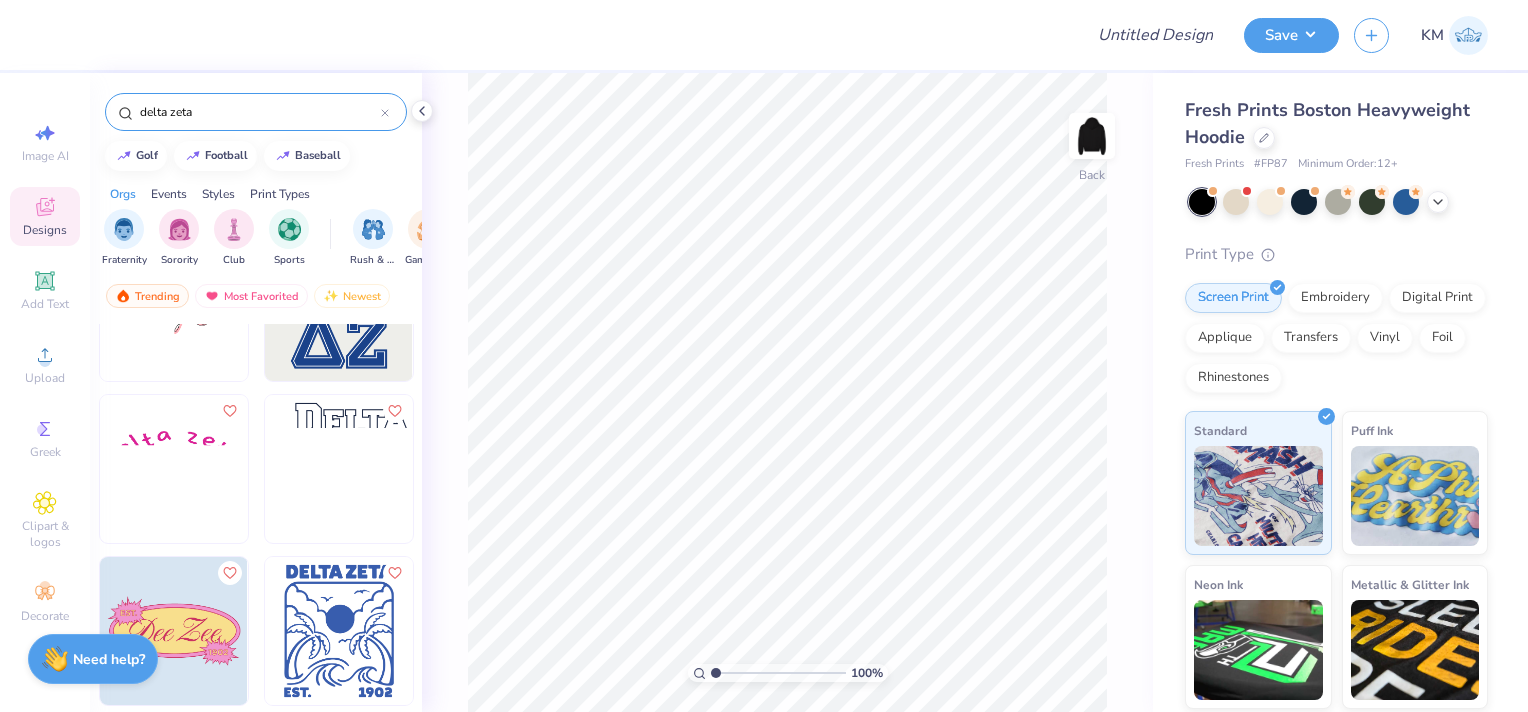 scroll, scrollTop: 1800, scrollLeft: 0, axis: vertical 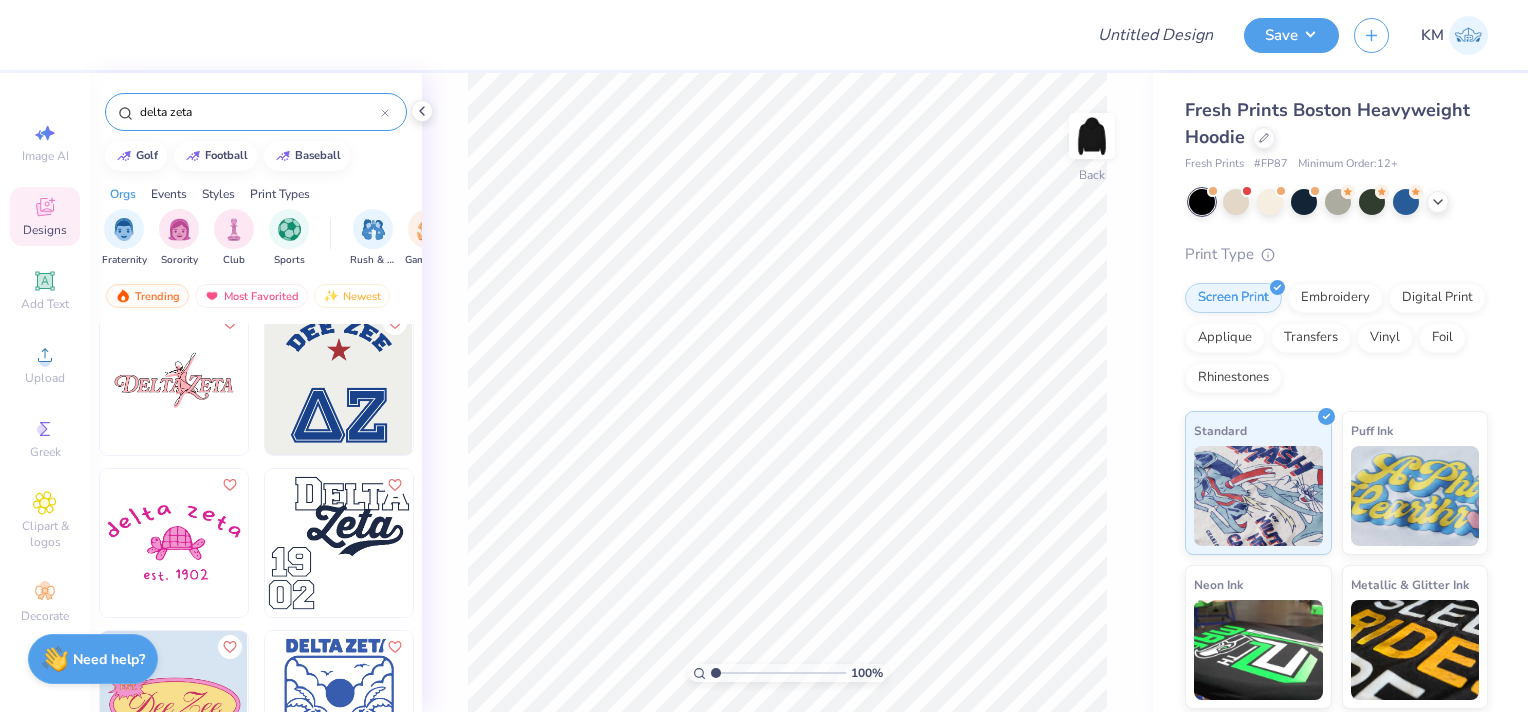 click at bounding box center [339, 543] 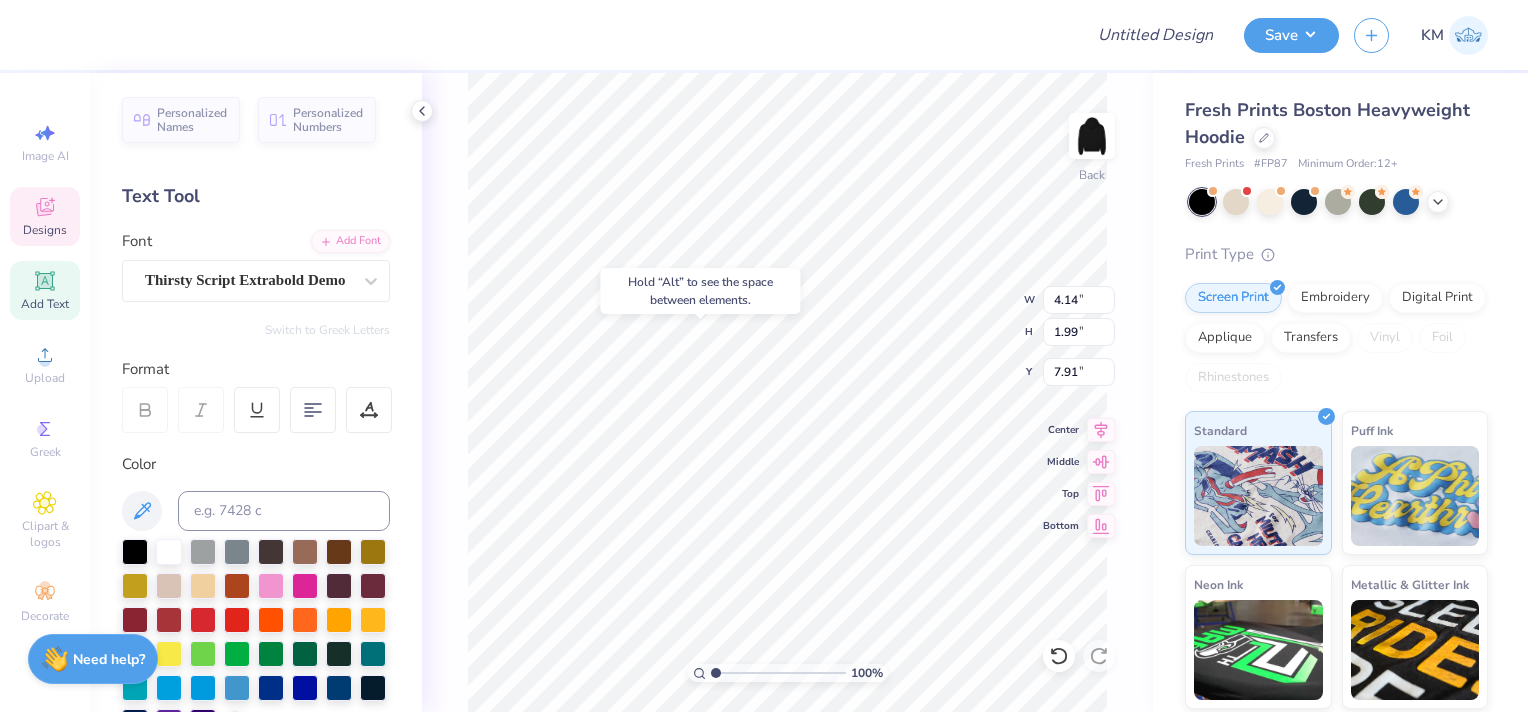 type on "7.91" 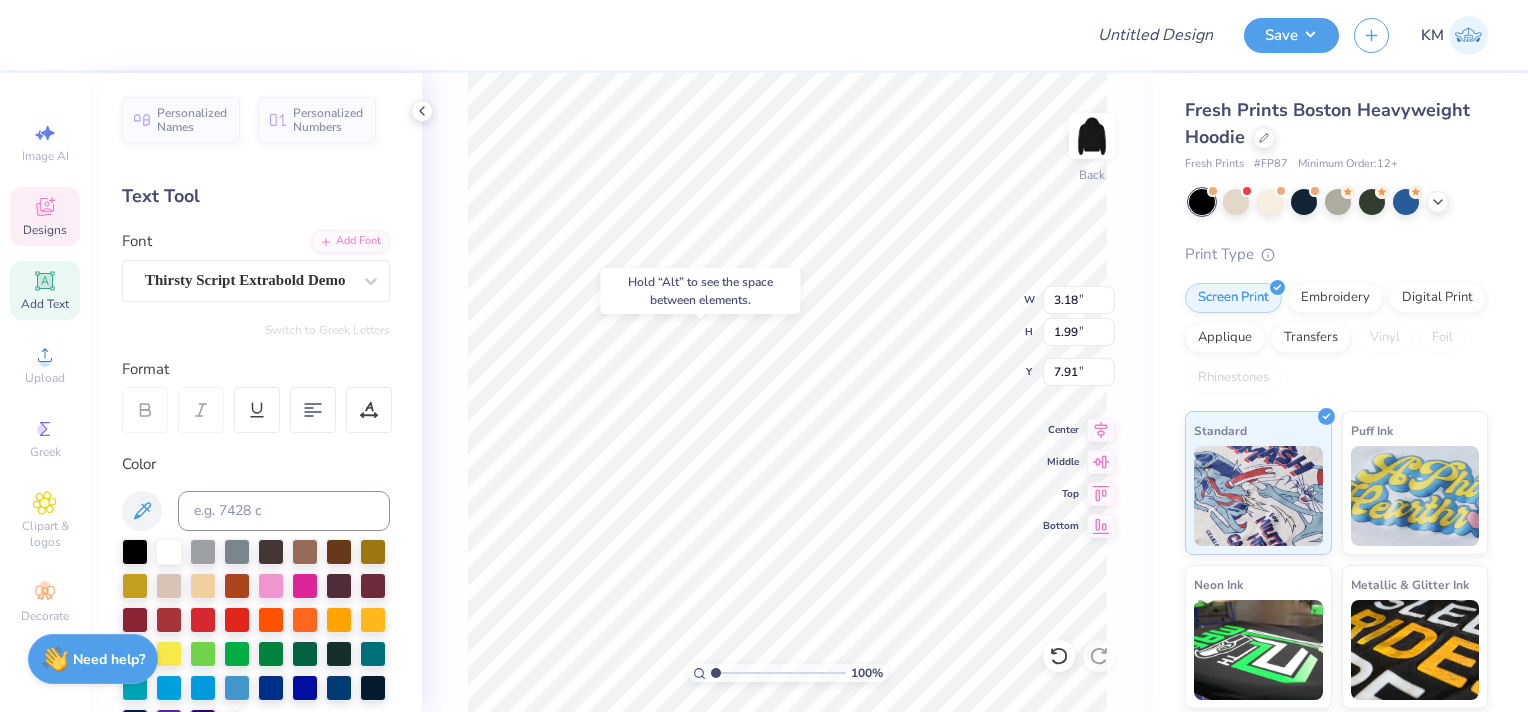 type on "1.55" 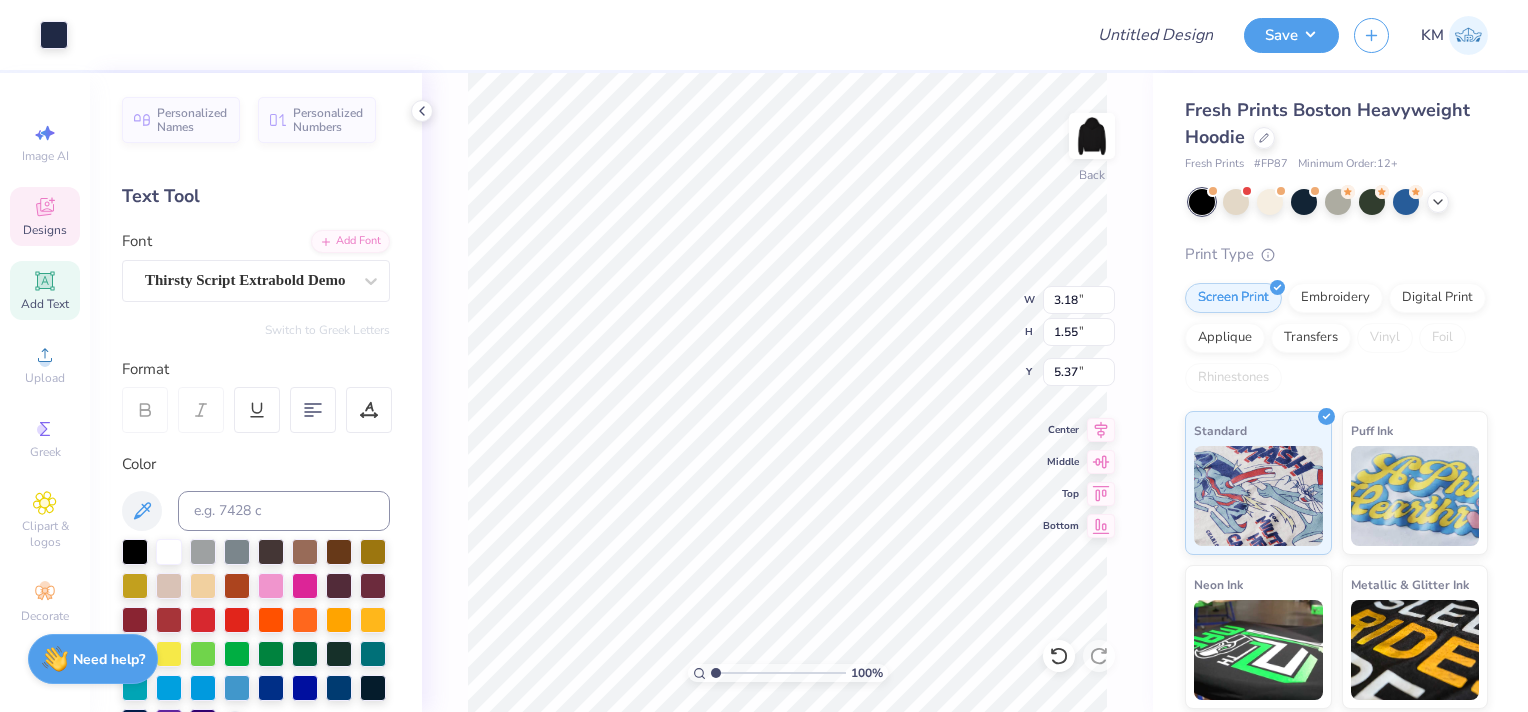 type on "4.14" 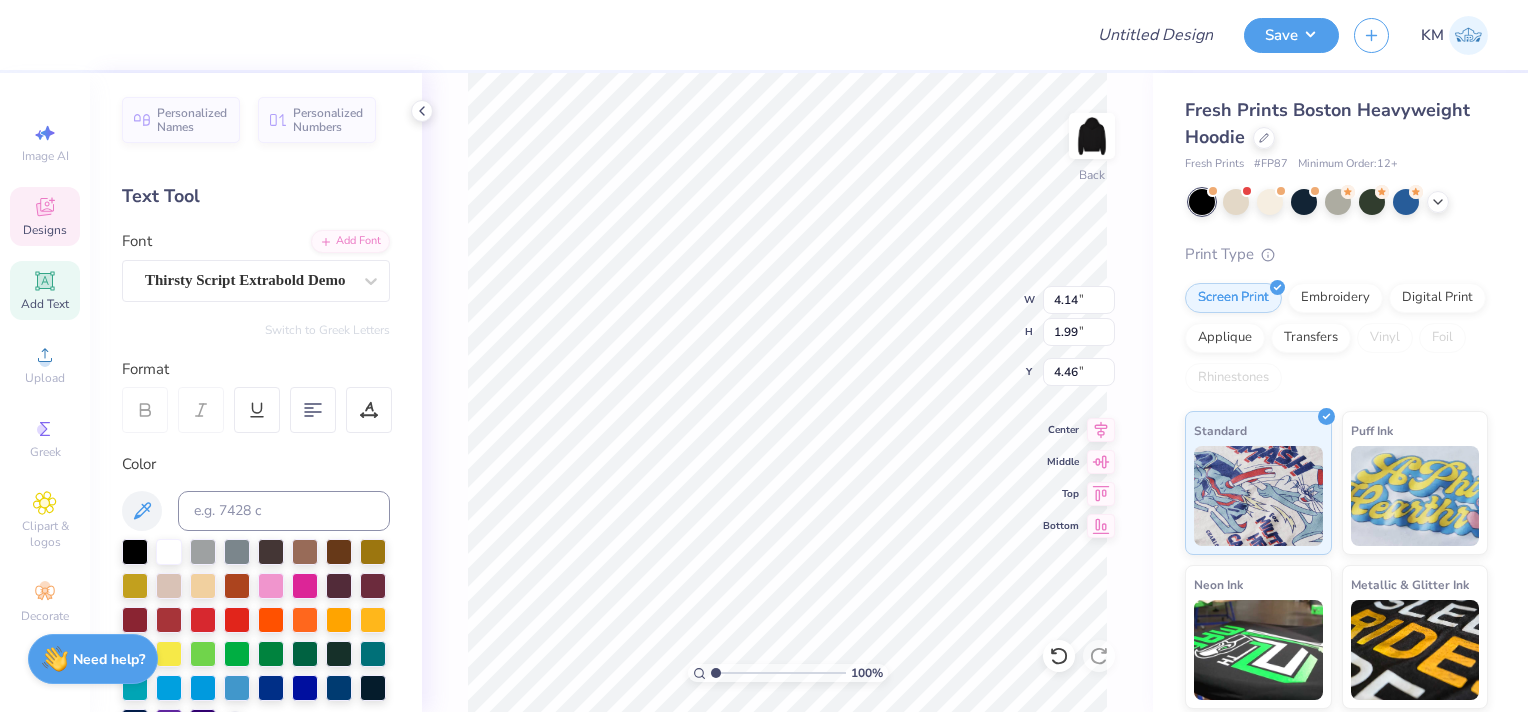 type on "7.43" 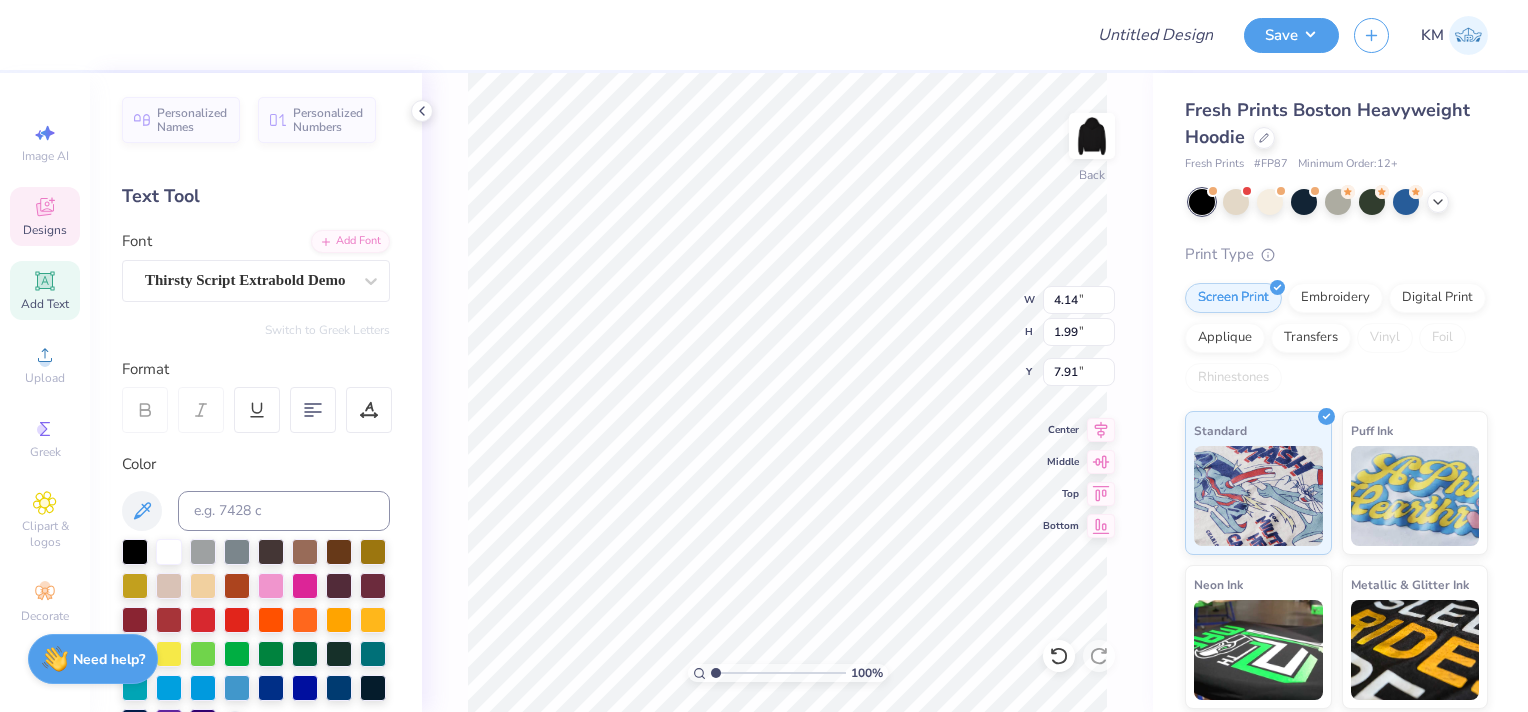scroll, scrollTop: 16, scrollLeft: 2, axis: both 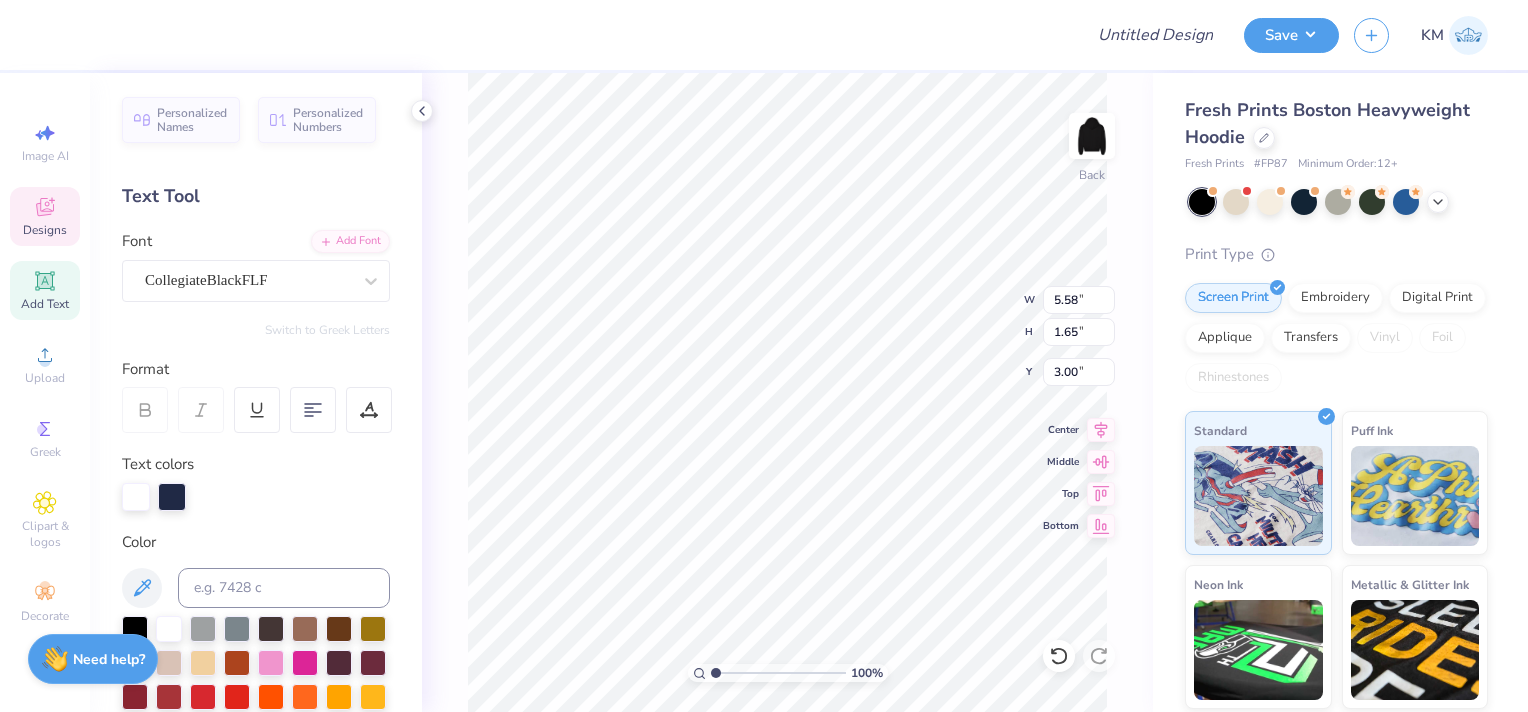 type on "5.58" 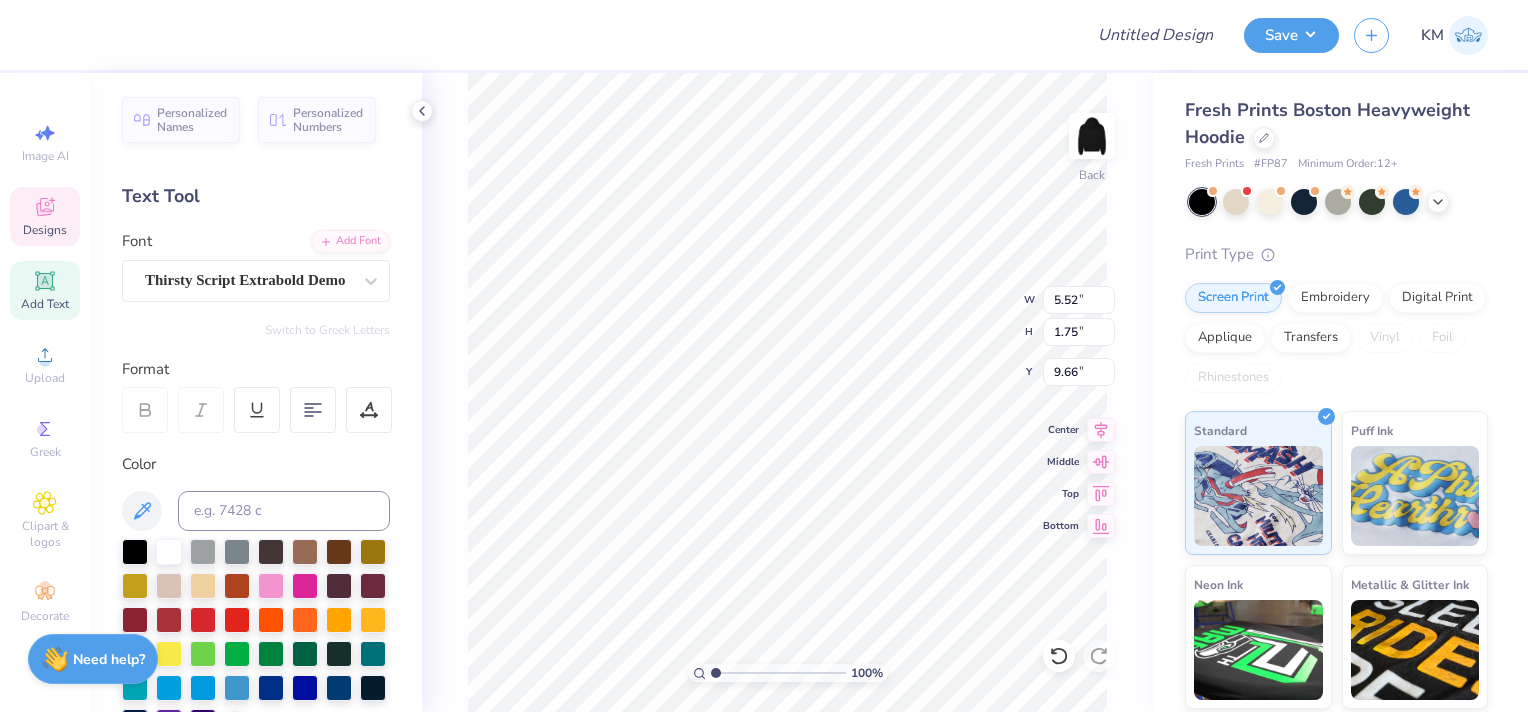 type on "9.66" 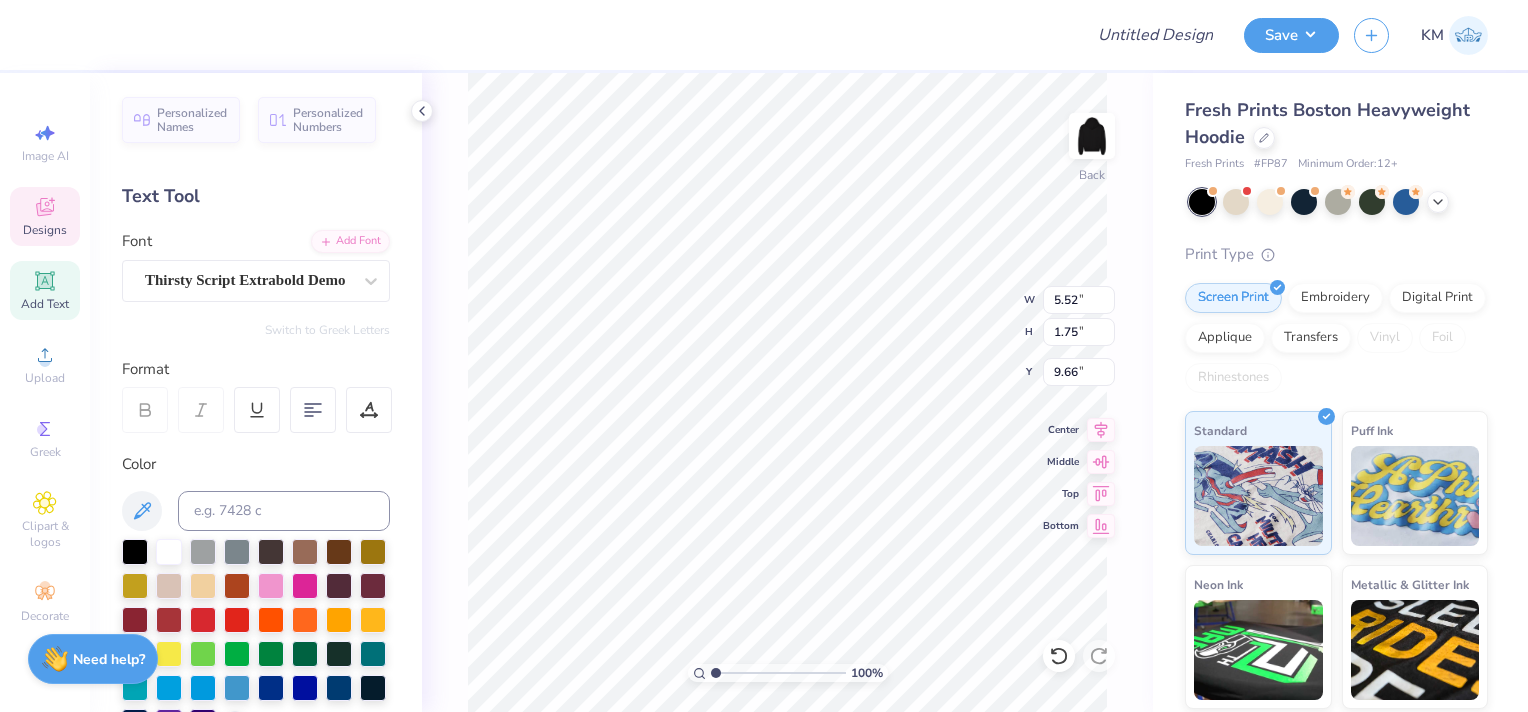 drag, startPoint x: 159, startPoint y: 545, endPoint x: 439, endPoint y: 481, distance: 287.22116 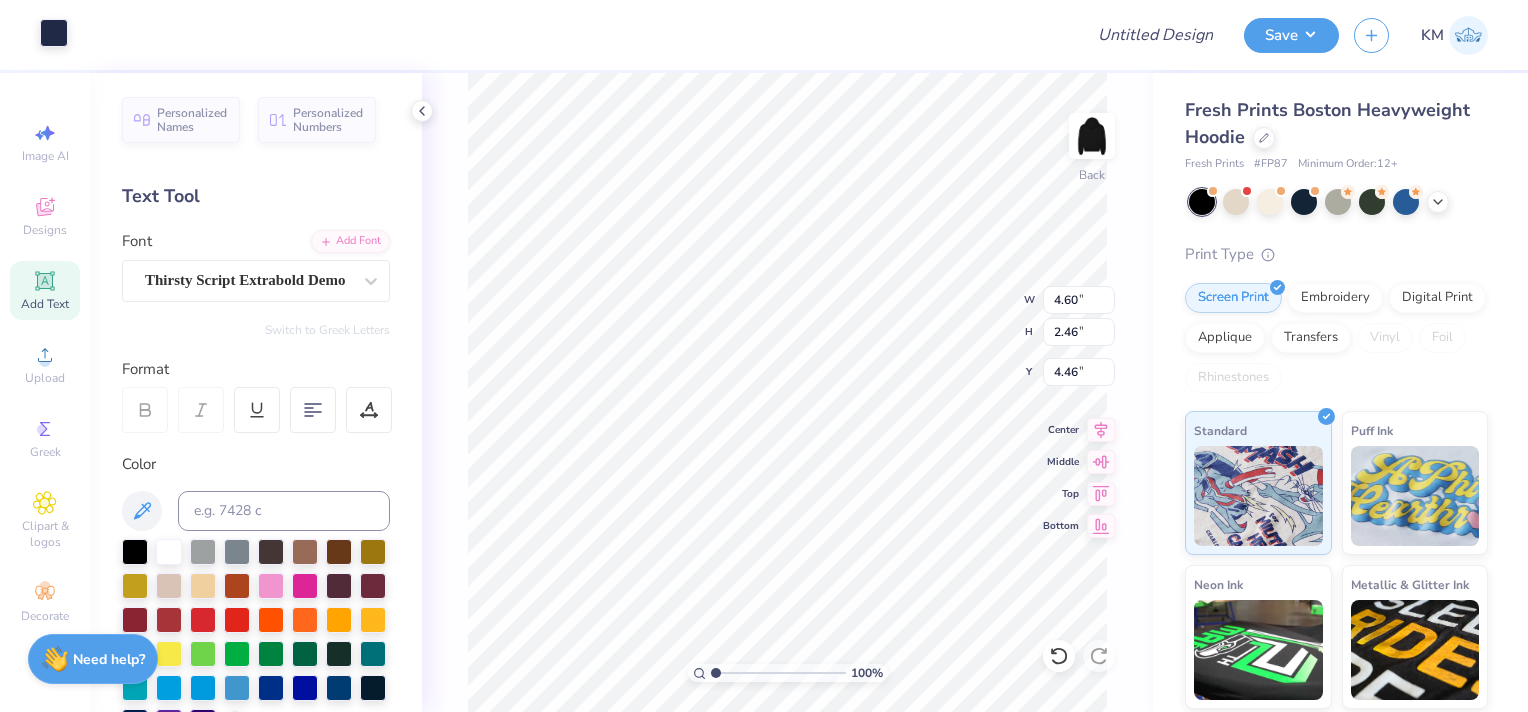 click at bounding box center (54, 33) 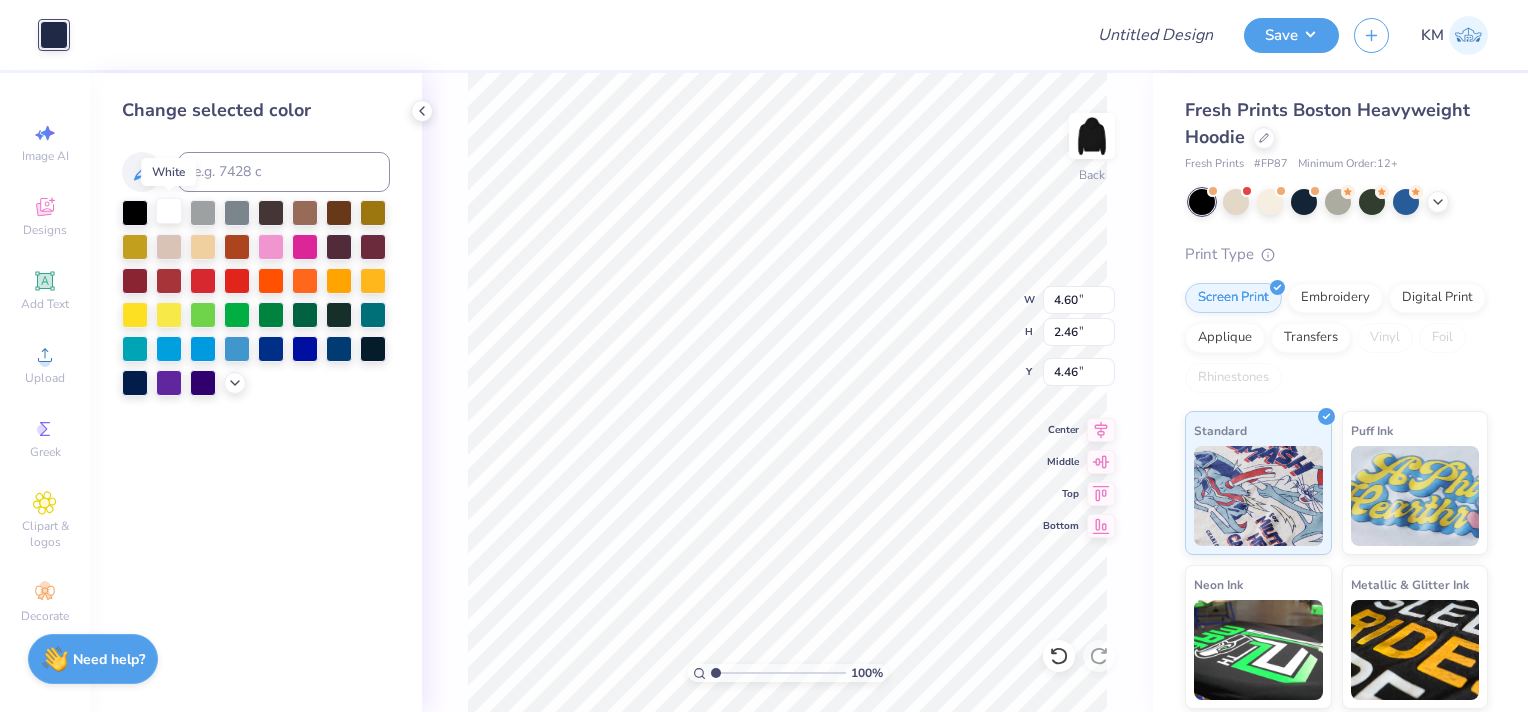 click at bounding box center [169, 211] 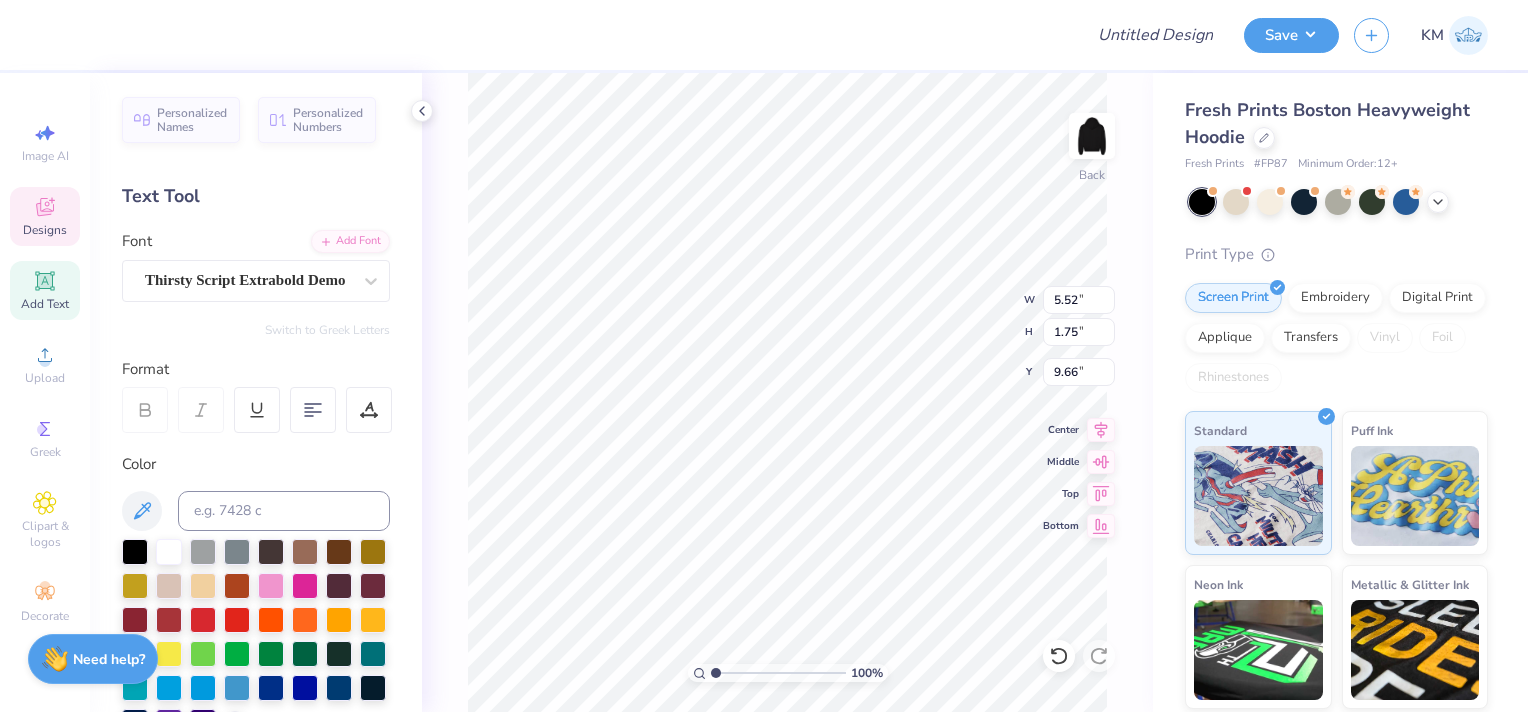 type on "6.75" 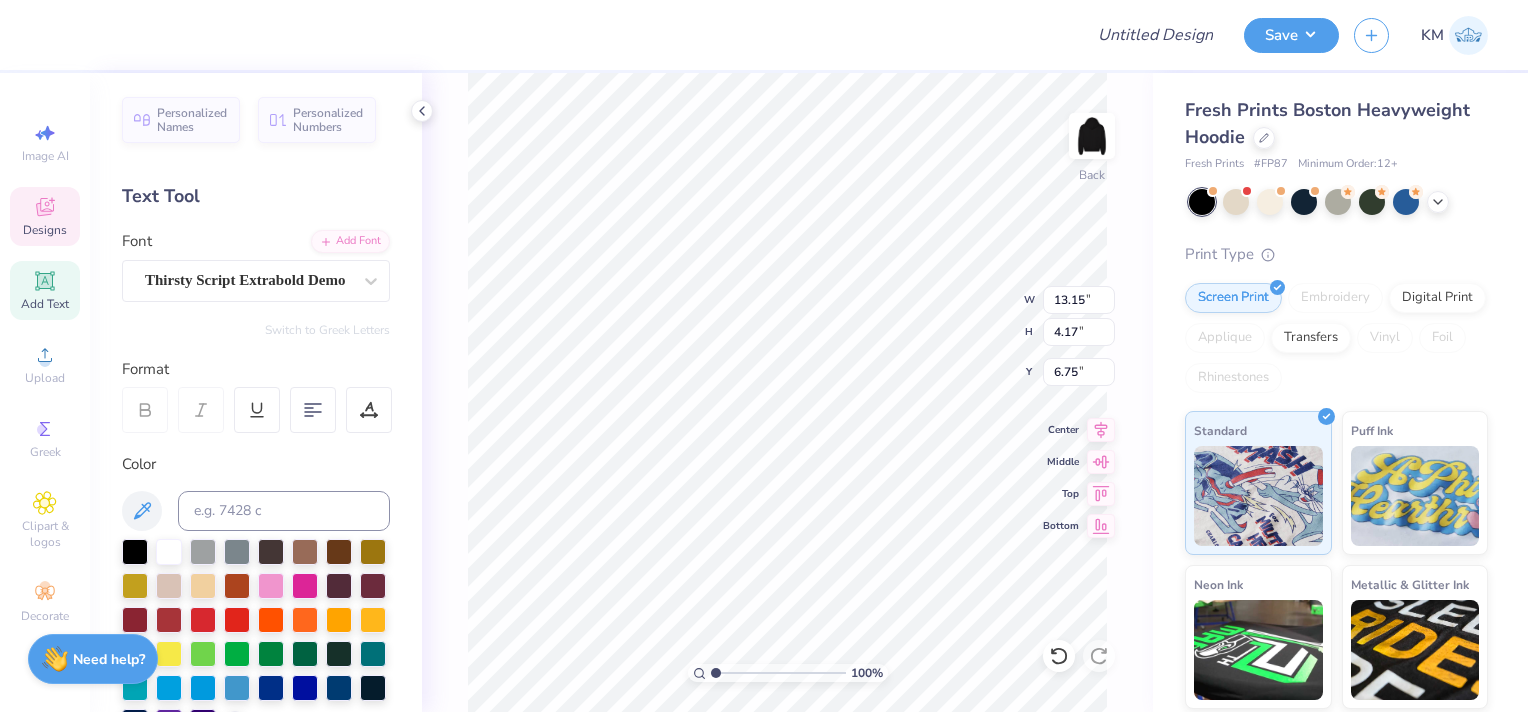 type on "13.15" 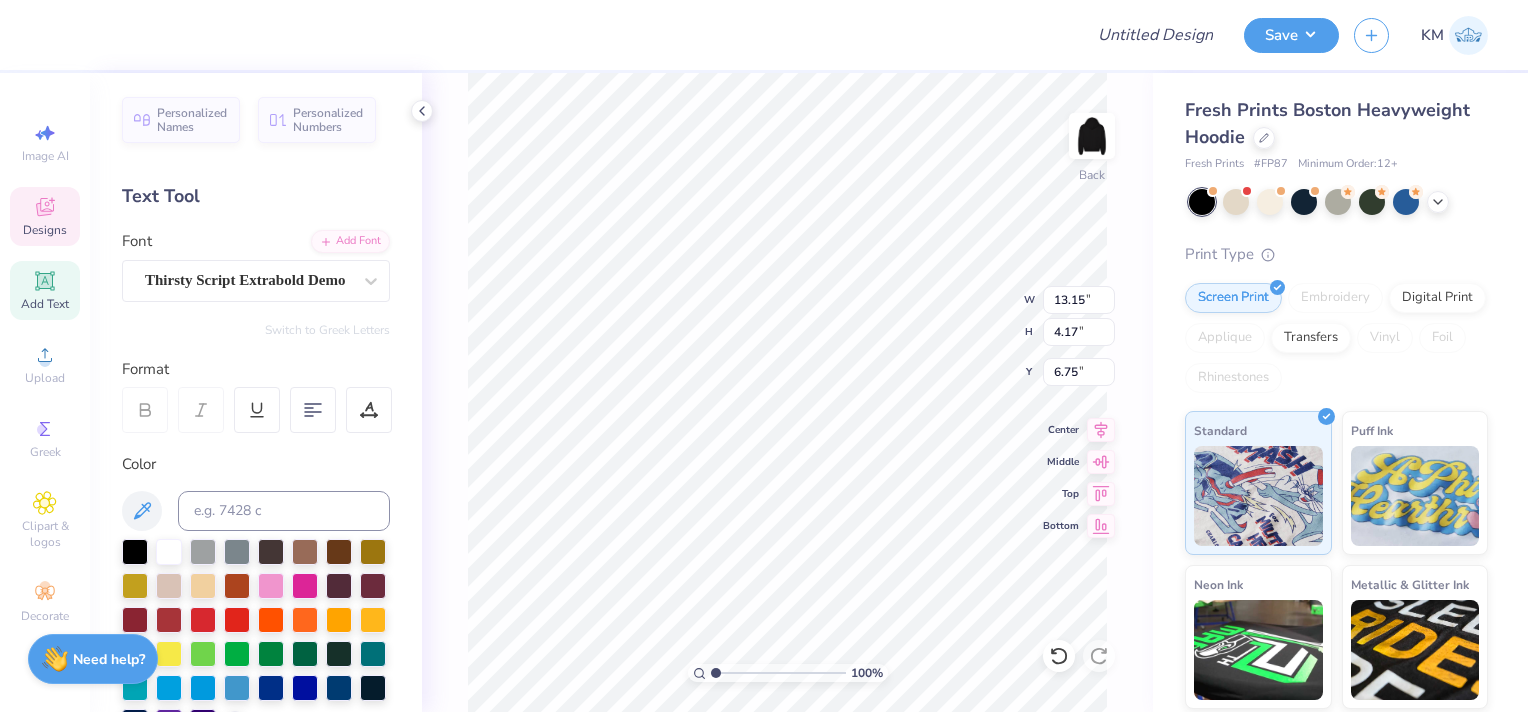type on "0.50" 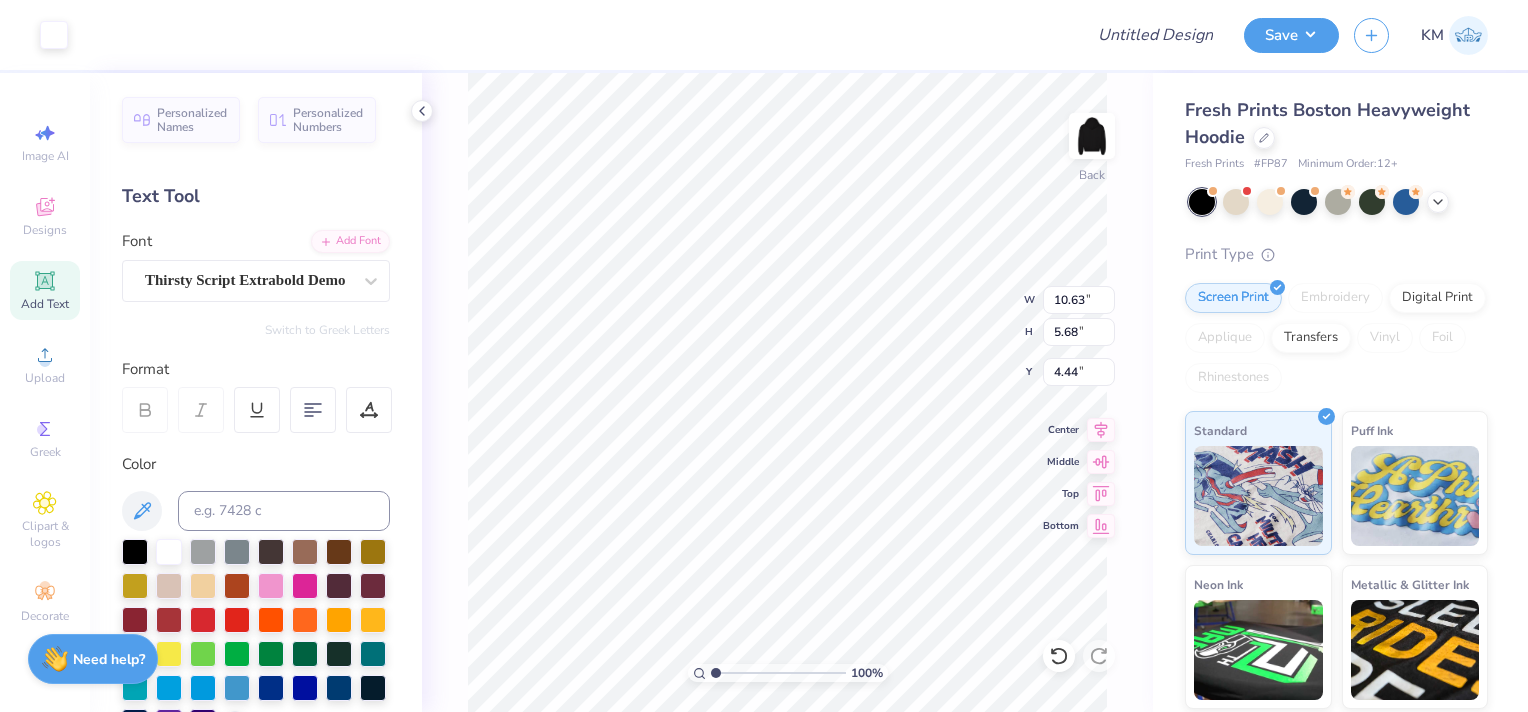 type on "10.63" 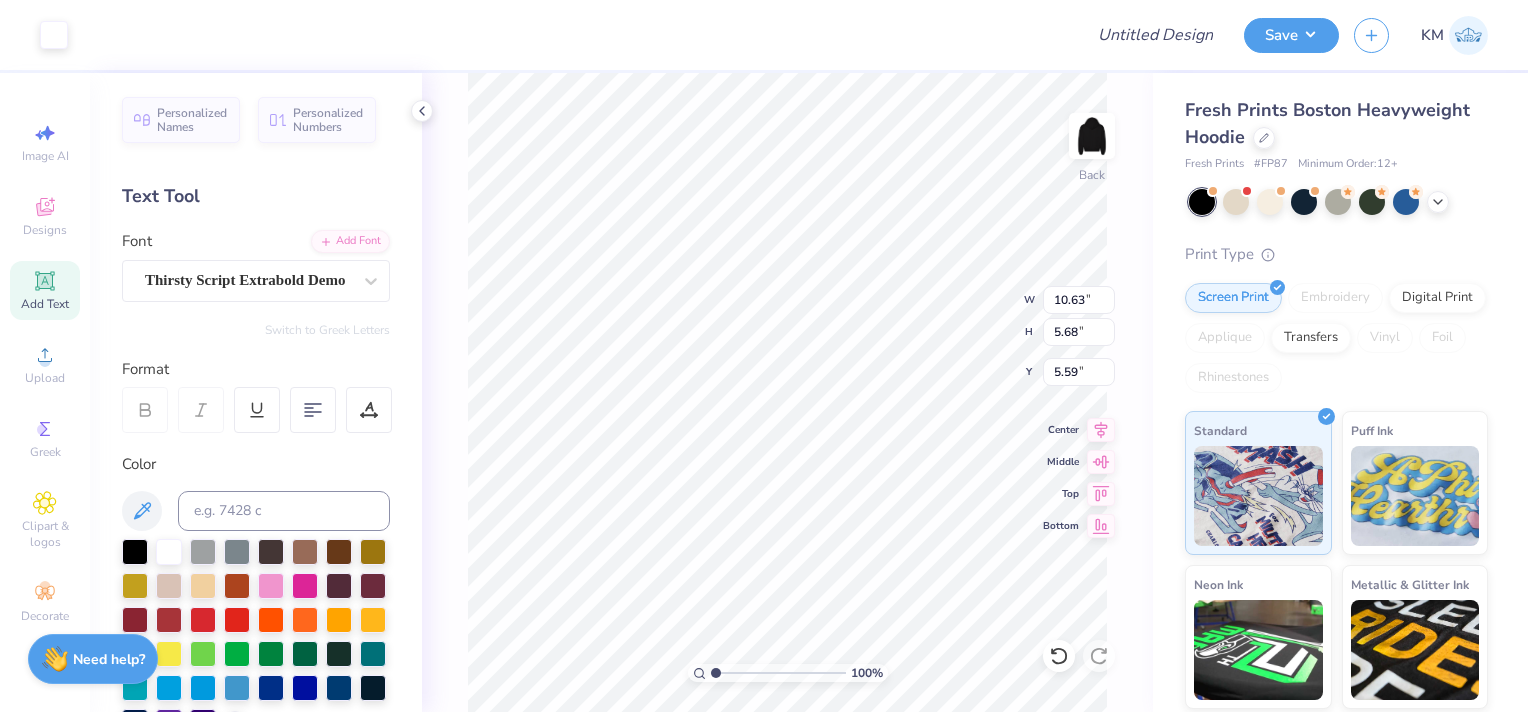 type on "13.15" 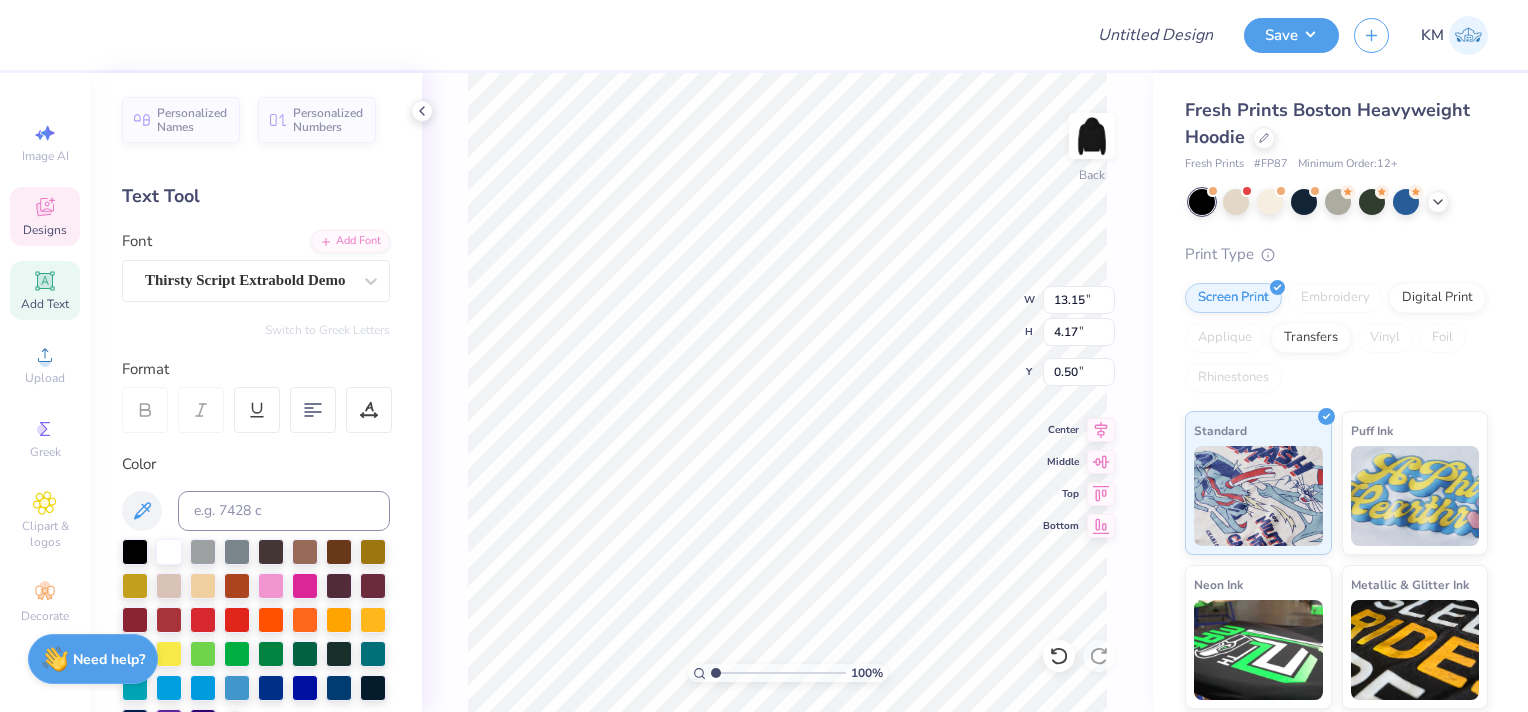 type on "1.42" 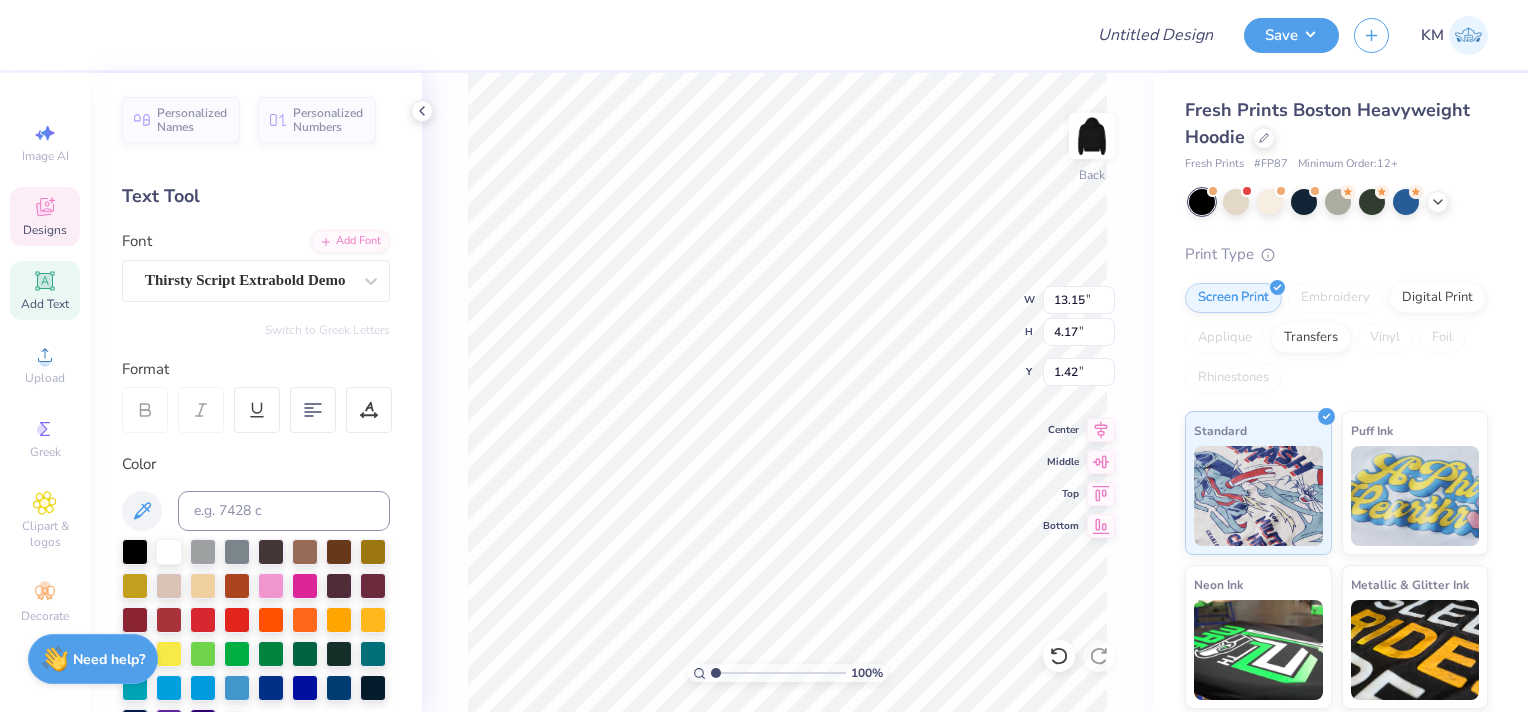 type on "9.57" 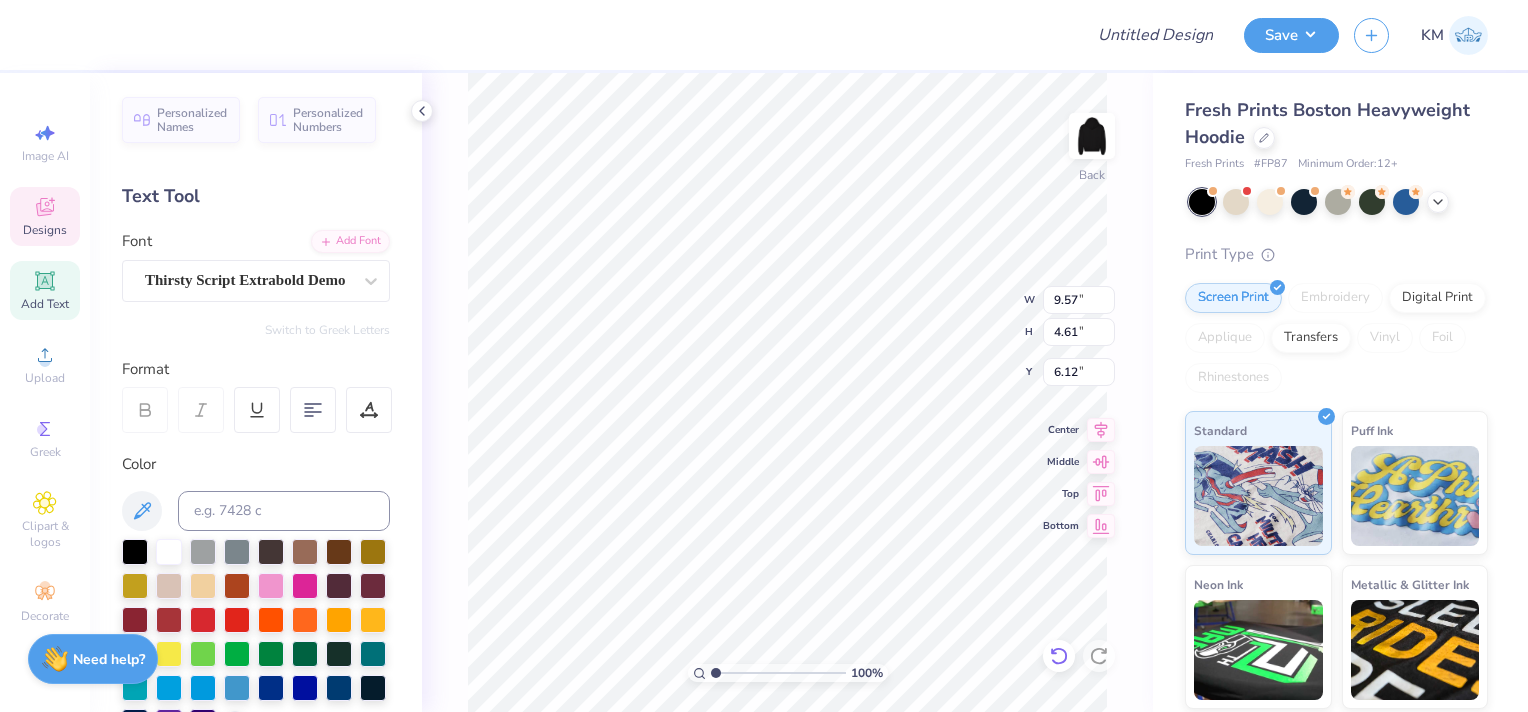 drag, startPoint x: 1072, startPoint y: 661, endPoint x: 1058, endPoint y: 648, distance: 19.104973 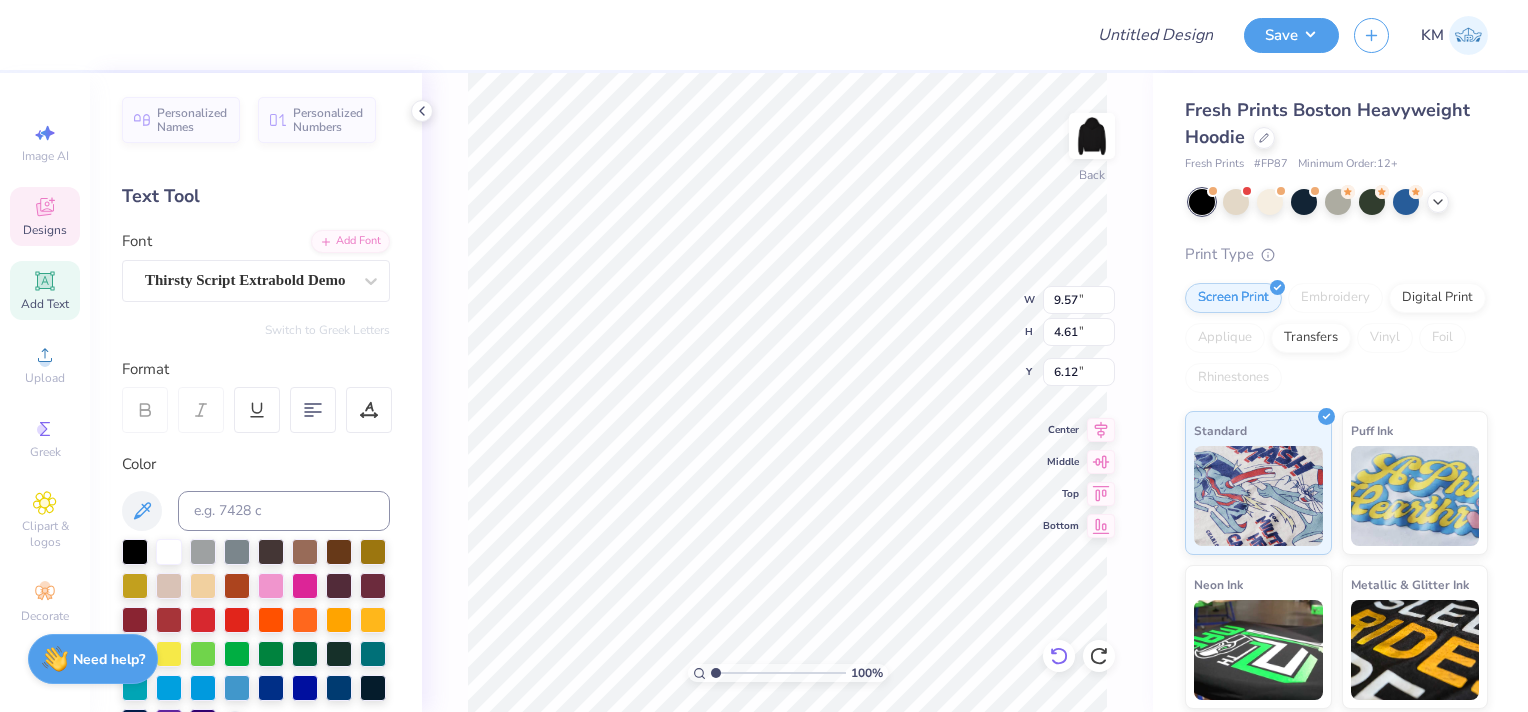 type on "5.59" 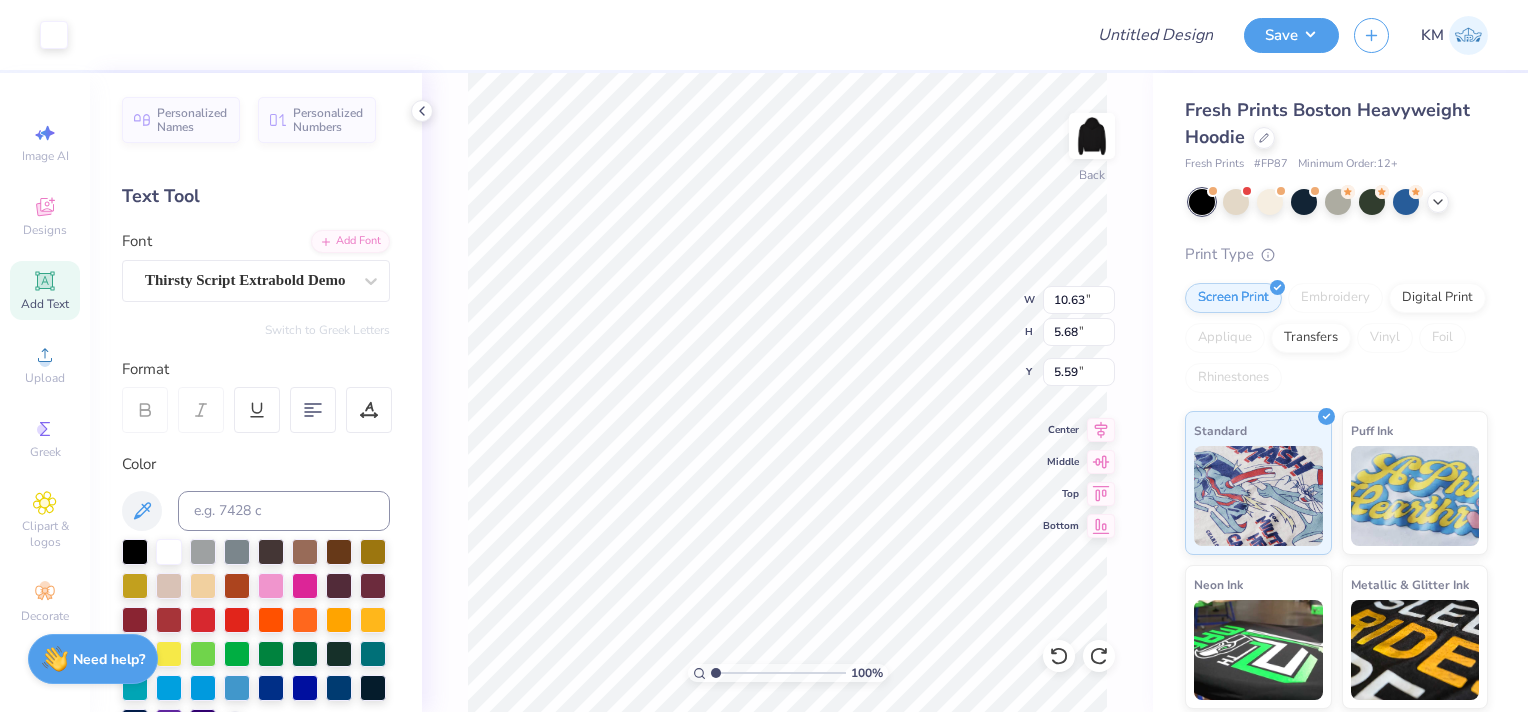 type on "6.75" 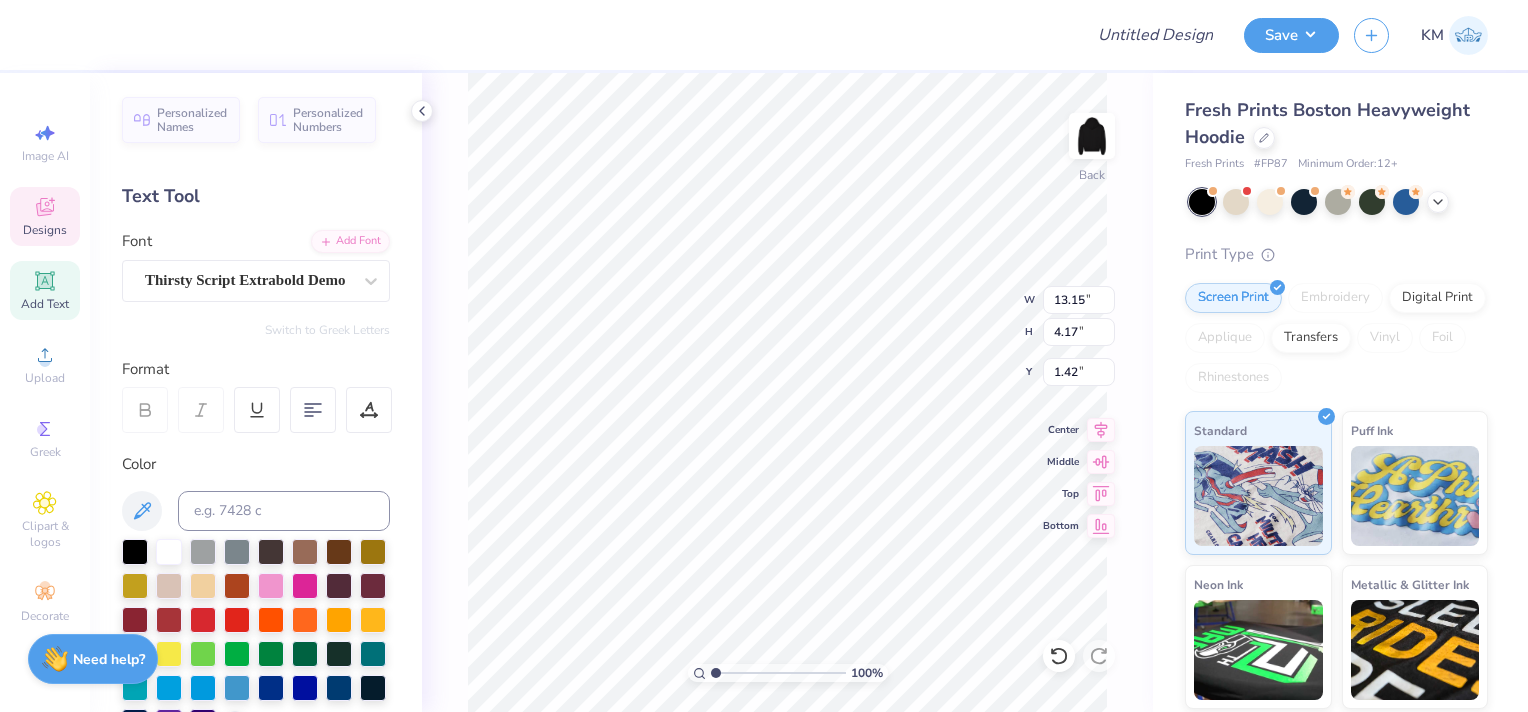 type on "1.66" 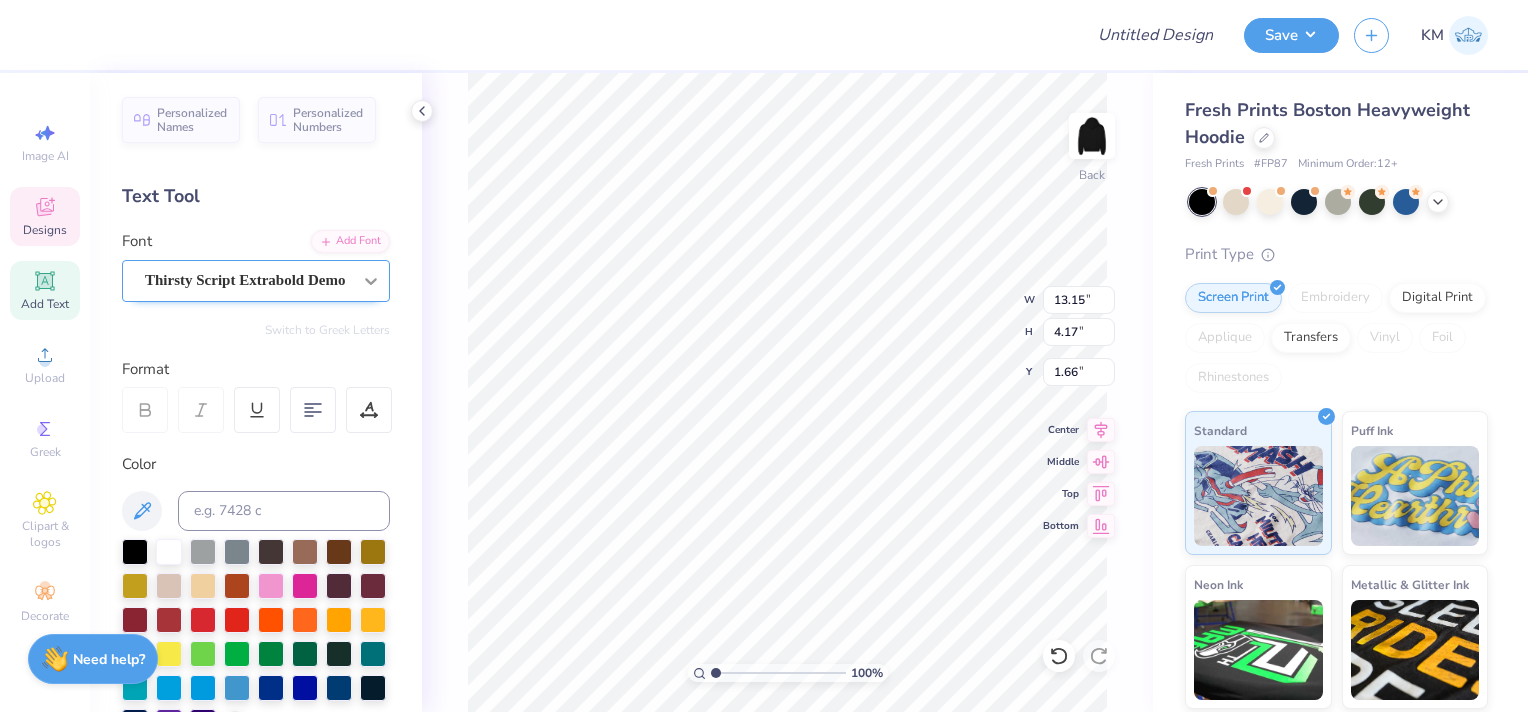 click 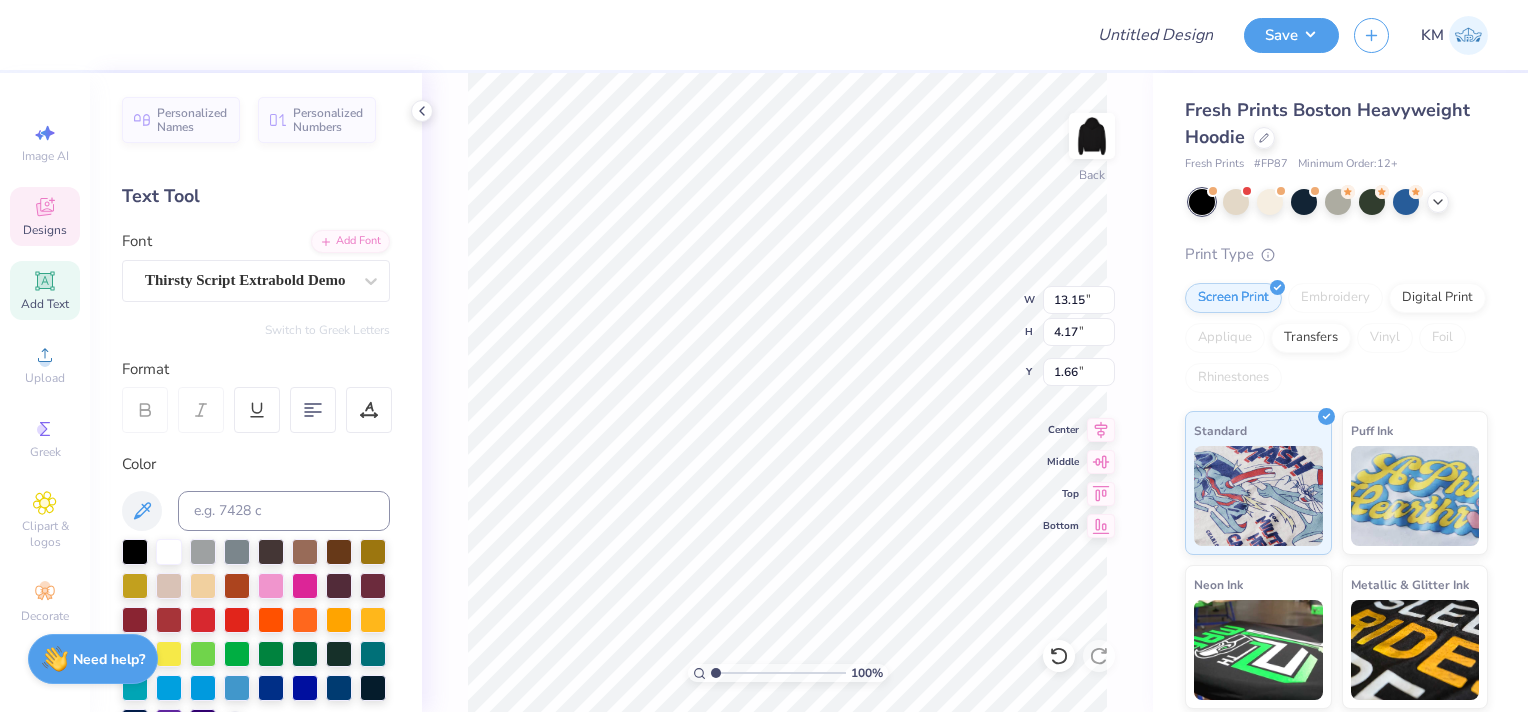 type on "13.55" 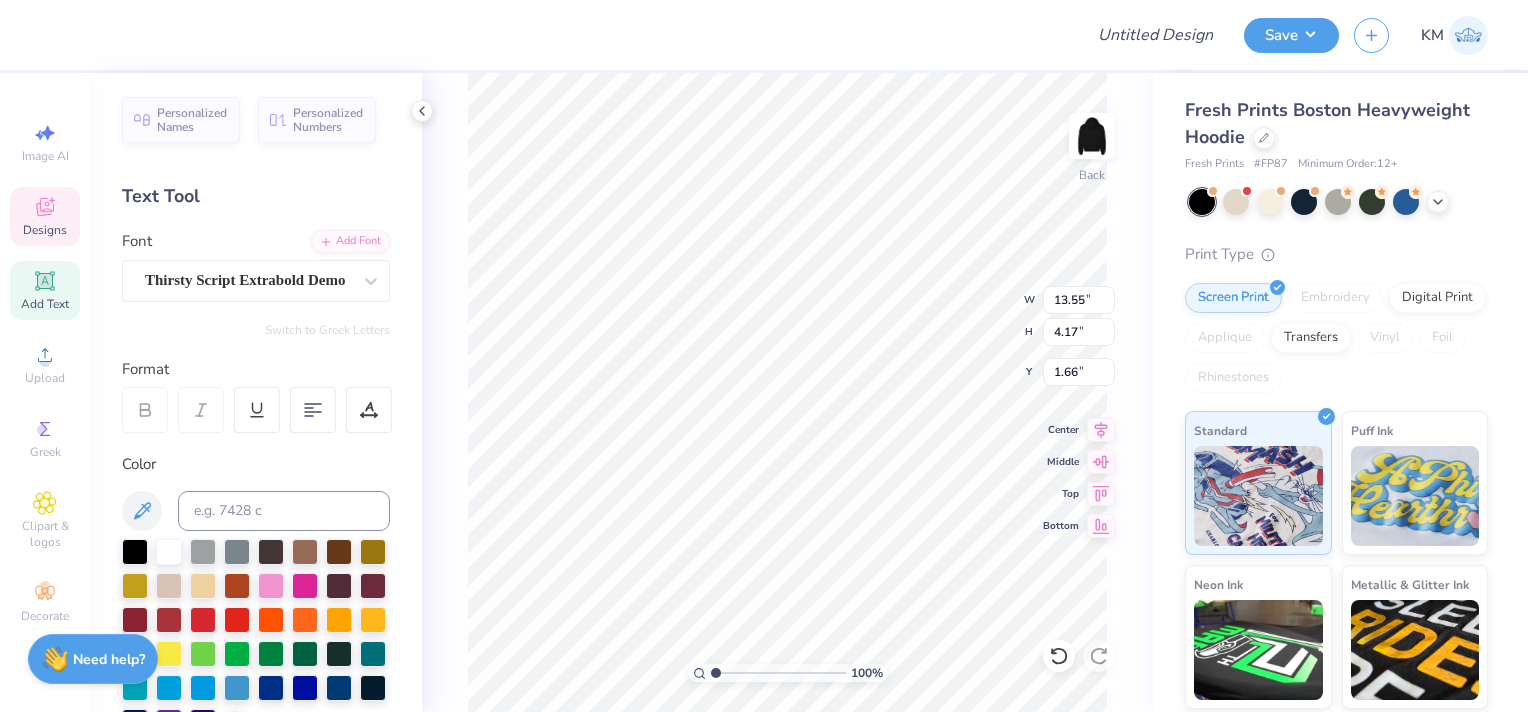 type on "4.30" 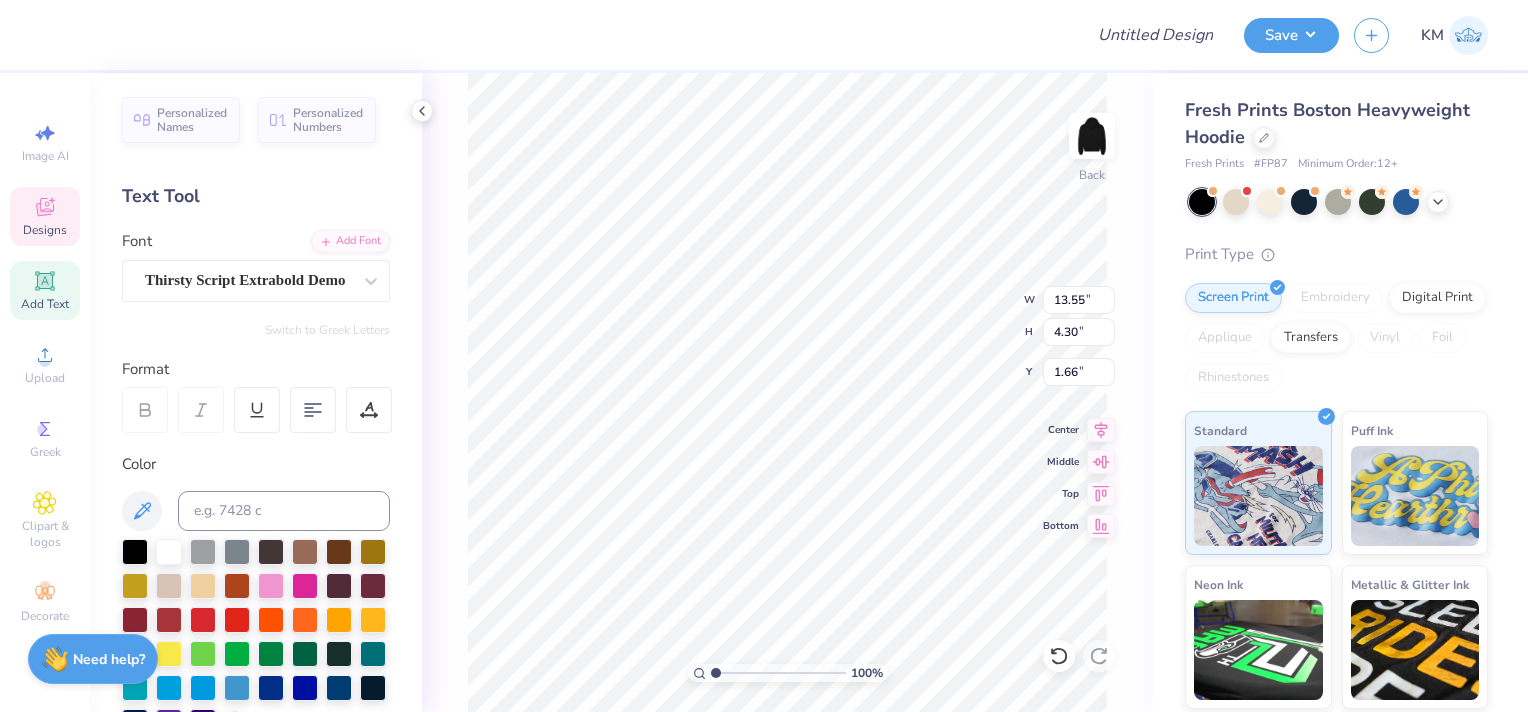 type on "9.57" 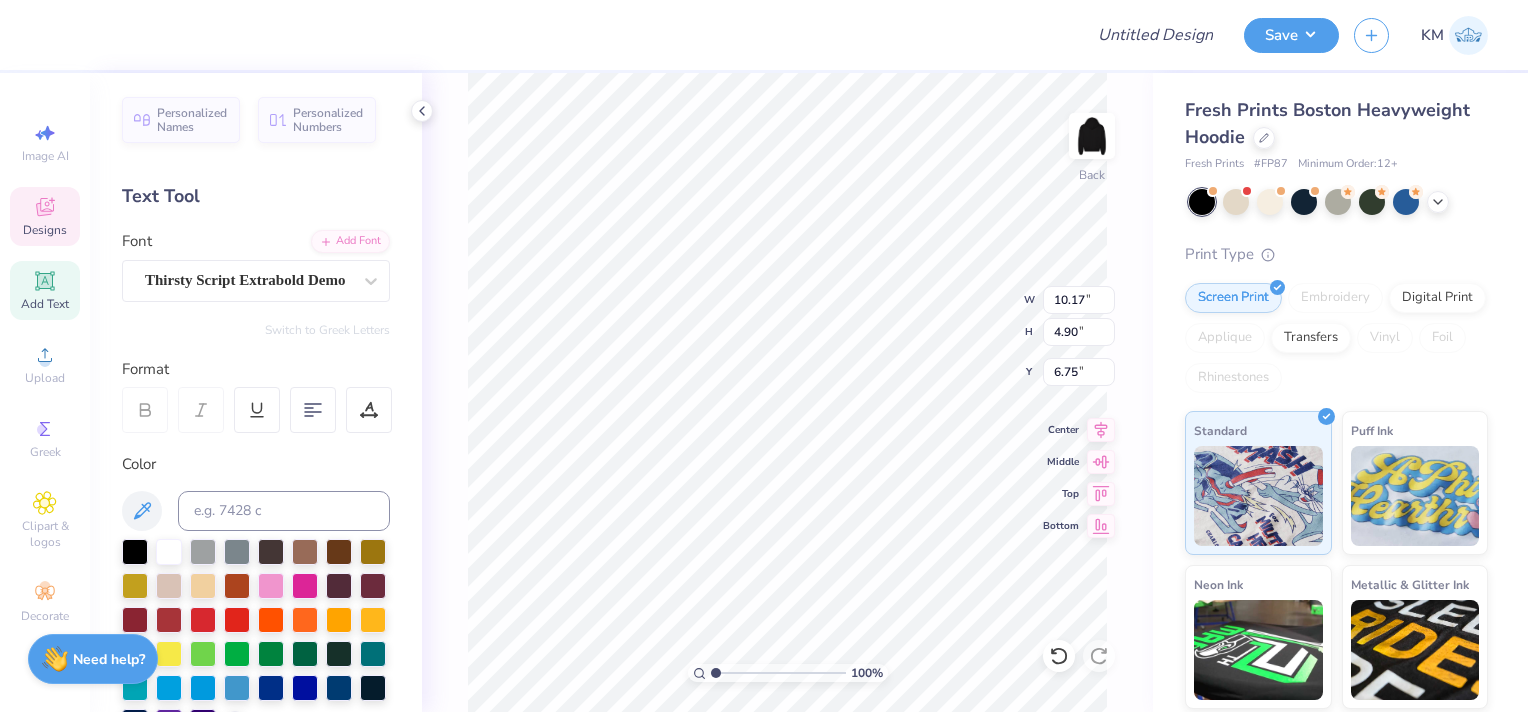 type on "10.17" 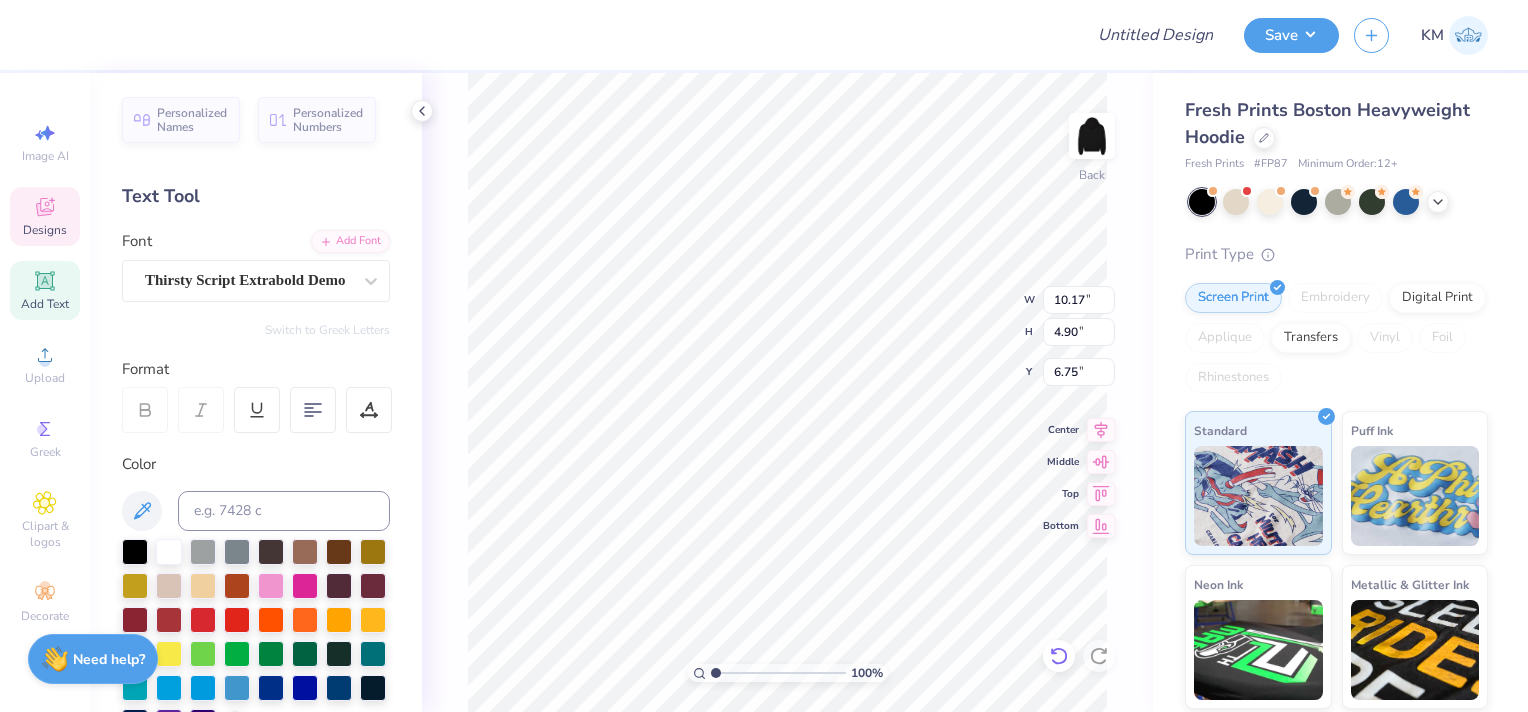 click 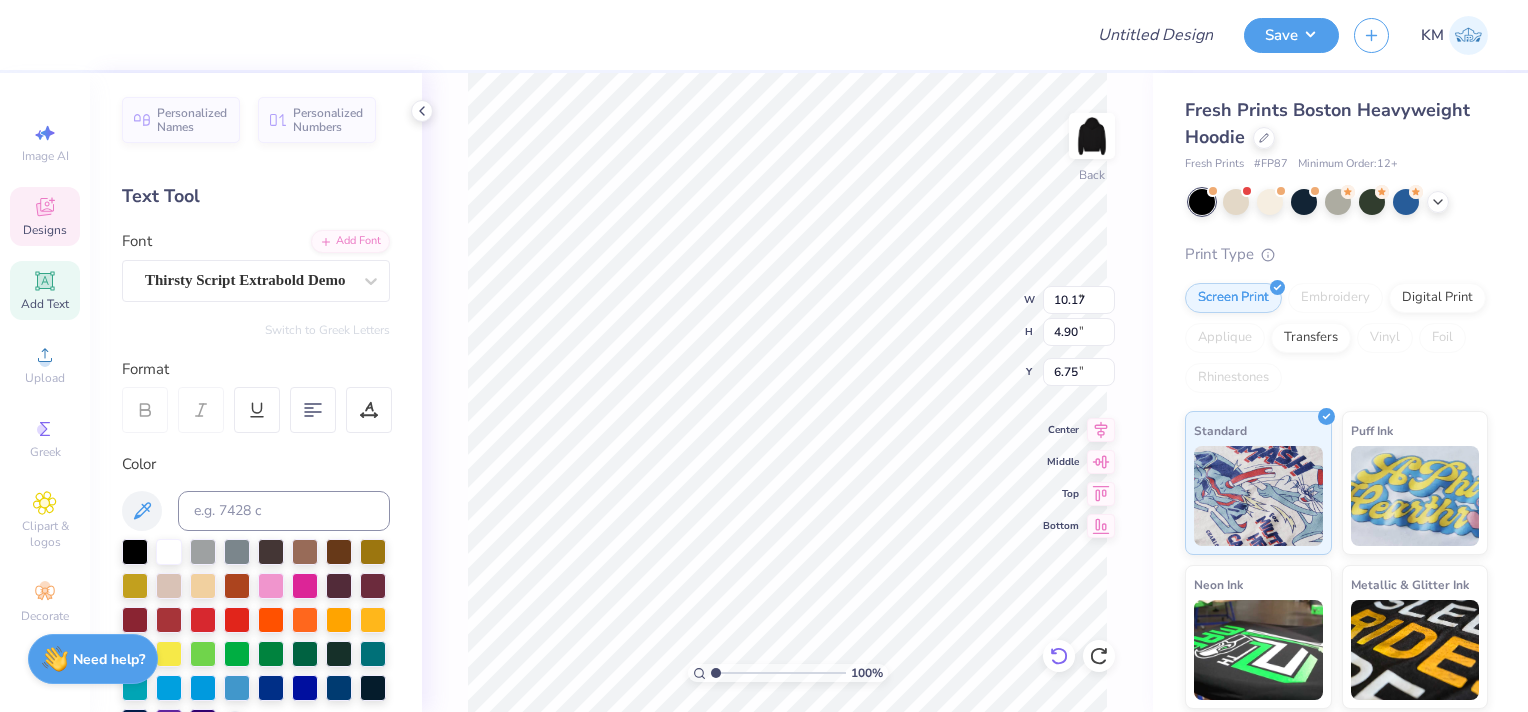 type on "9.57" 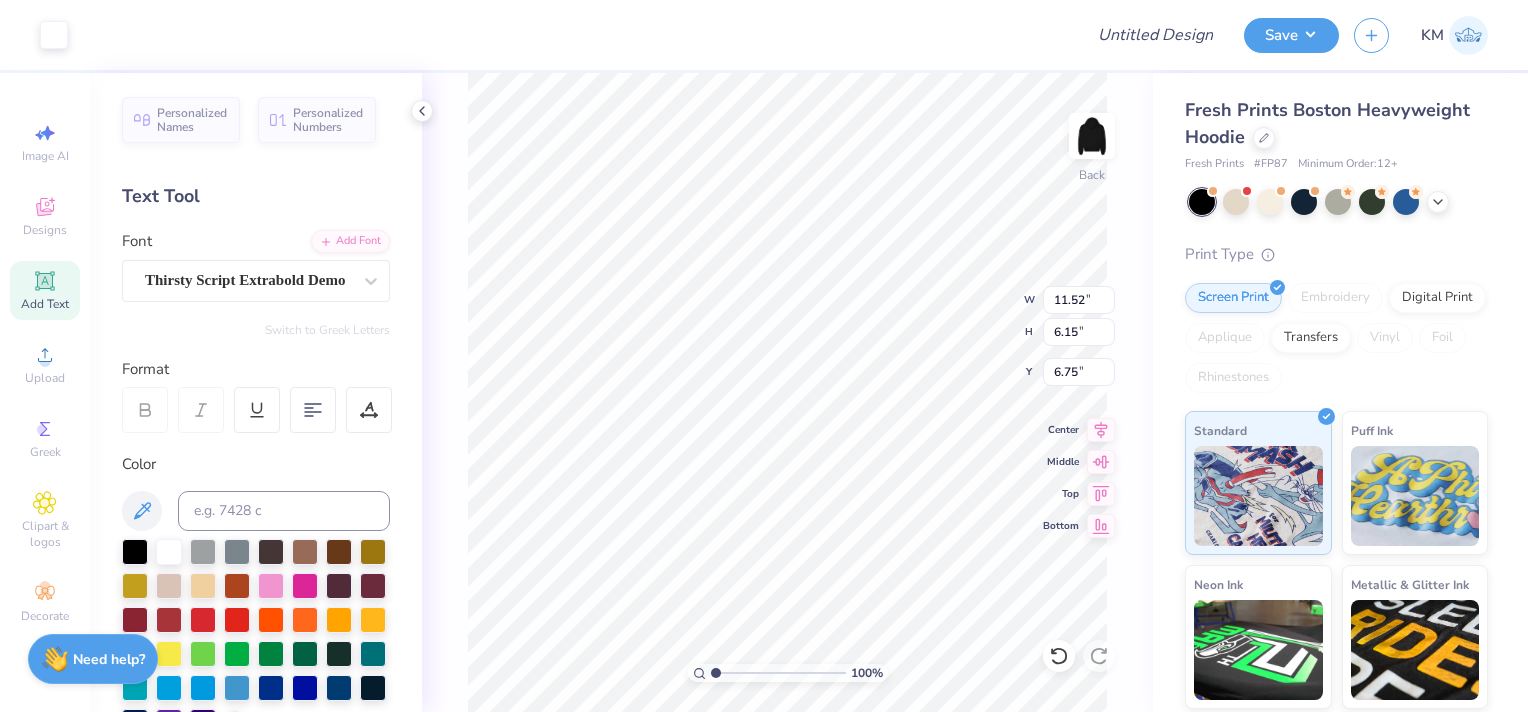 type on "11.52" 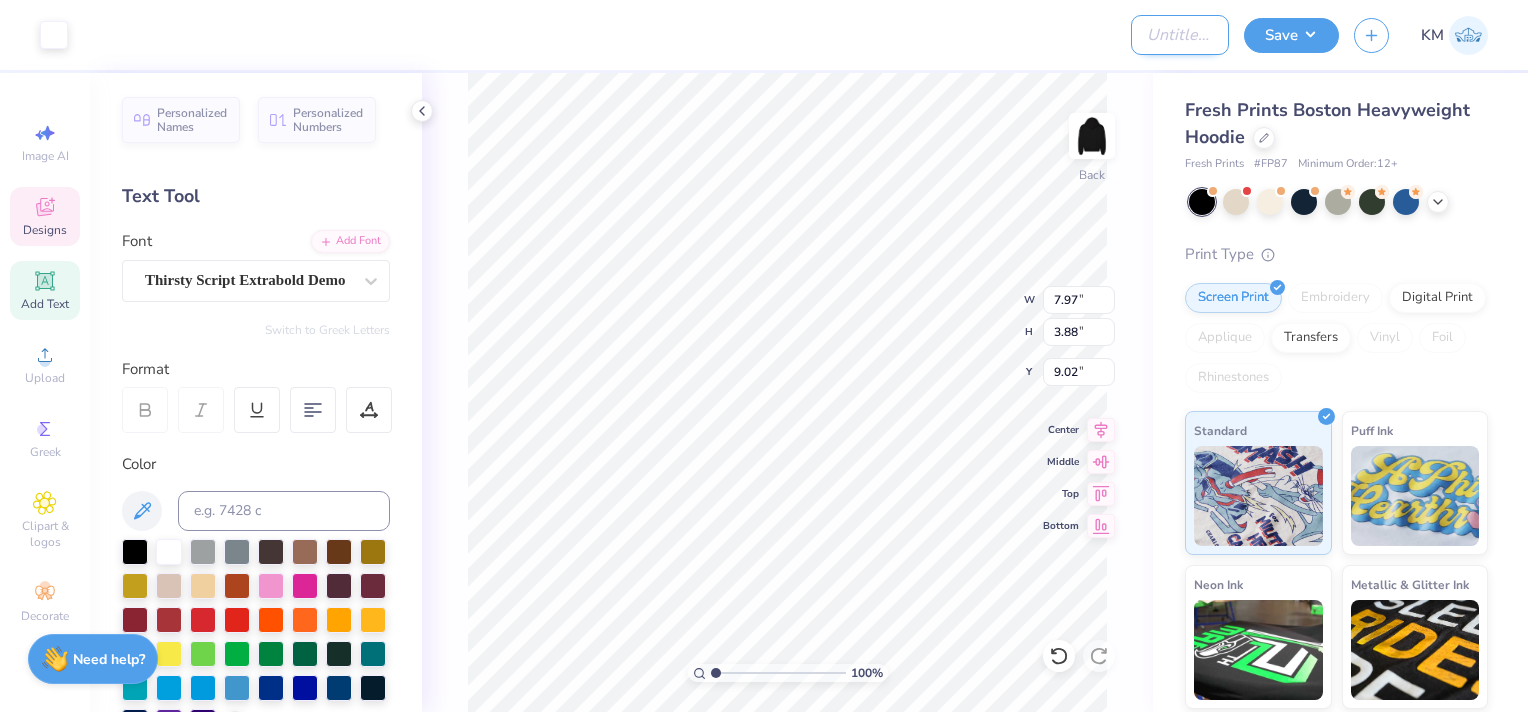click on "Design Title" at bounding box center (1180, 35) 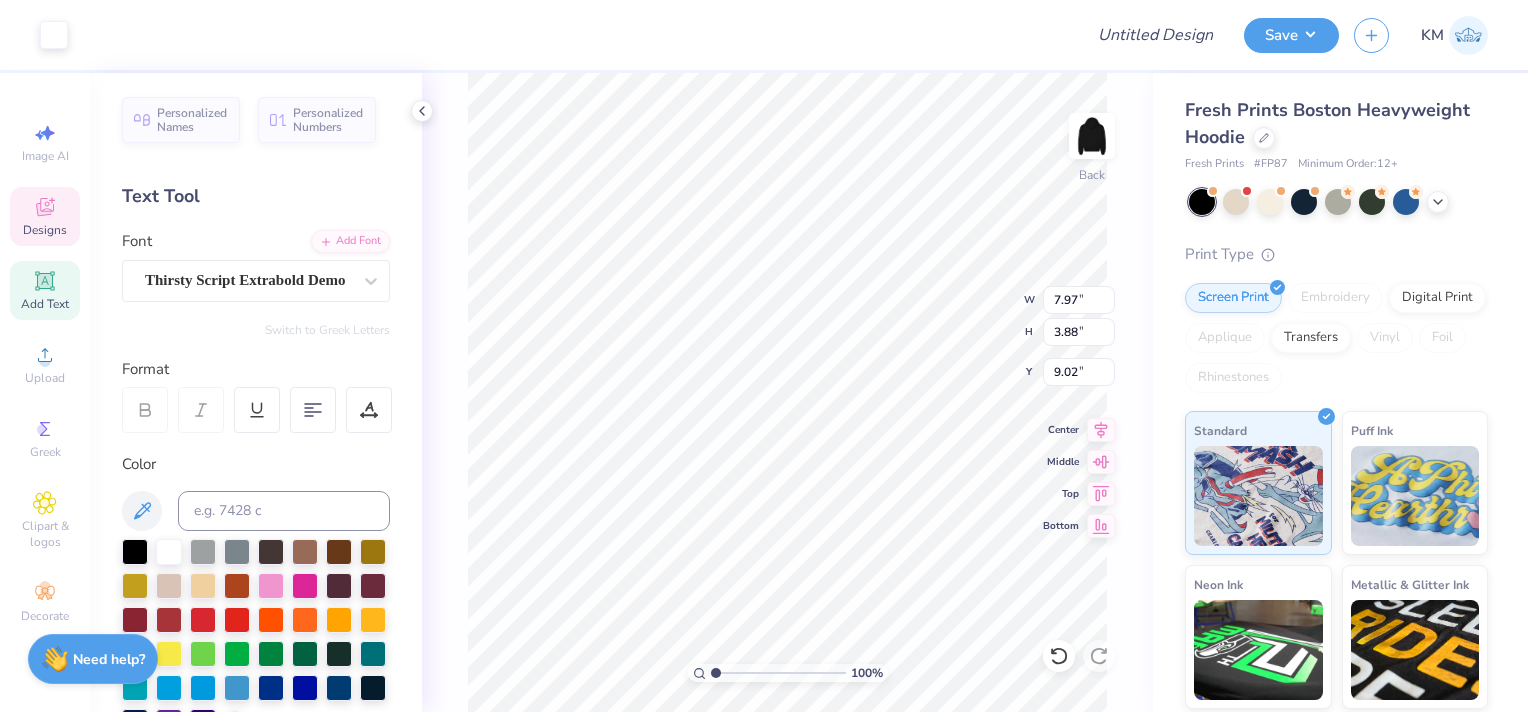 click on "Fresh Prints Boston Heavyweight Hoodie" at bounding box center (1336, 124) 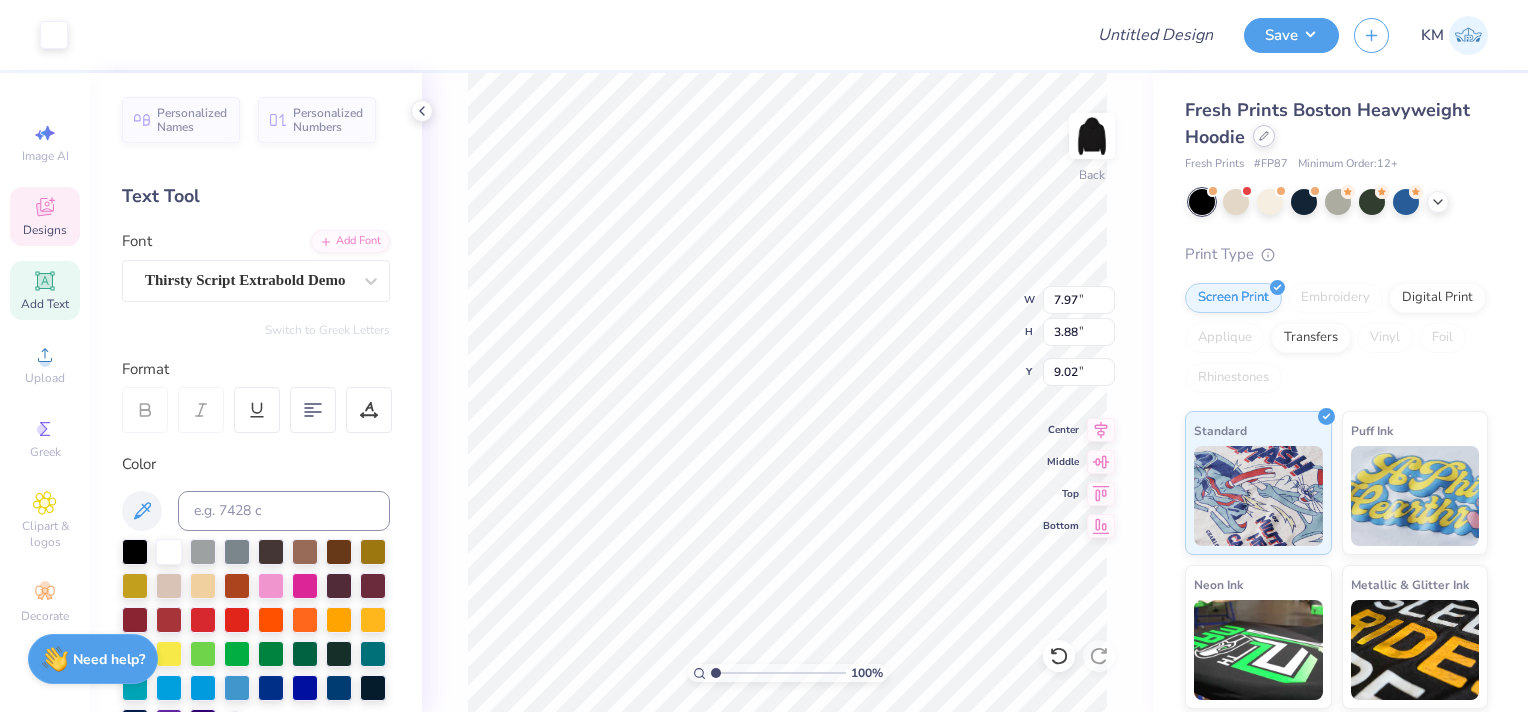 click at bounding box center [1264, 136] 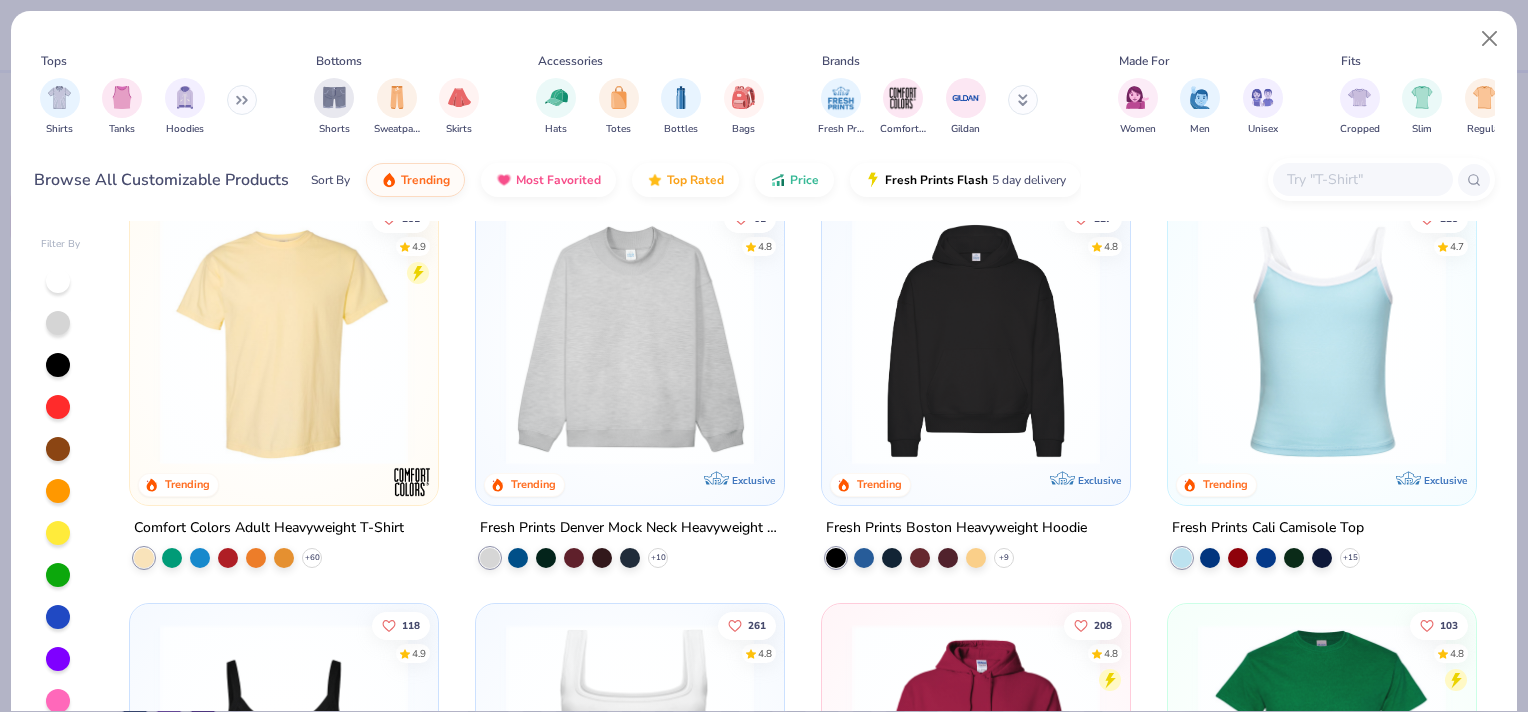 scroll, scrollTop: 0, scrollLeft: 0, axis: both 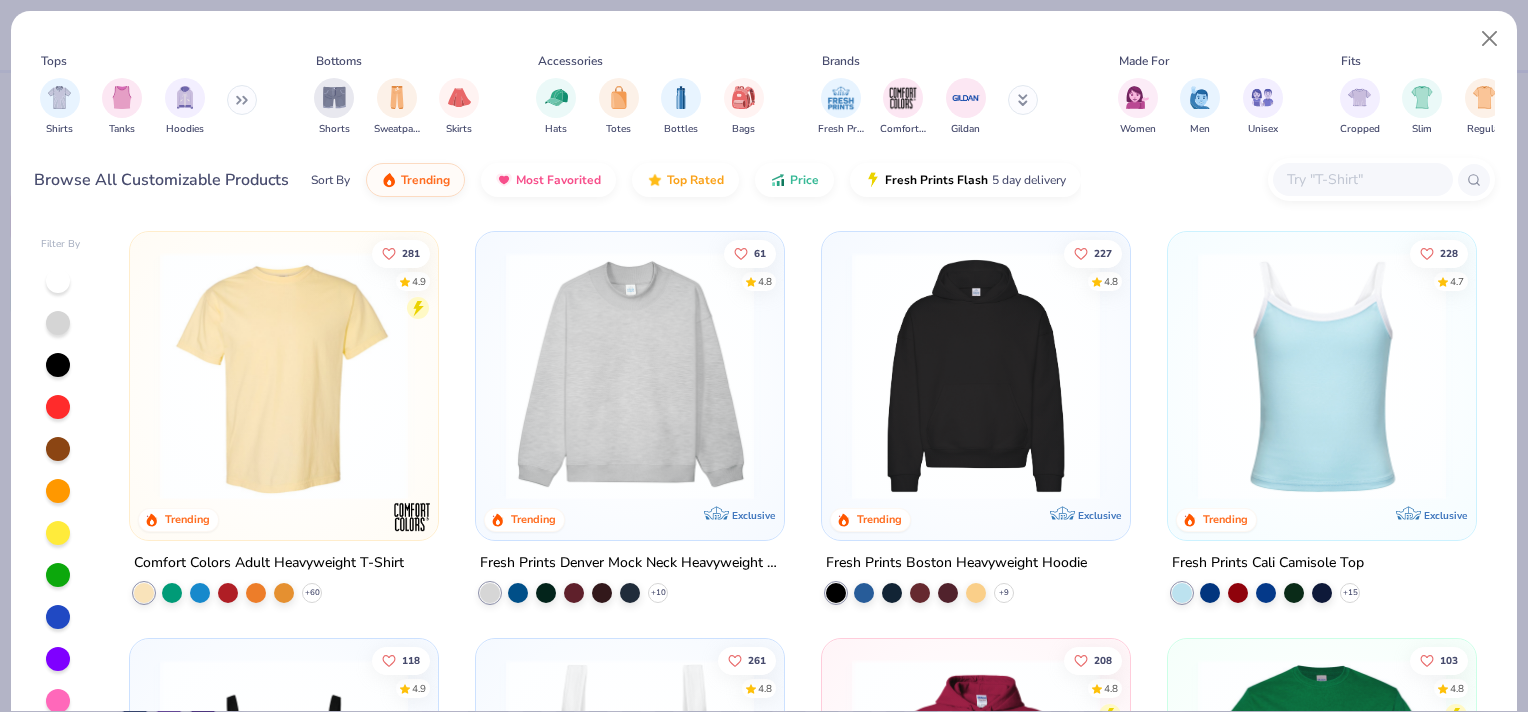 click at bounding box center [284, 376] 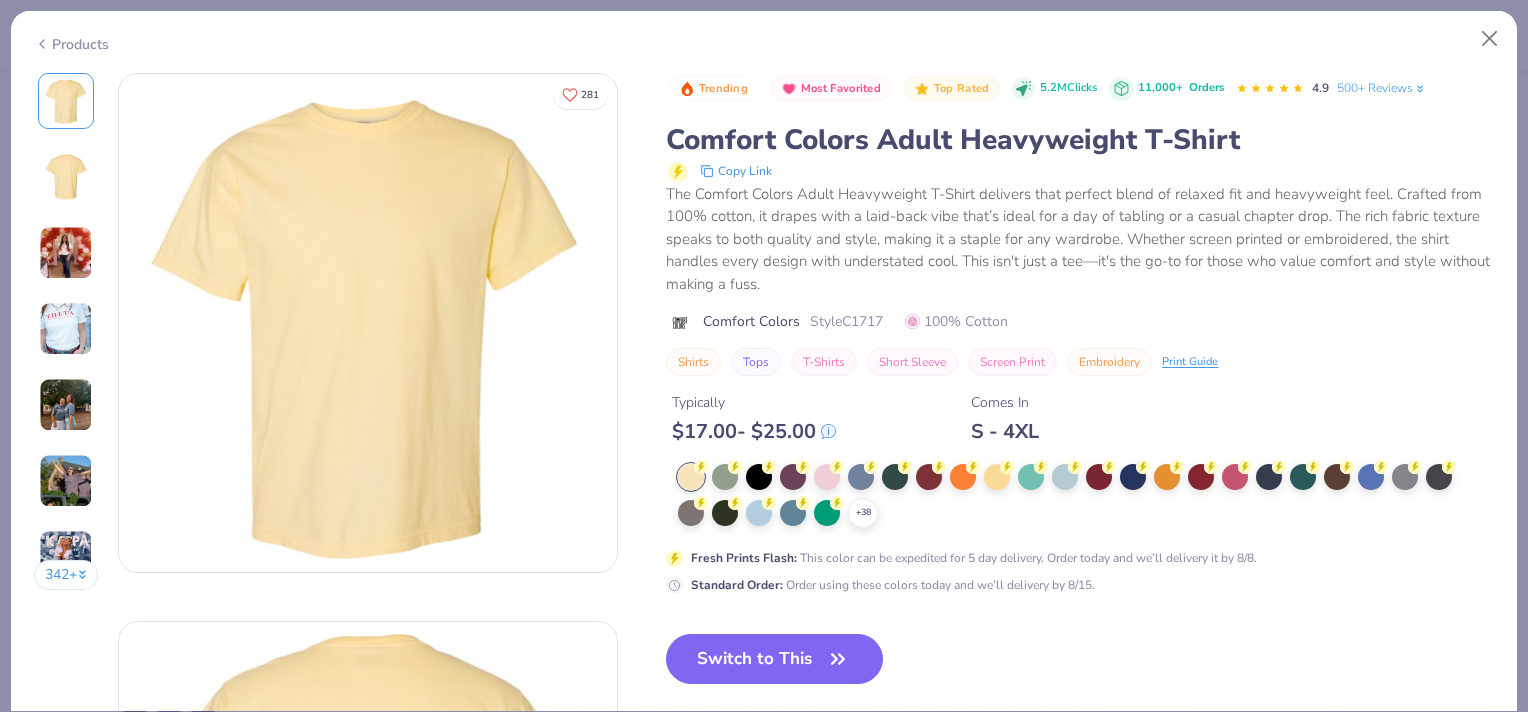 click on "+ 38 Fresh Prints Flash :   This color can be expedited for 5 day delivery. Order today and we’ll delivery it by 8/8. Standard Order :   Order using these colors today and we’ll delivery by 8/15." at bounding box center (1066, 529) 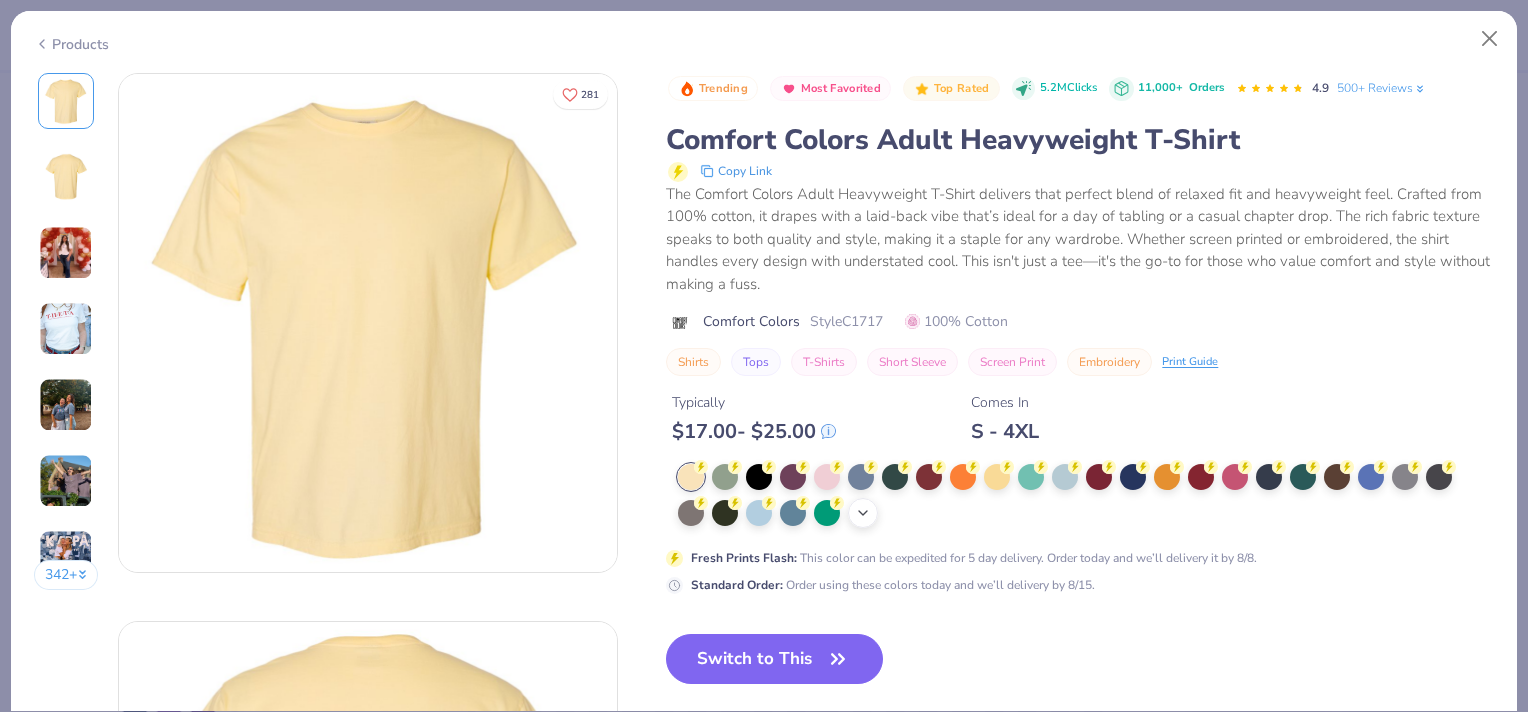 click 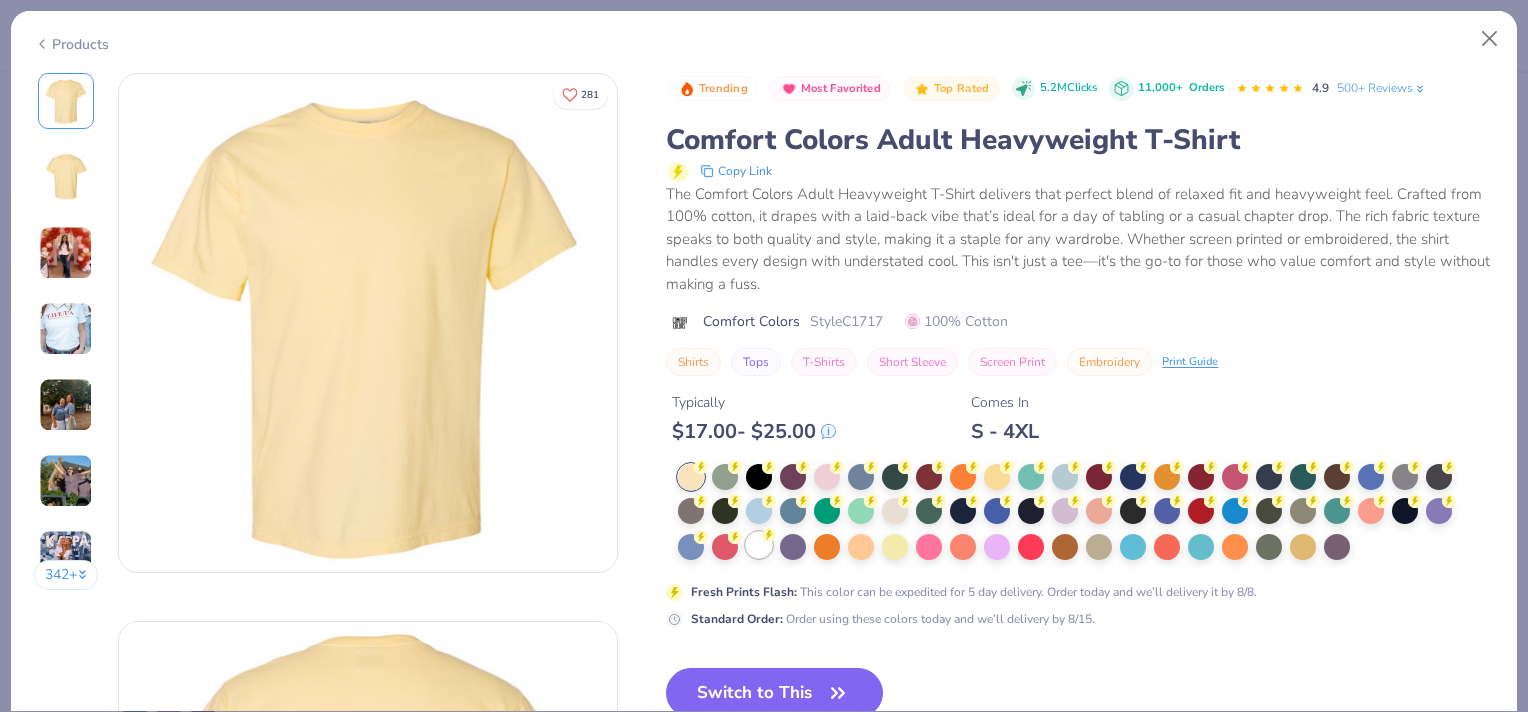 click at bounding box center [759, 545] 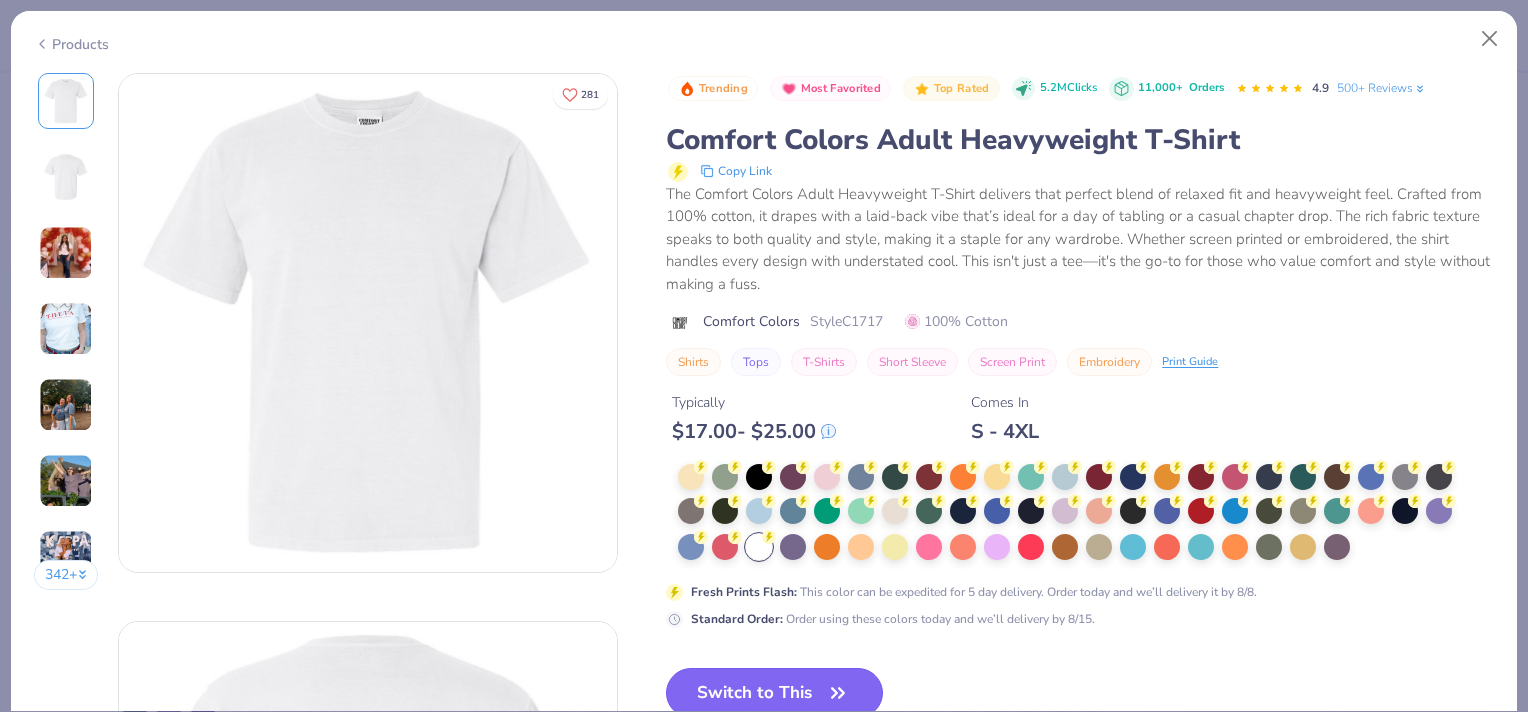 click 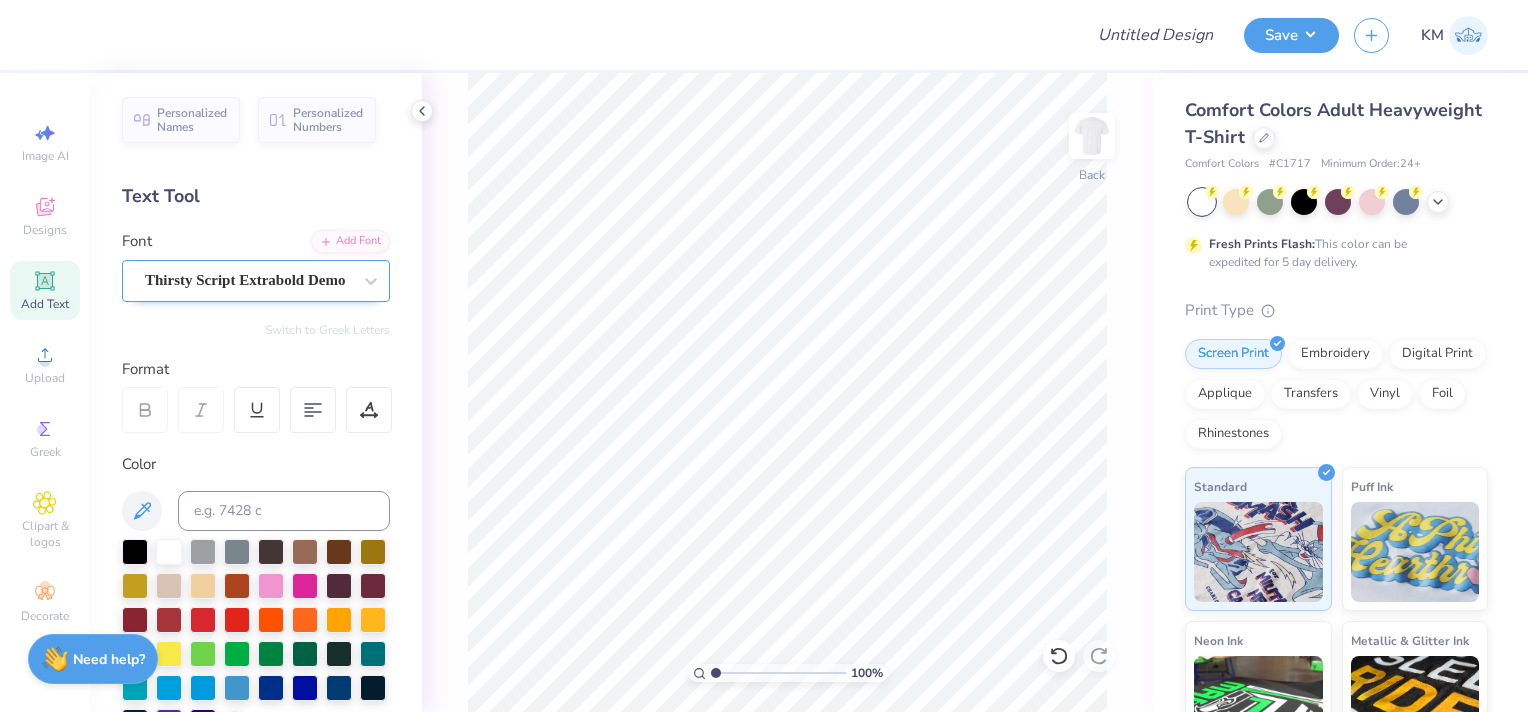 click on "Thirsty Script Extrabold Demo" at bounding box center [248, 280] 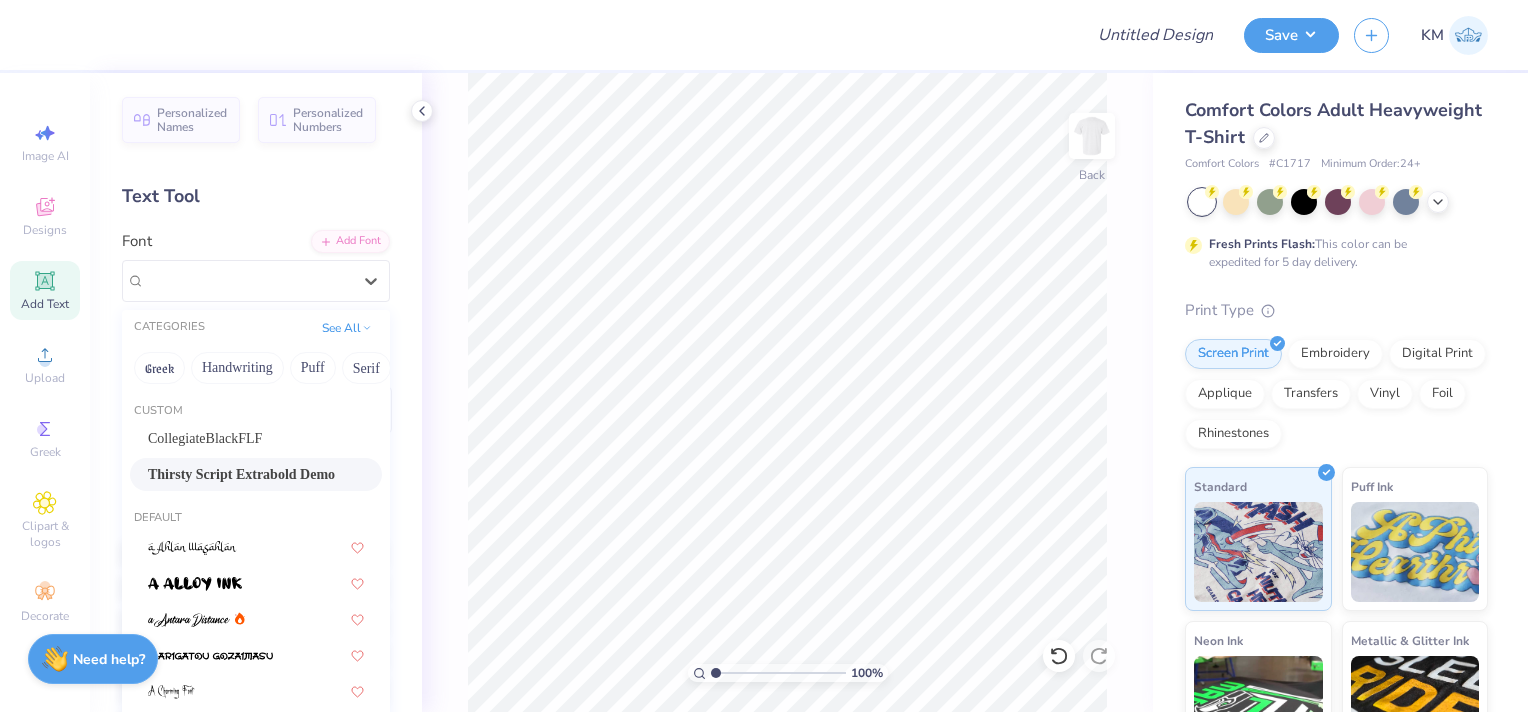 drag, startPoint x: 331, startPoint y: 378, endPoint x: 284, endPoint y: 374, distance: 47.169907 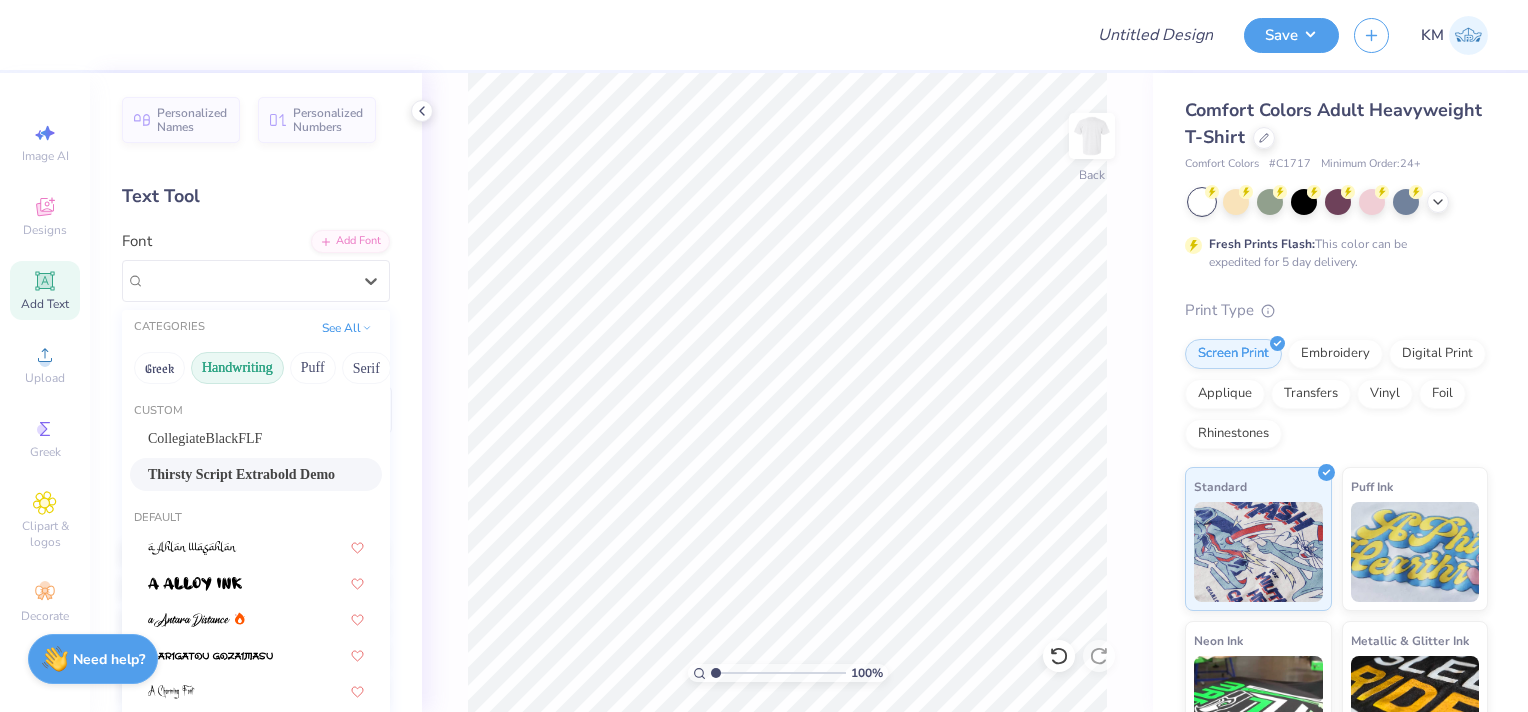 drag, startPoint x: 364, startPoint y: 364, endPoint x: 280, endPoint y: 367, distance: 84.05355 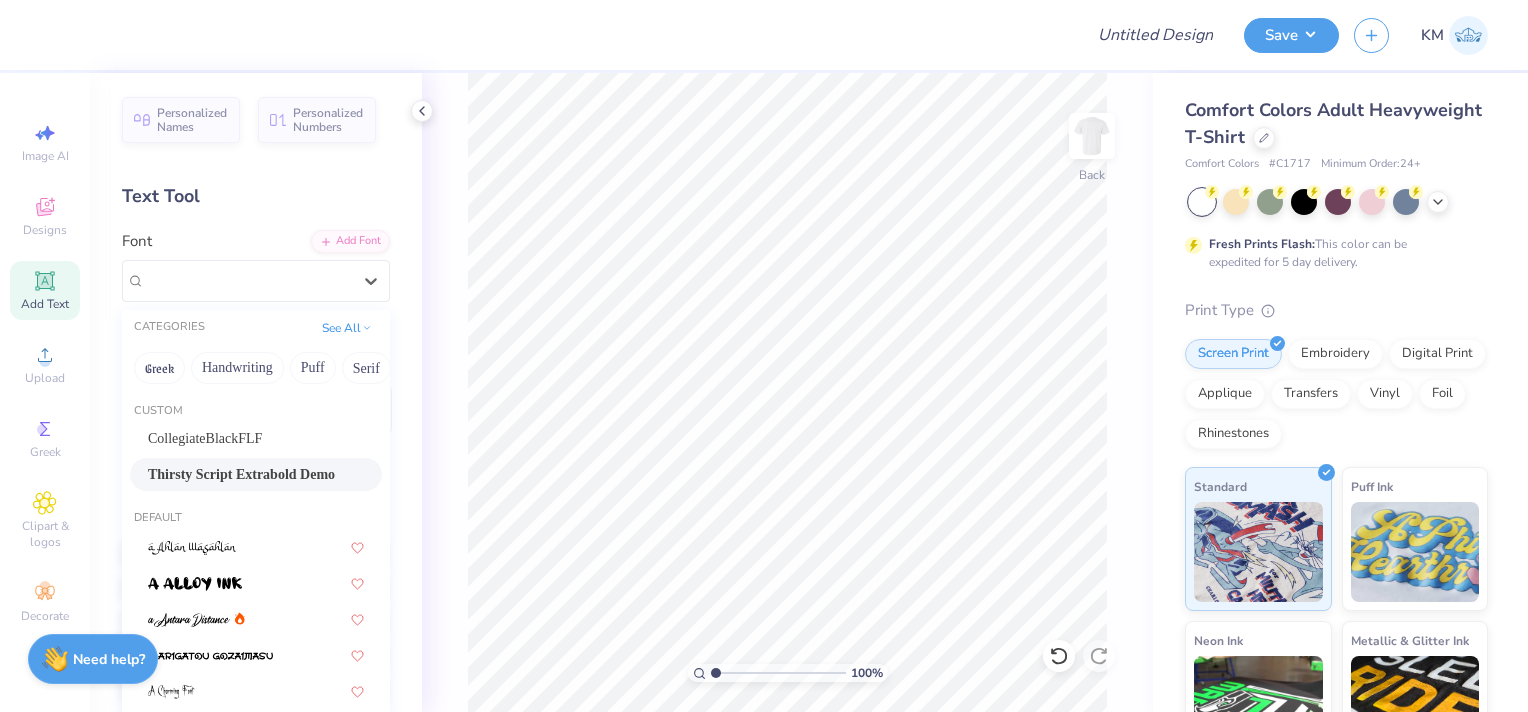 drag, startPoint x: 254, startPoint y: 359, endPoint x: 185, endPoint y: 362, distance: 69.065186 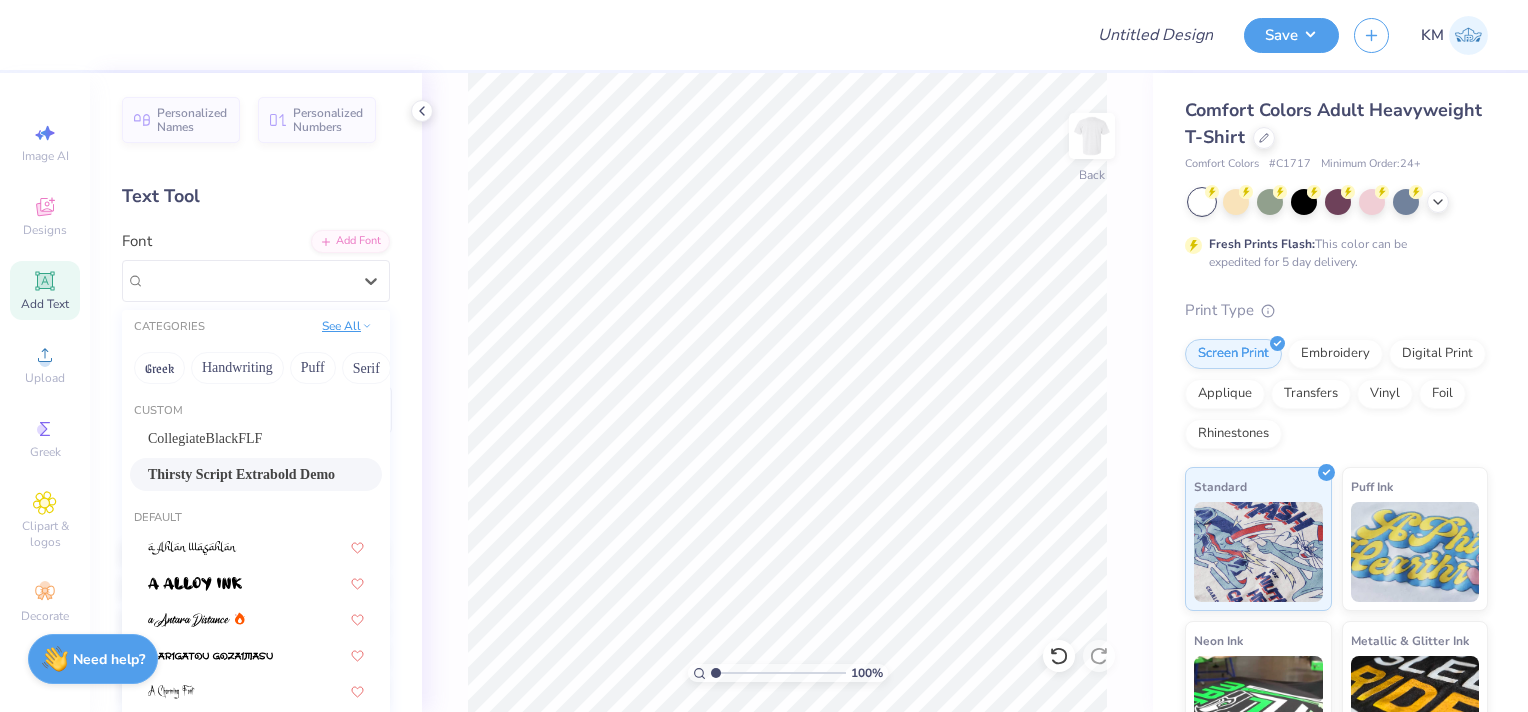 click on "See All" at bounding box center (347, 326) 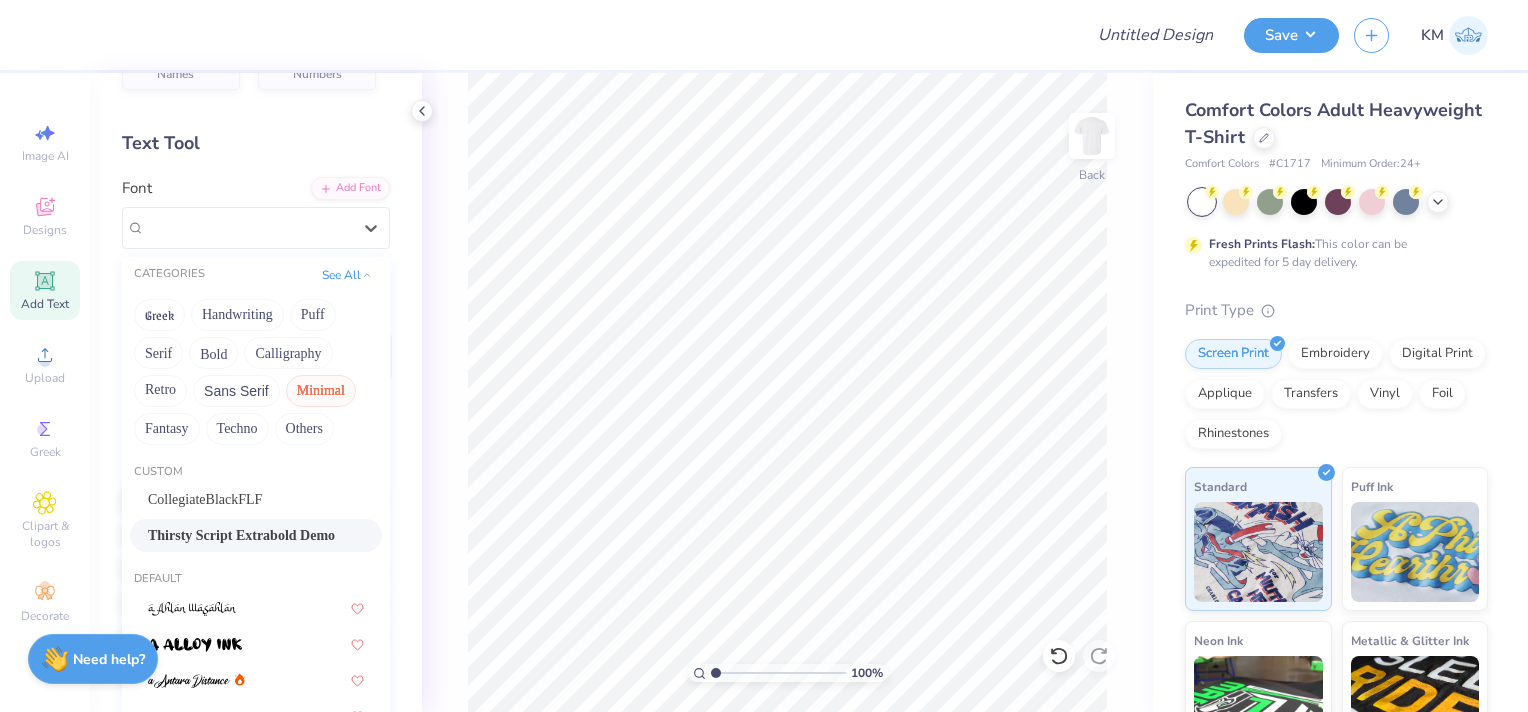 scroll, scrollTop: 100, scrollLeft: 0, axis: vertical 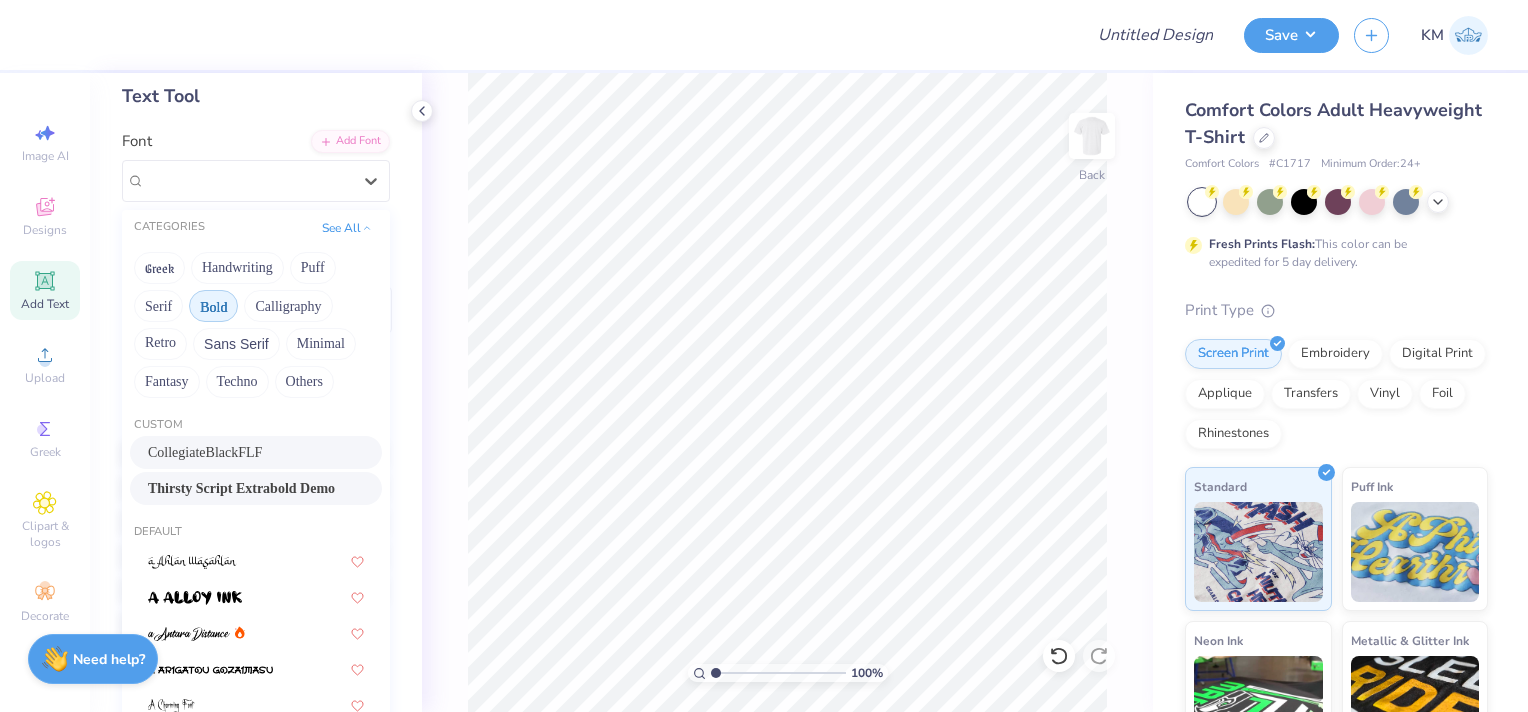 click on "Bold" at bounding box center (213, 306) 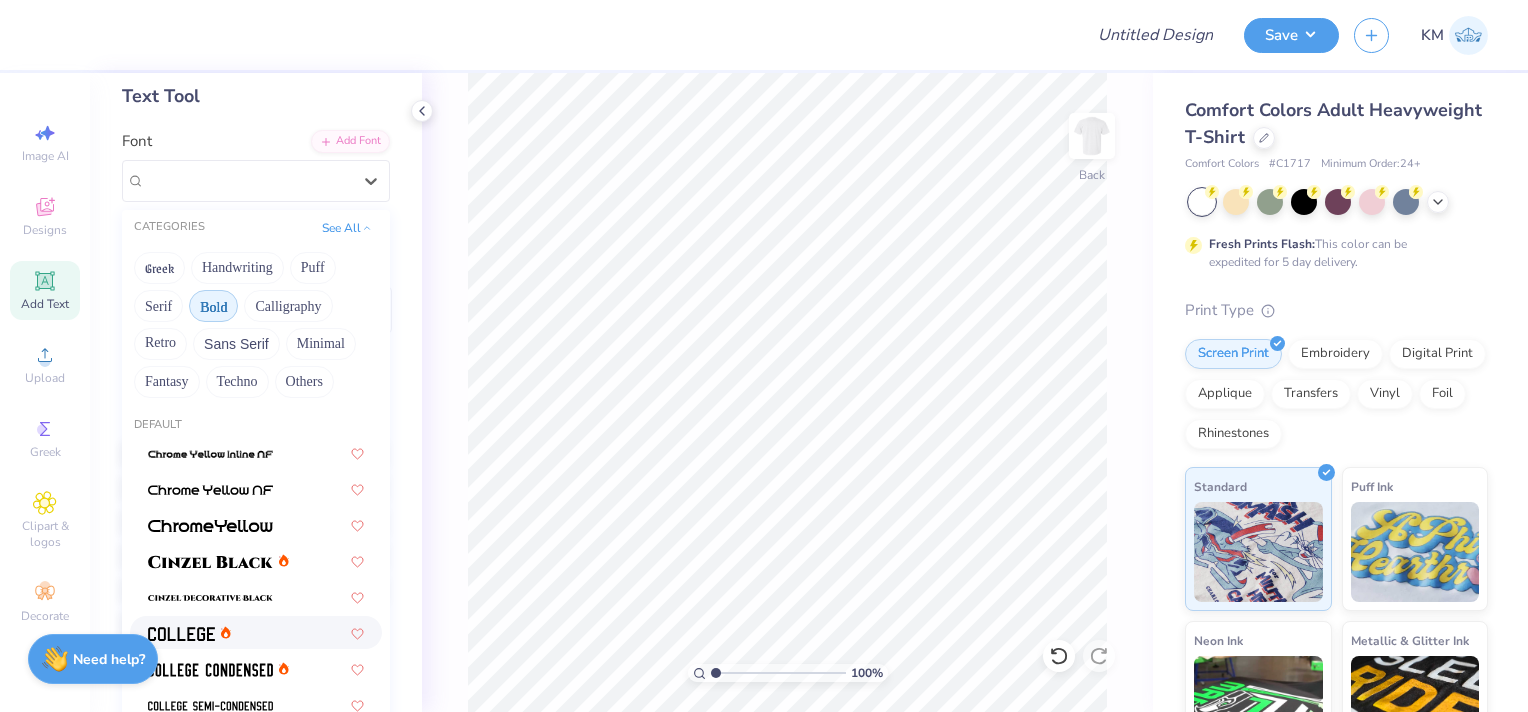 click at bounding box center [256, 632] 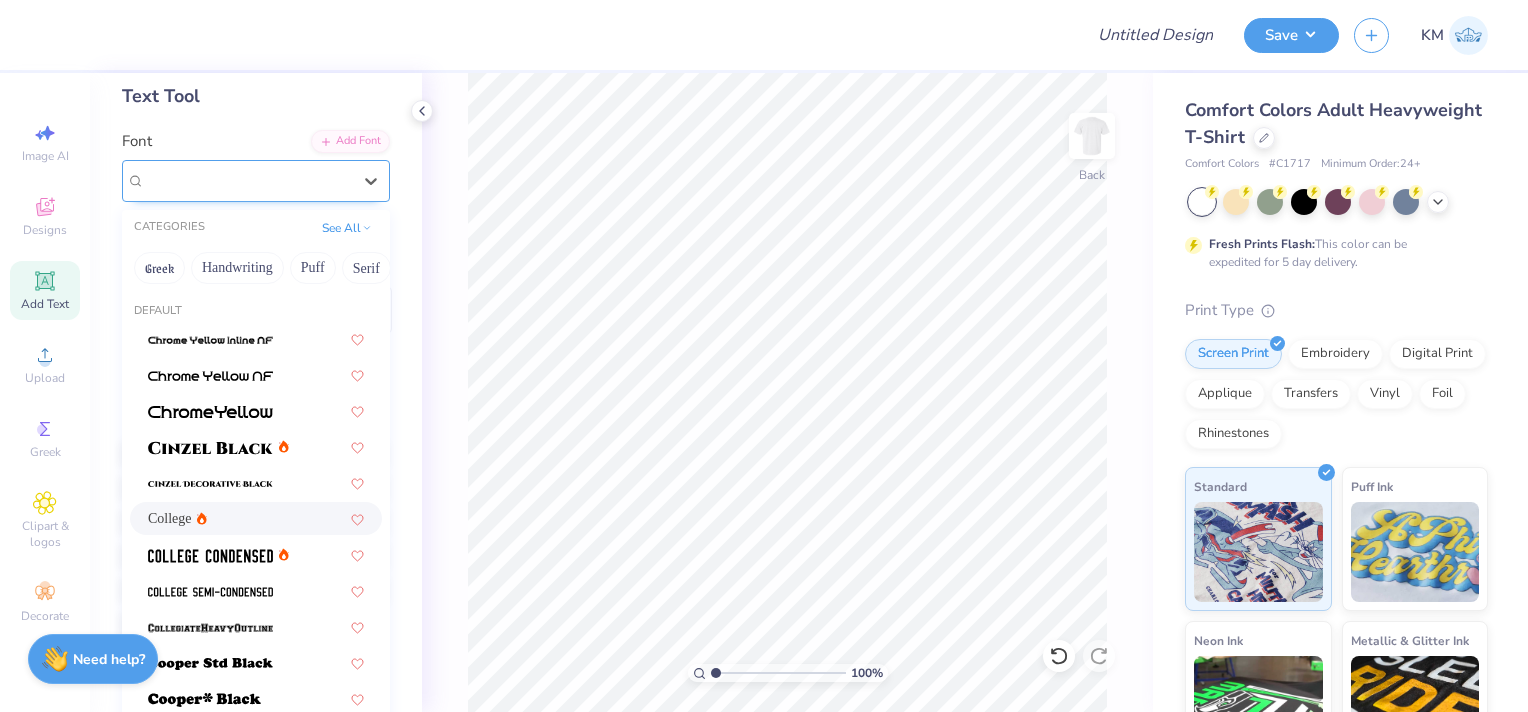 click on "College" at bounding box center [248, 180] 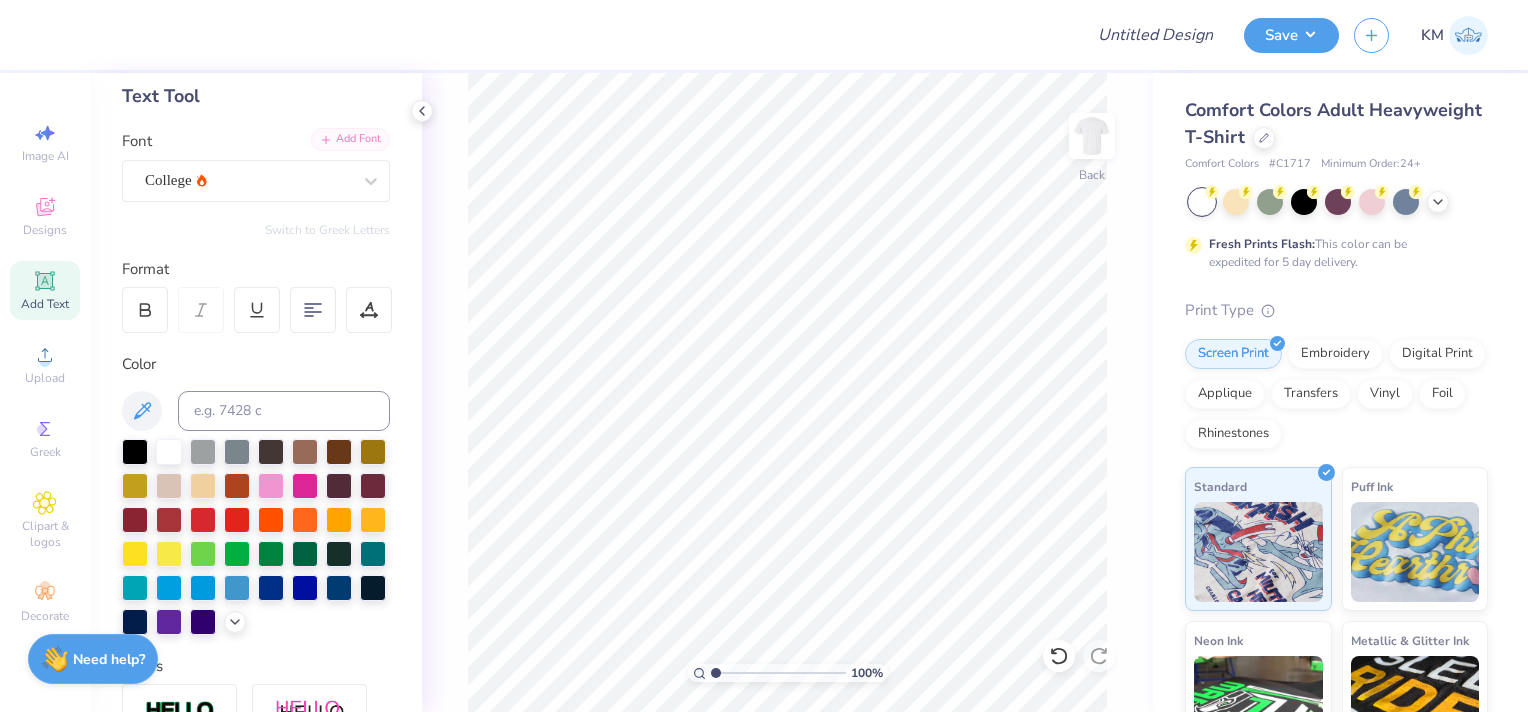 click on "Add Font" at bounding box center (350, 139) 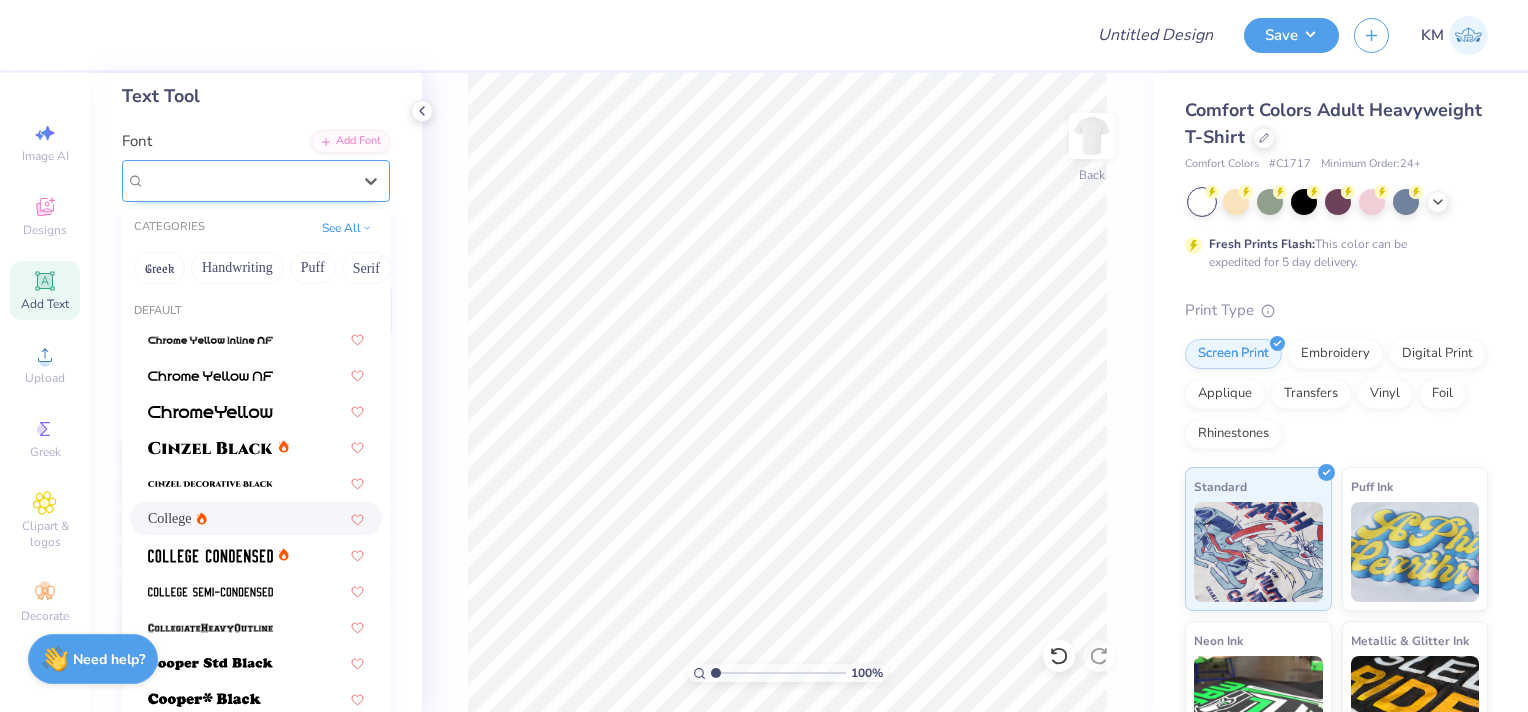 click on "College" at bounding box center (248, 180) 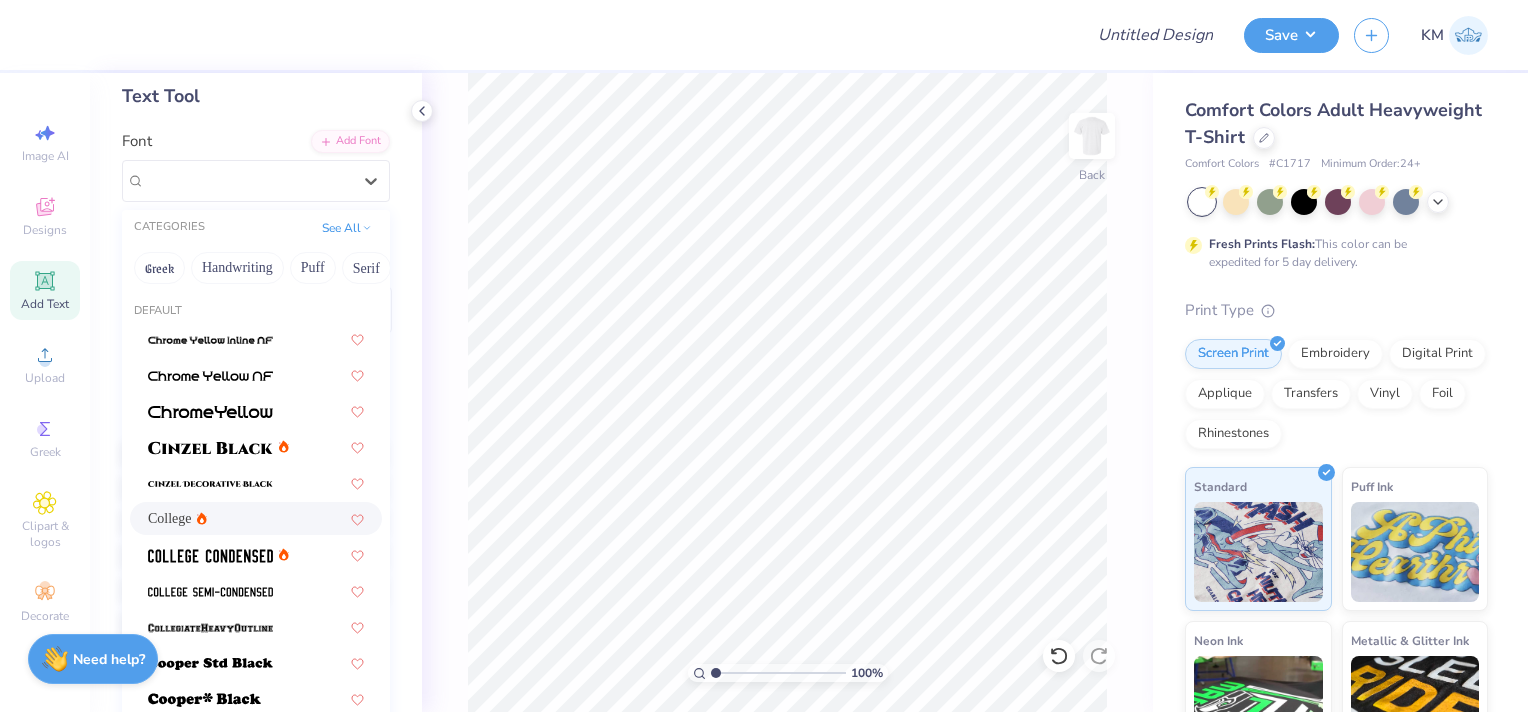 click on "Personalized Names Personalized Numbers Text Tool Add Font Font option College selected, 6 of 76. 76 results available. Use Up and Down to choose options, press Enter to select the currently focused option, press Escape to exit the menu, press Tab to select the option and exit the menu. College CATEGORIES See All Greek Handwriting Puff Serif Bold Calligraphy Retro Sans Serif Minimal Fantasy Techno Others Default College Super Dream Varsity Team Switch to Greek Letters Format Color Styles Text Shape" at bounding box center (256, 392) 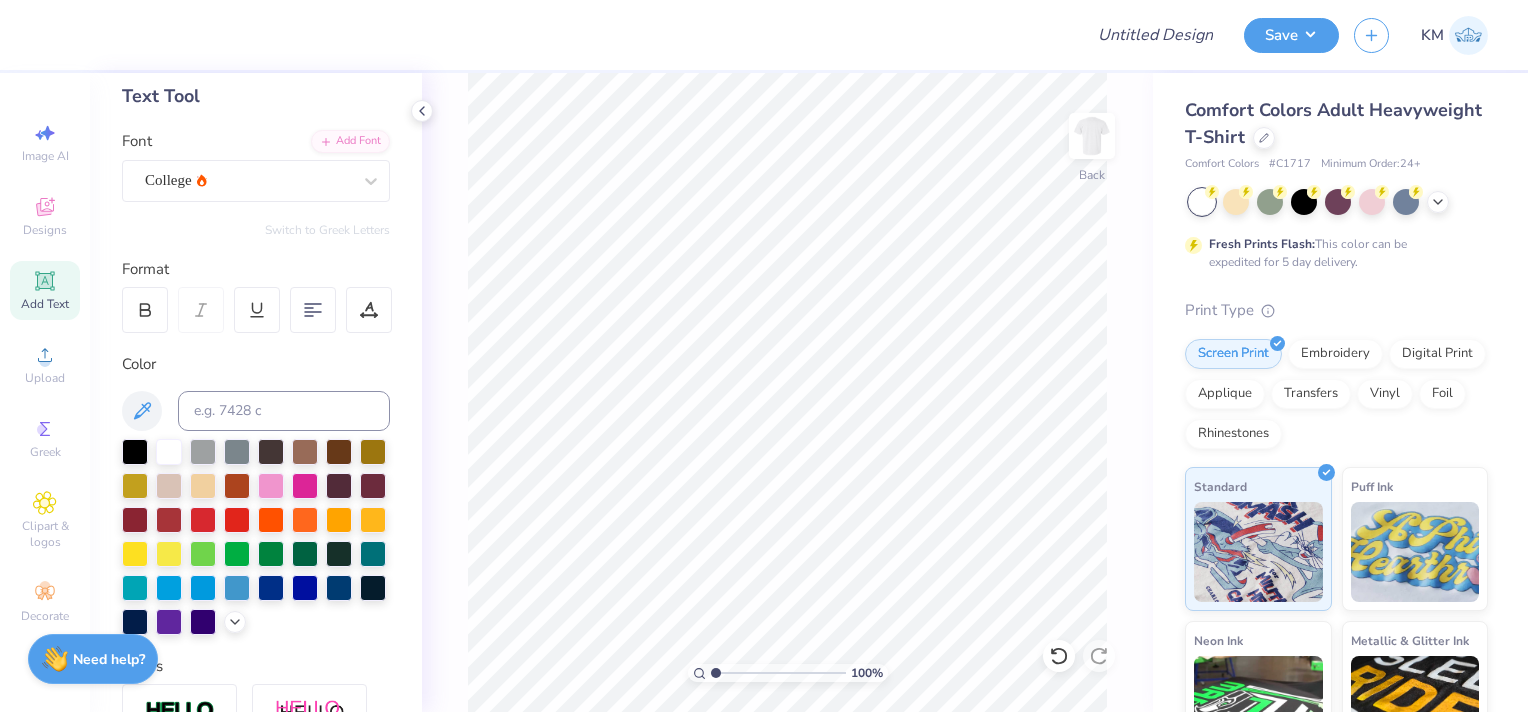 click 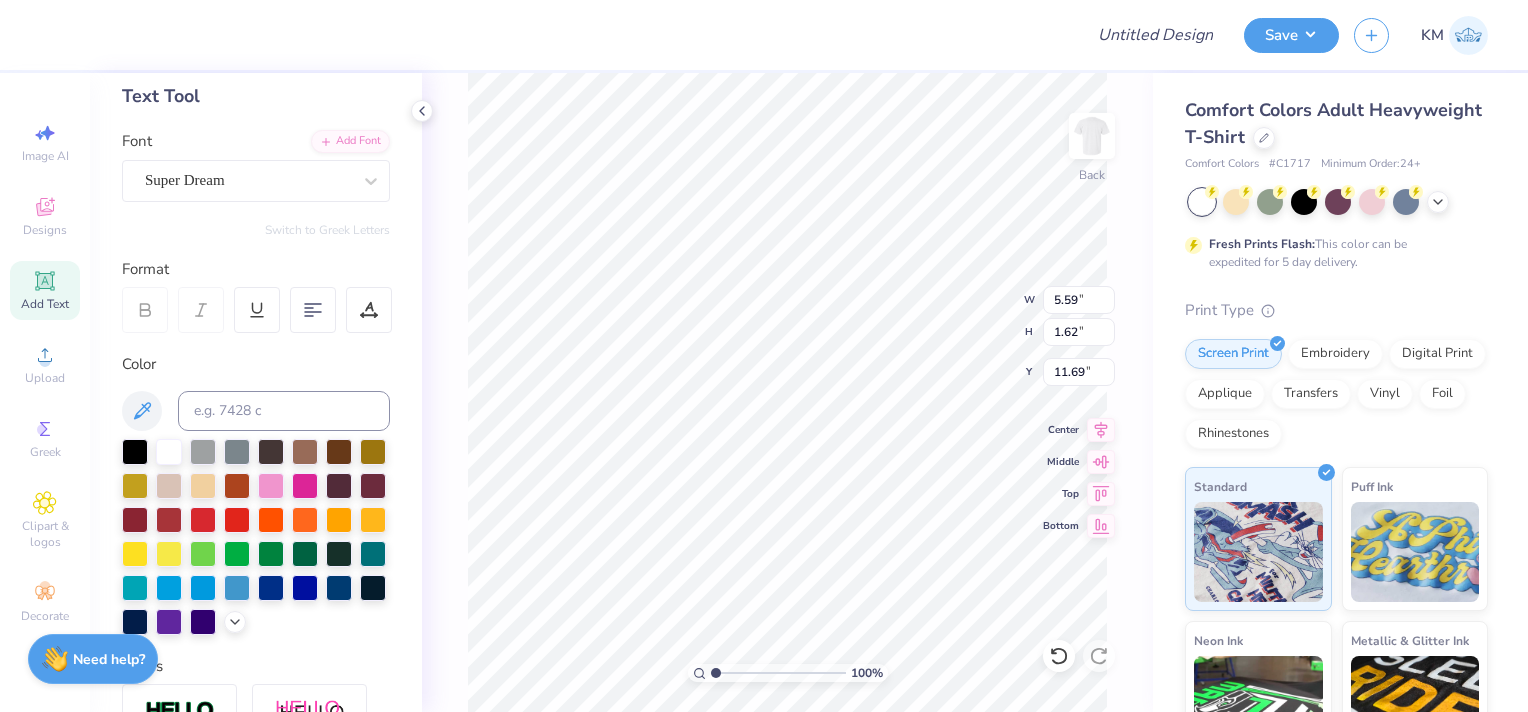 scroll, scrollTop: 16, scrollLeft: 2, axis: both 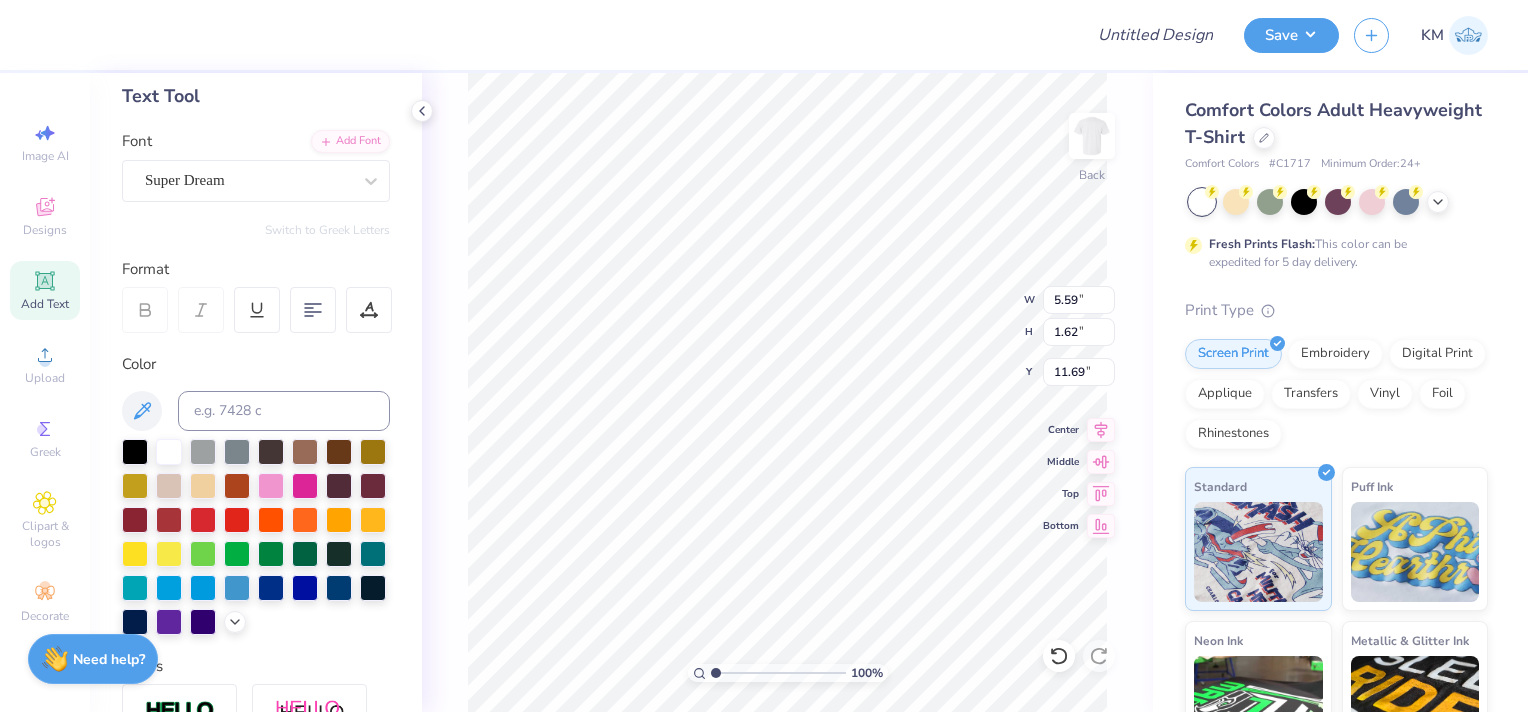 type on "T" 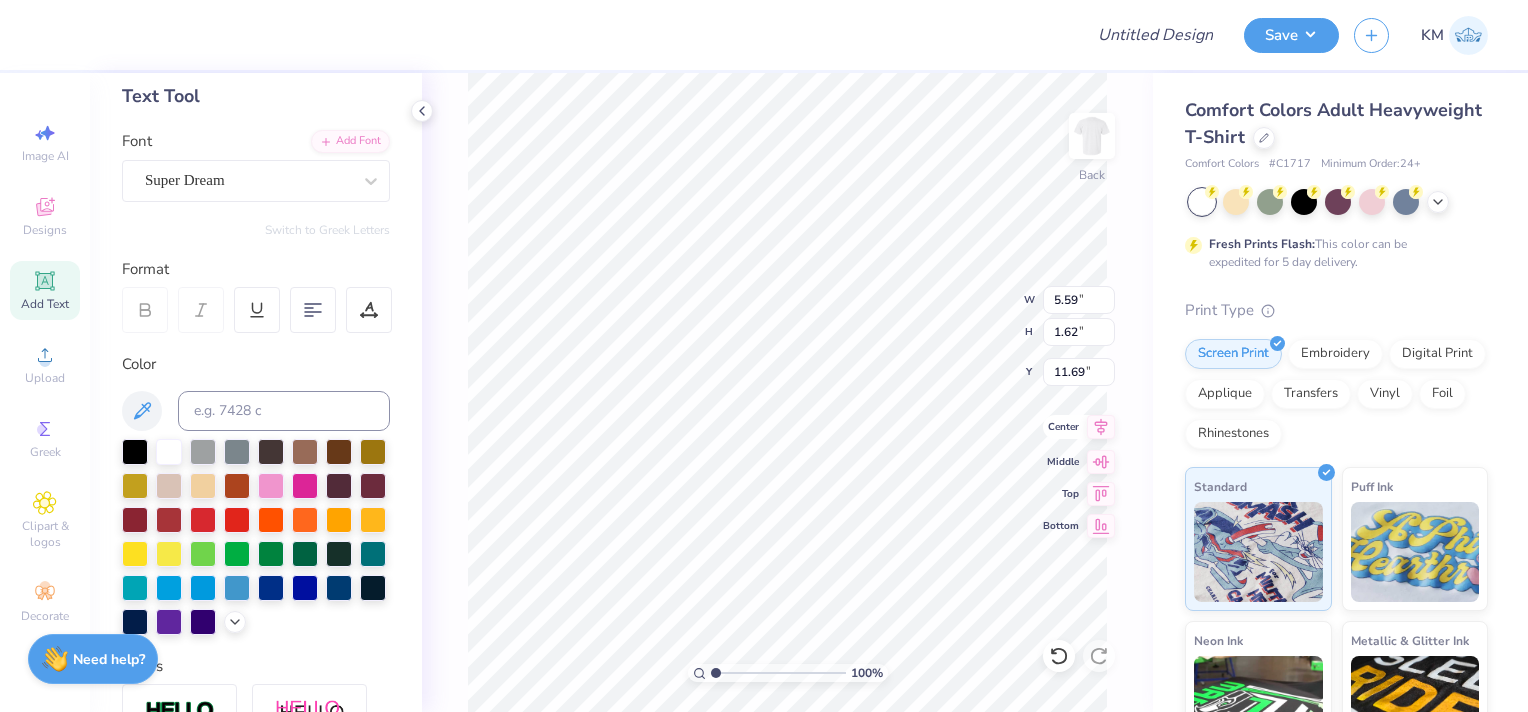 type on "Why you not DZ Yet" 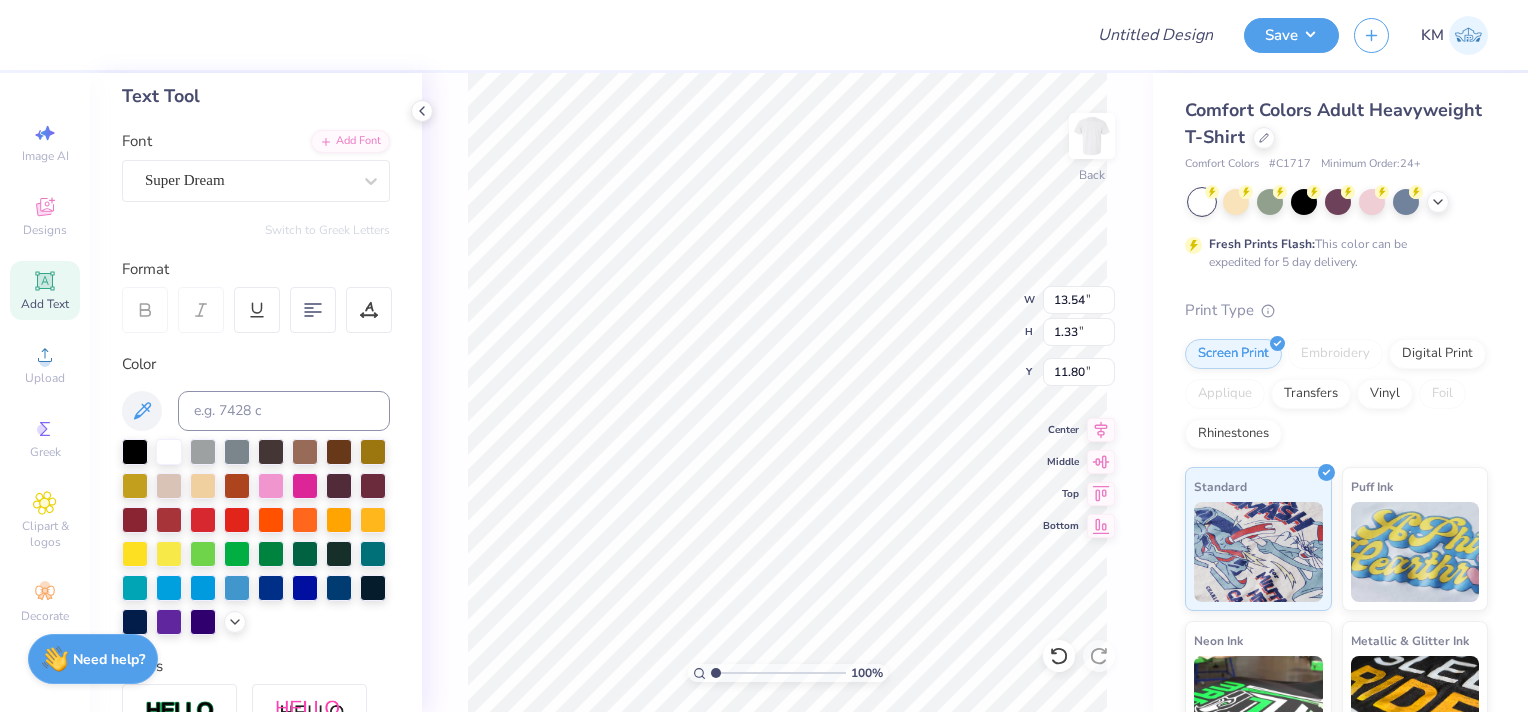 type on "13.54" 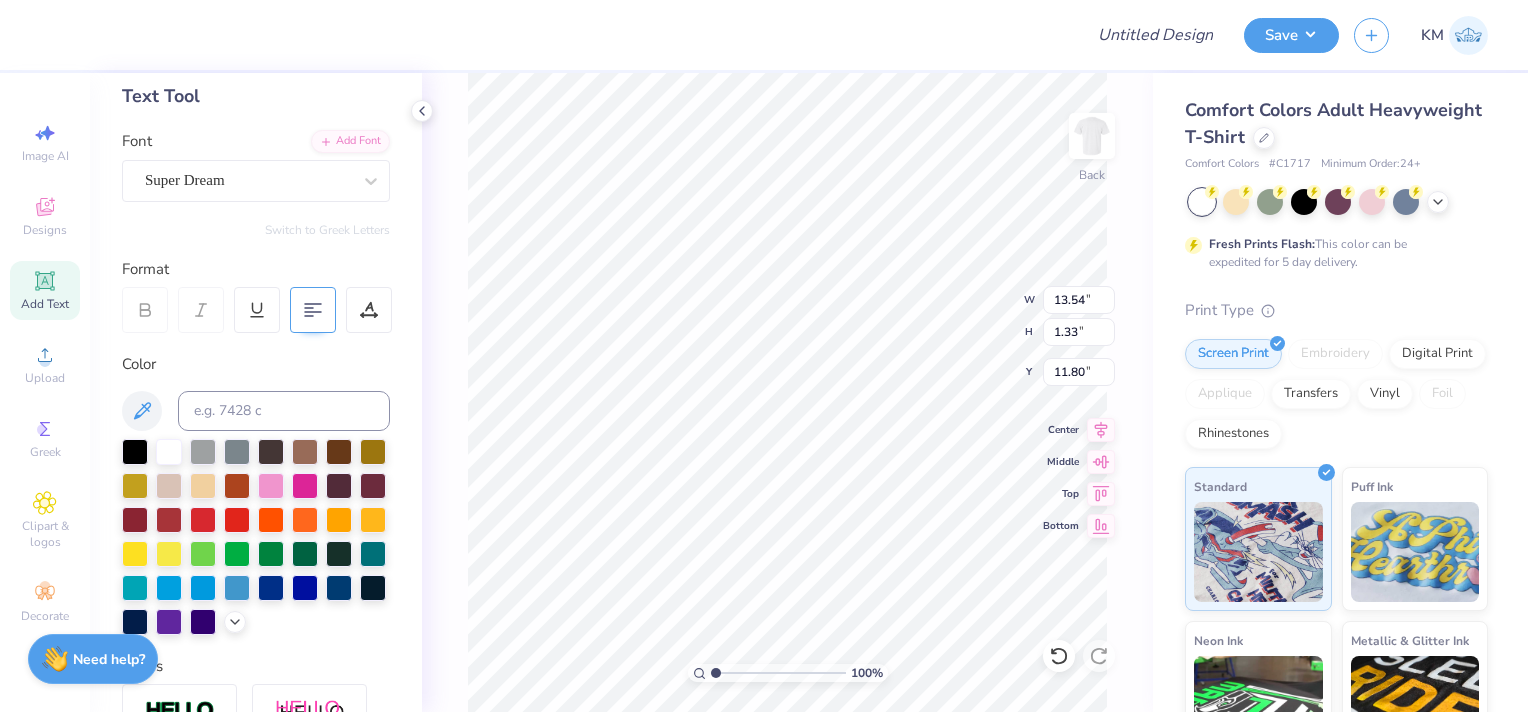 click 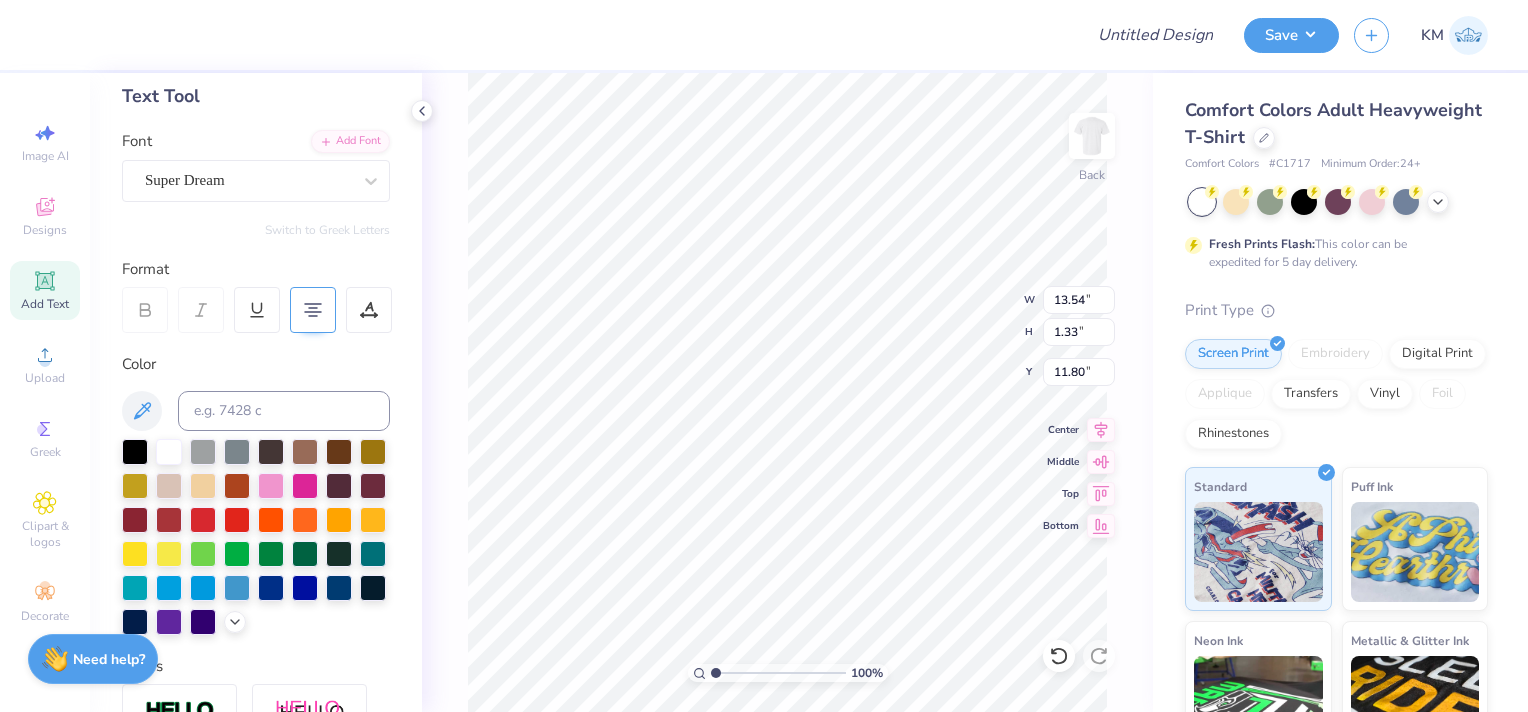 scroll, scrollTop: 16, scrollLeft: 2, axis: both 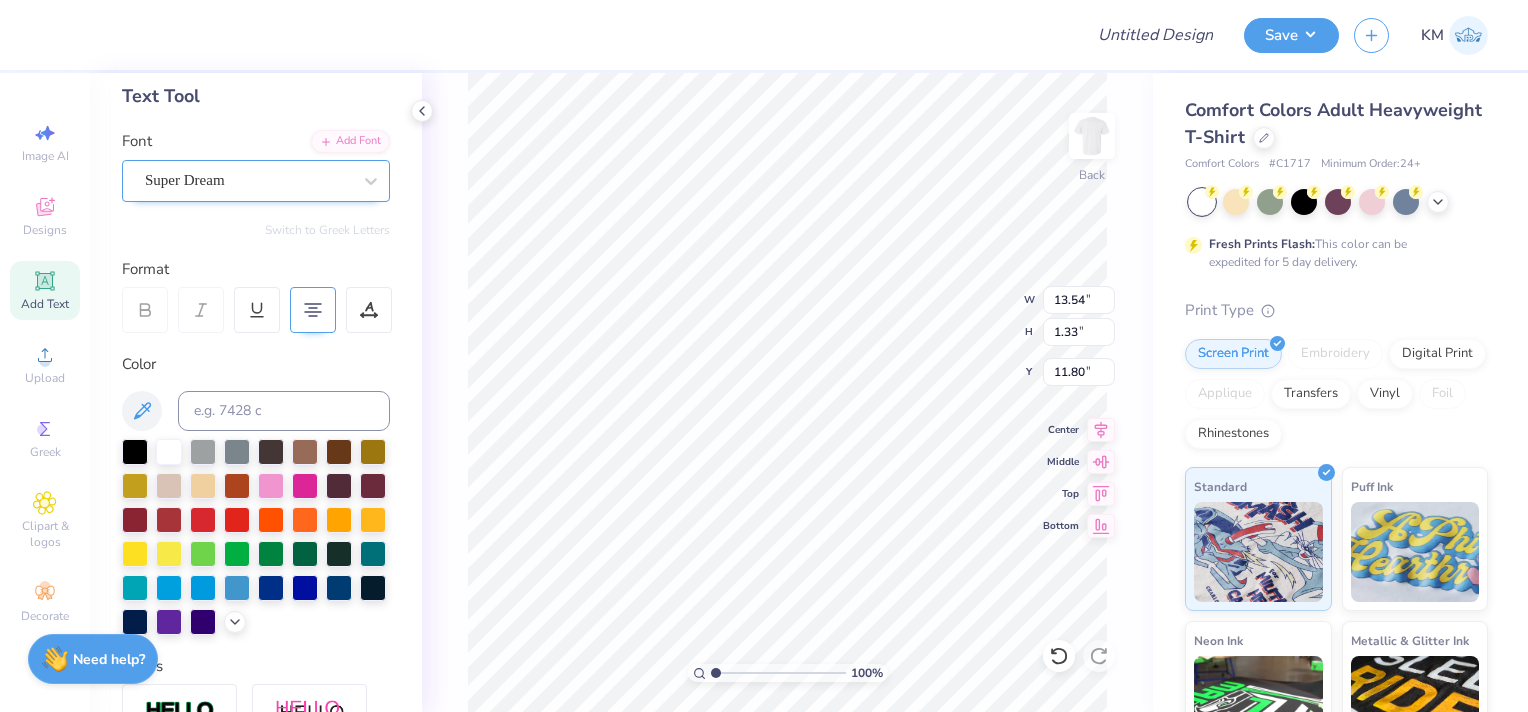 type on "Why you
not DZ Yet?" 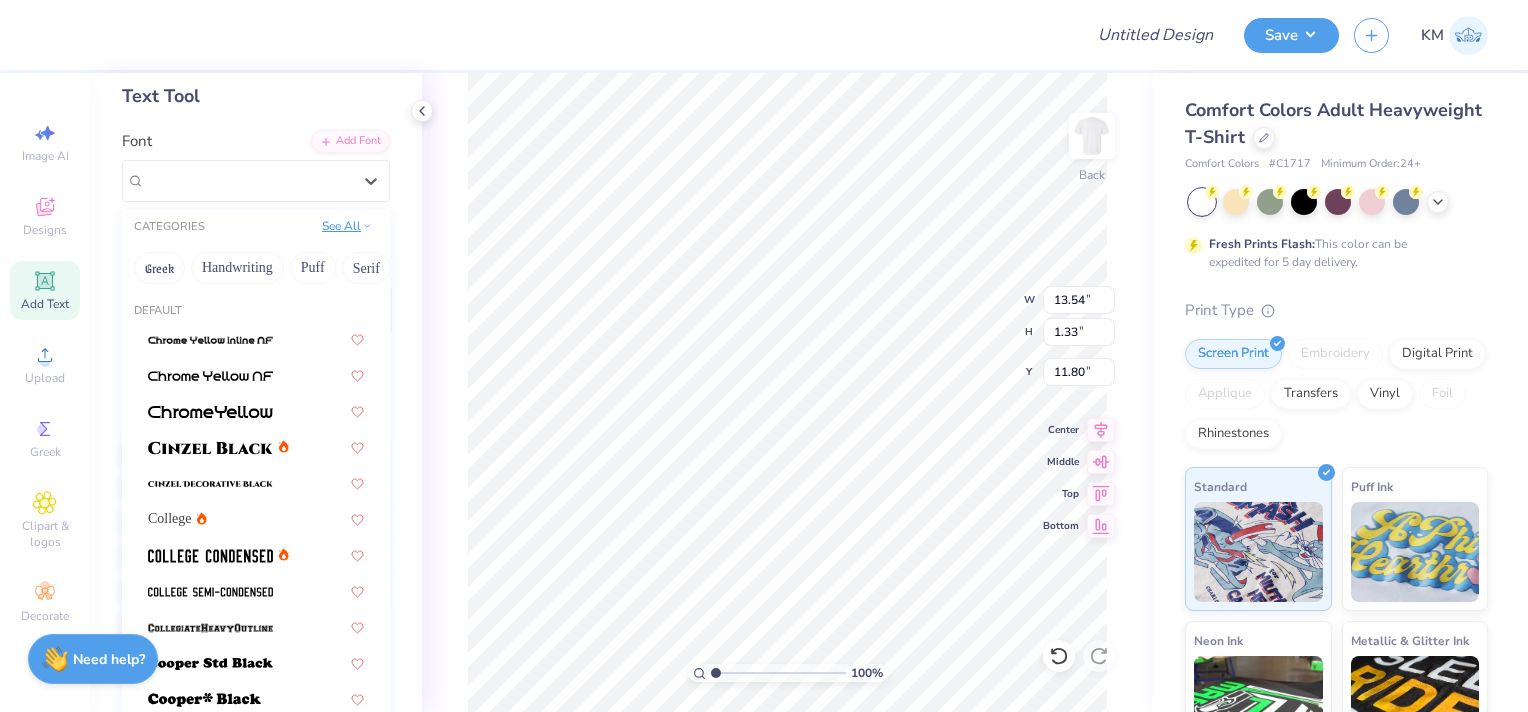 click on "See All" at bounding box center (347, 226) 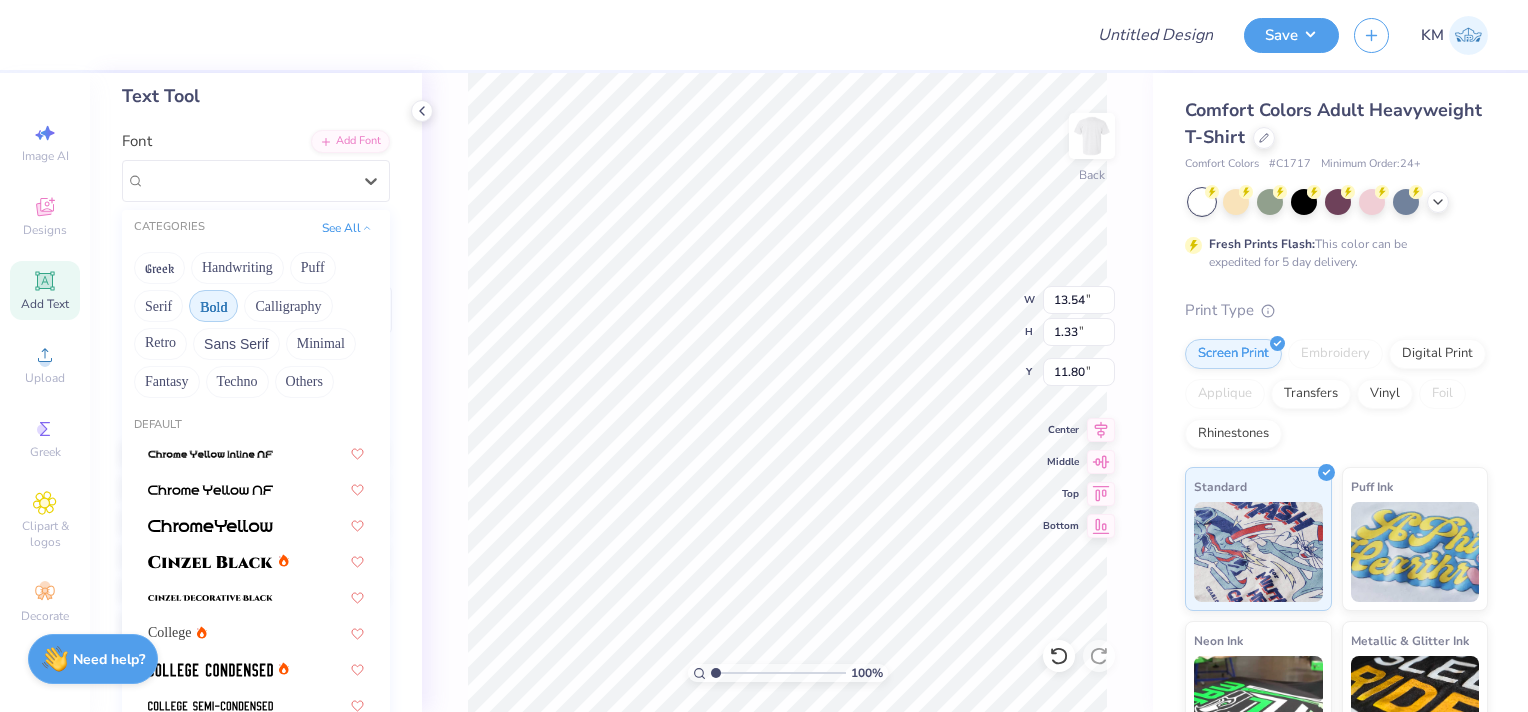 click on "Bold" at bounding box center [213, 306] 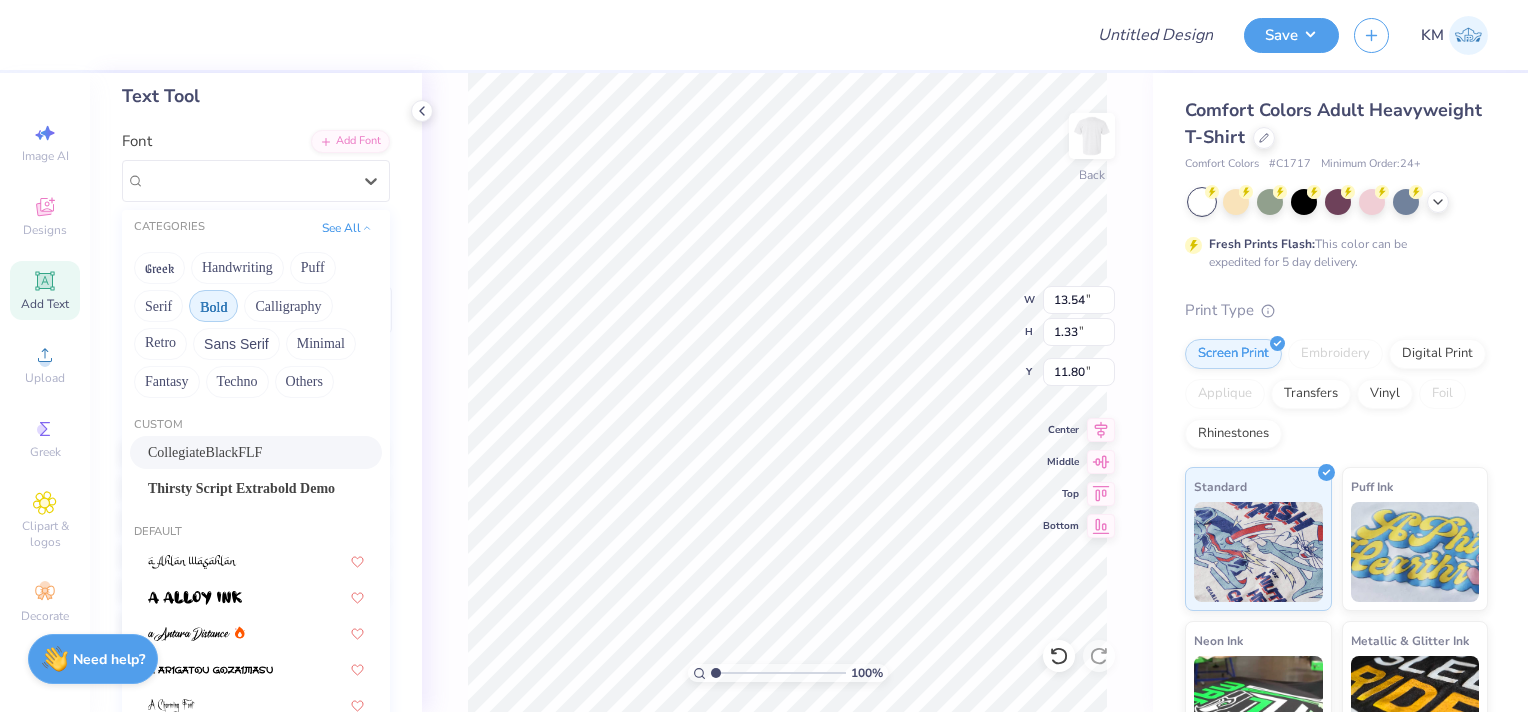 click on "Bold" at bounding box center (213, 306) 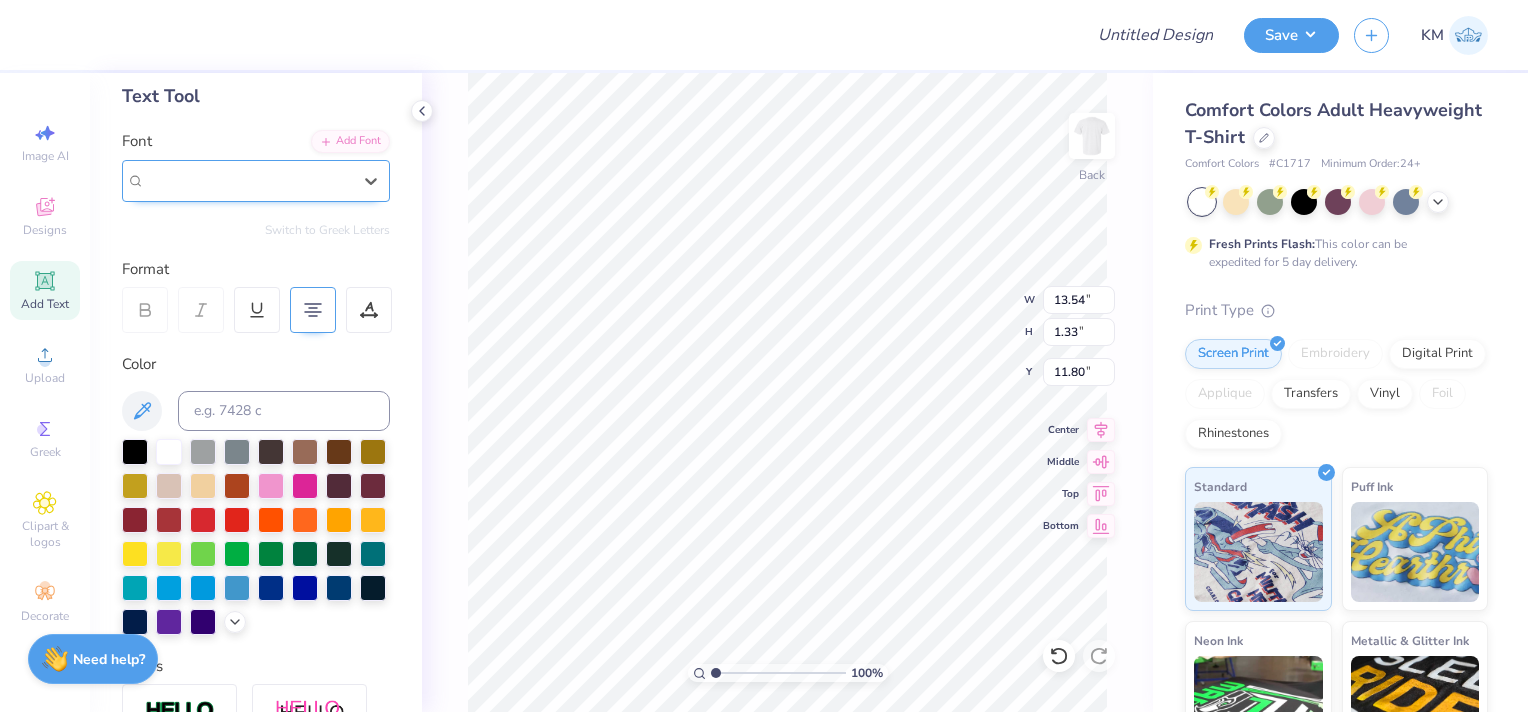 click on "Super Dream" at bounding box center (248, 180) 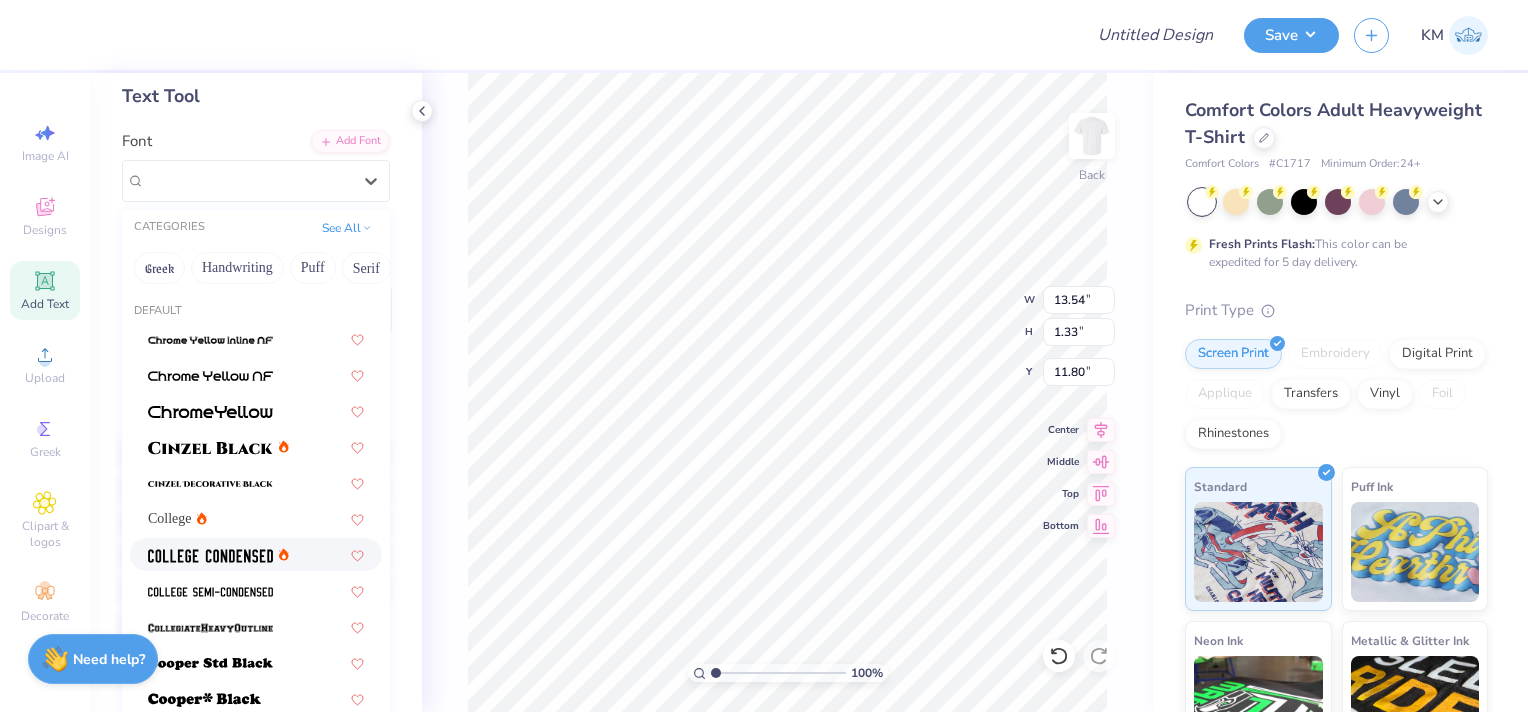 click at bounding box center [210, 556] 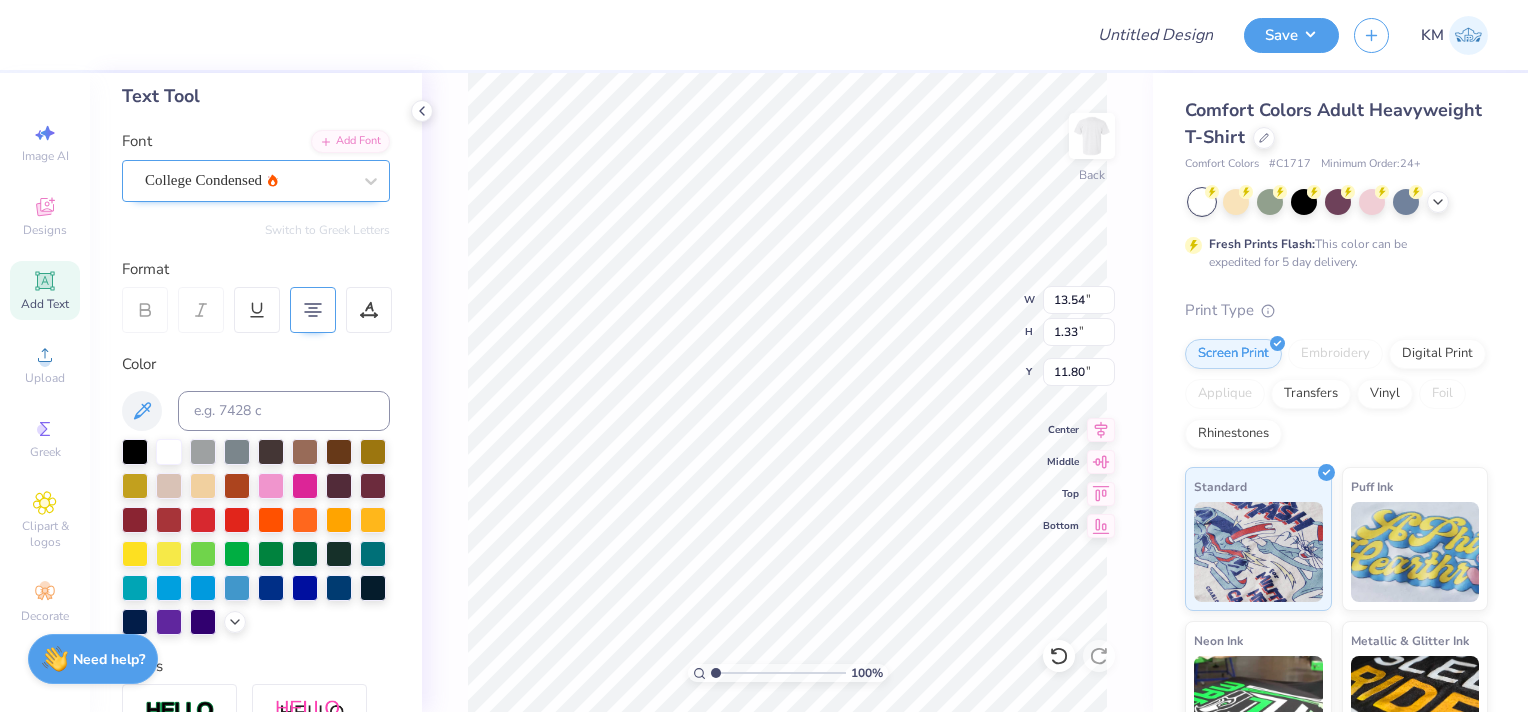 click on "College Condensed" at bounding box center (248, 180) 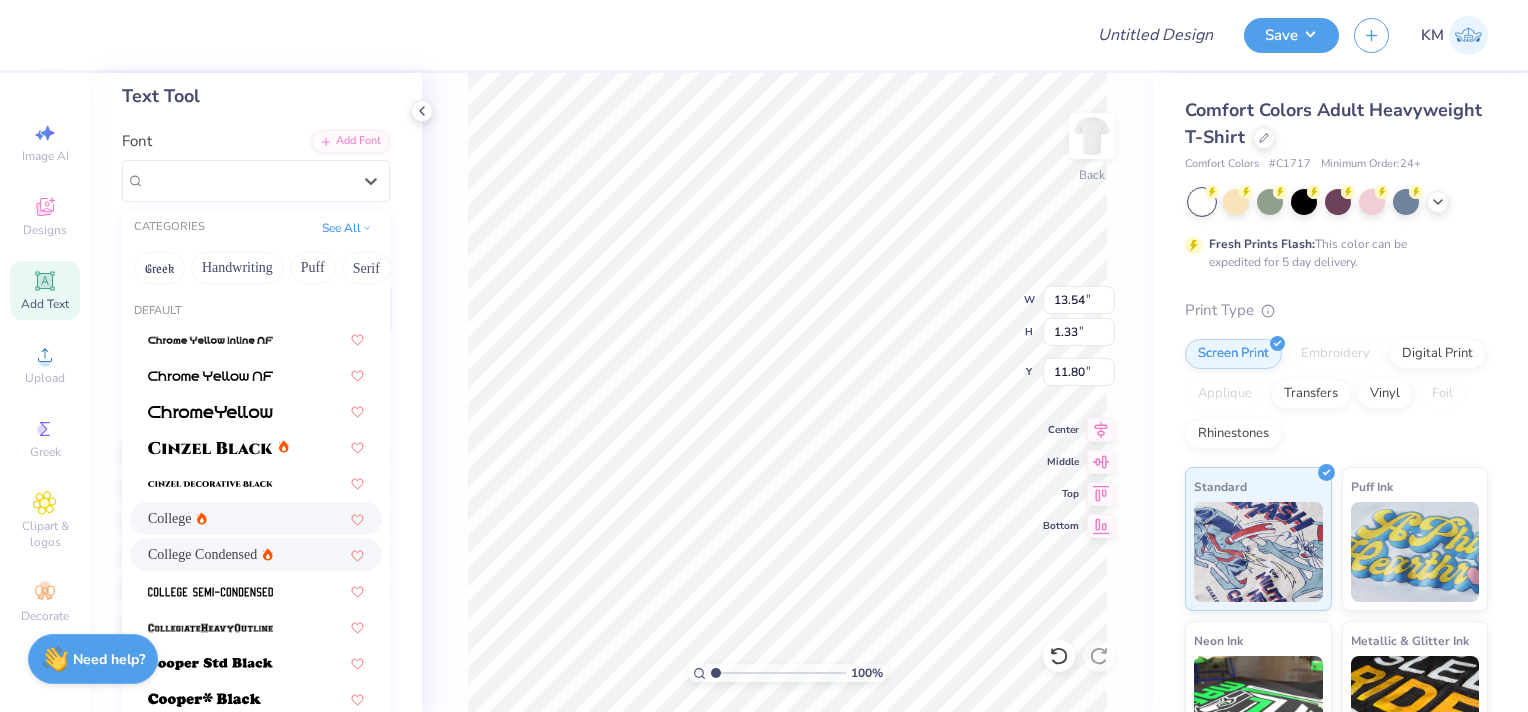 click on "College" at bounding box center [256, 518] 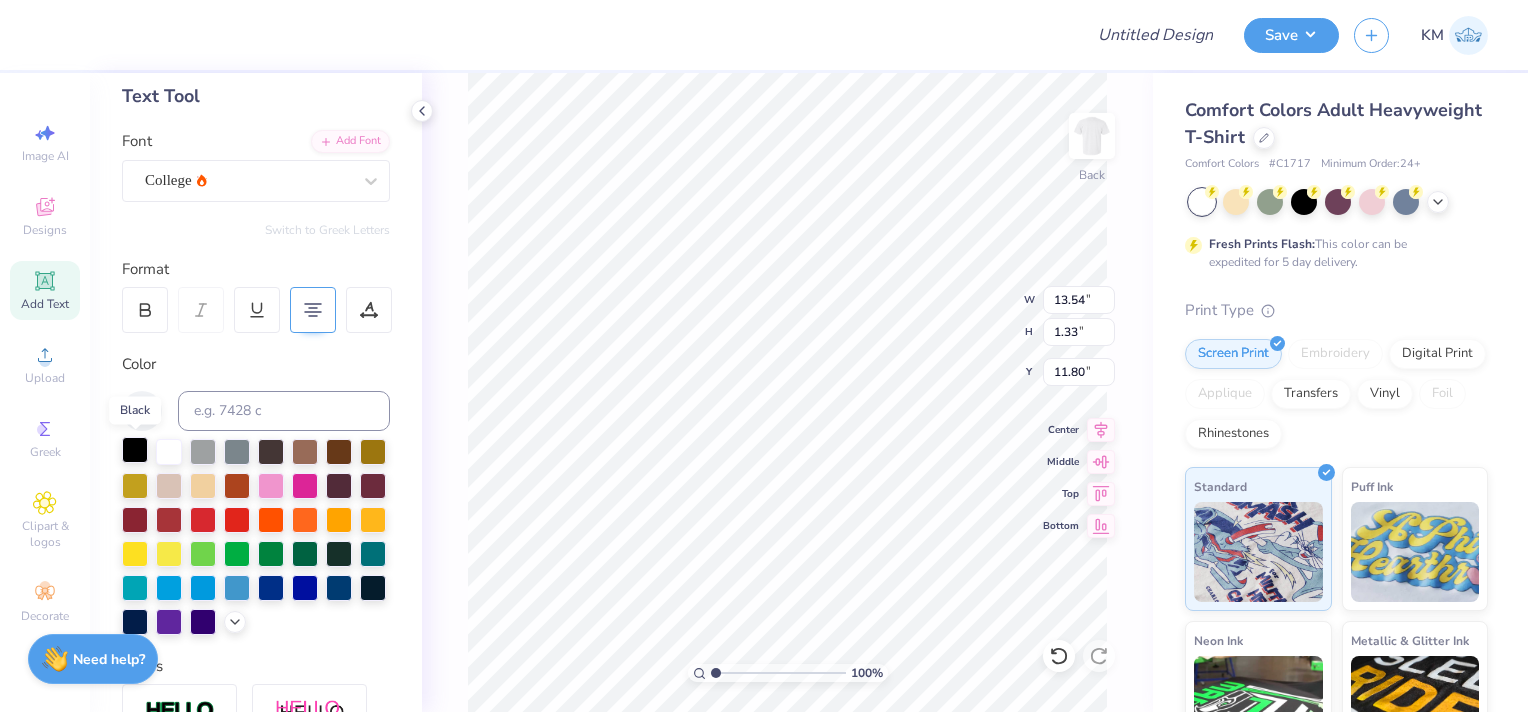 click at bounding box center (135, 450) 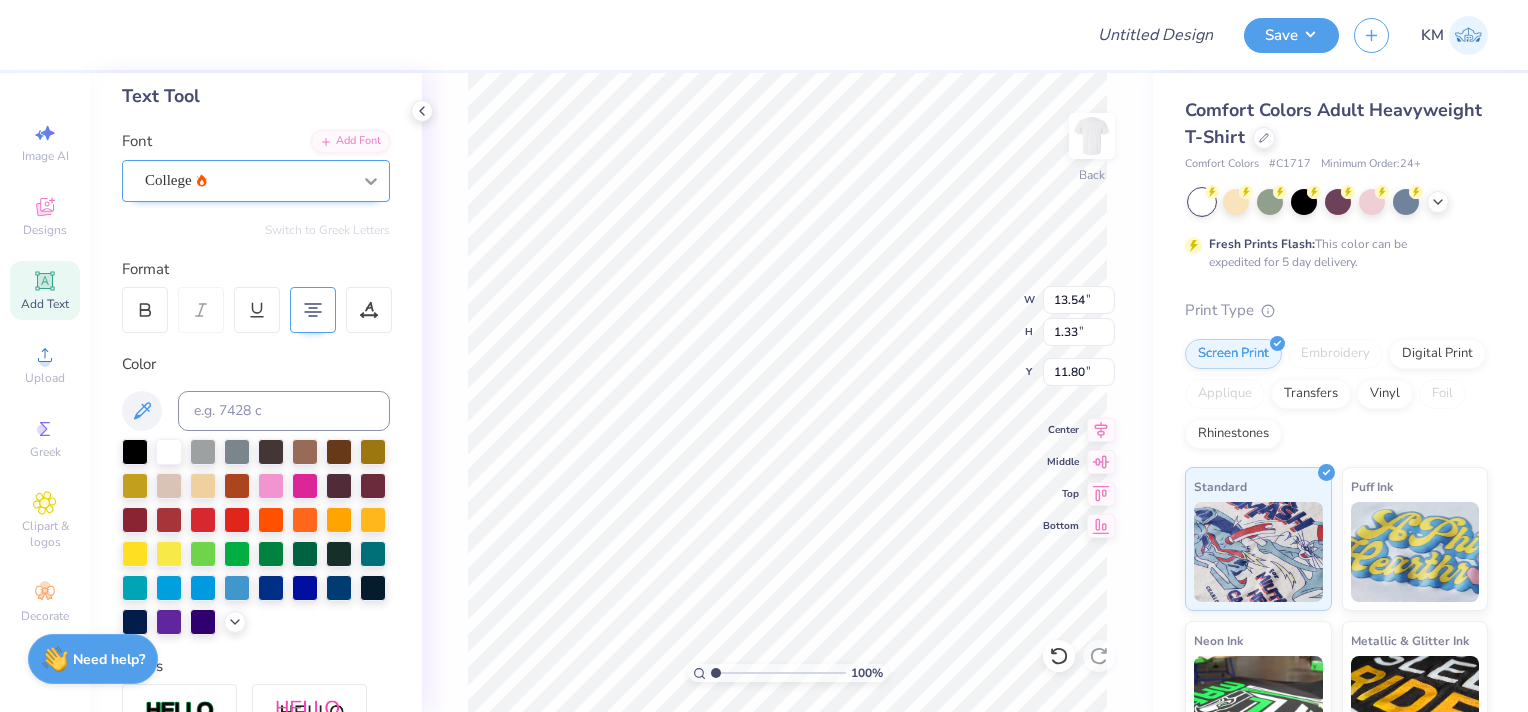 click at bounding box center [371, 181] 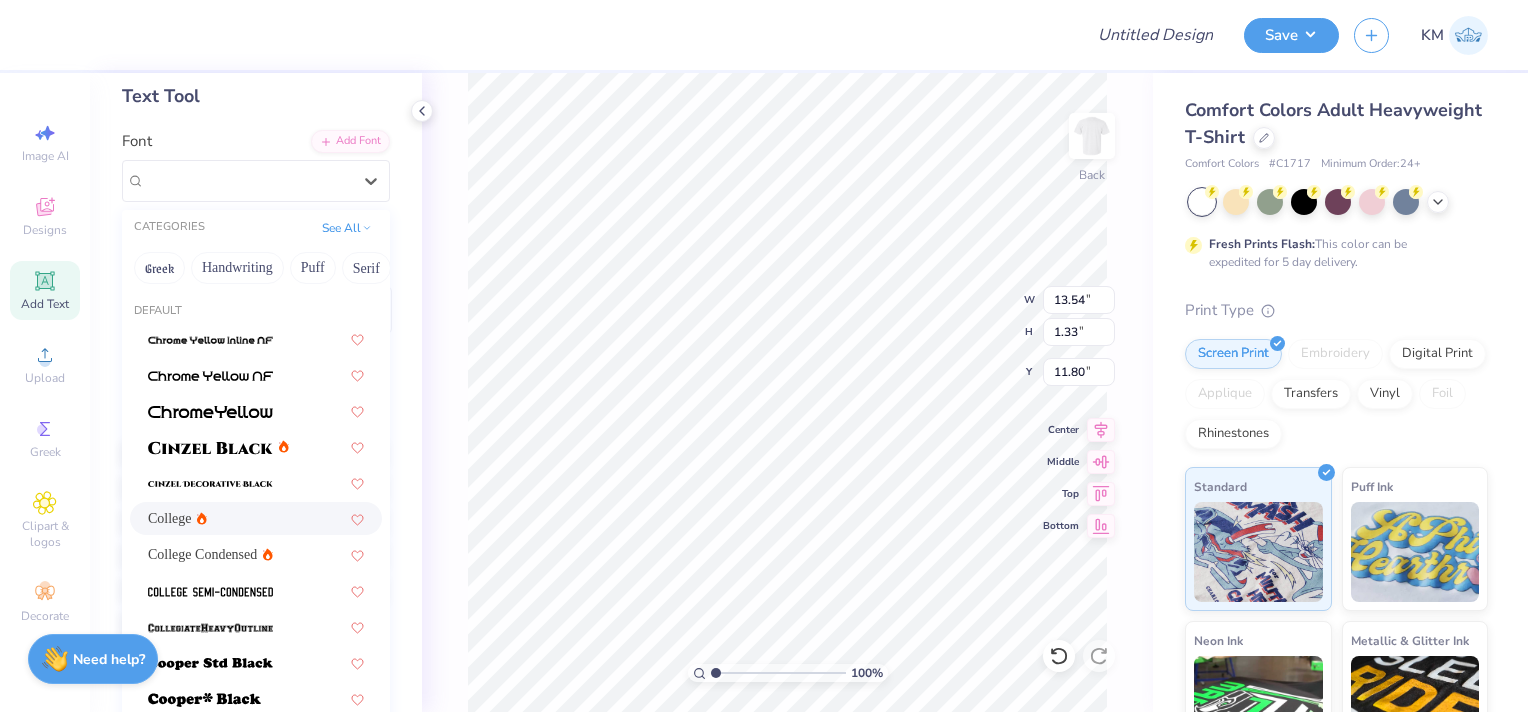 scroll, scrollTop: 100, scrollLeft: 0, axis: vertical 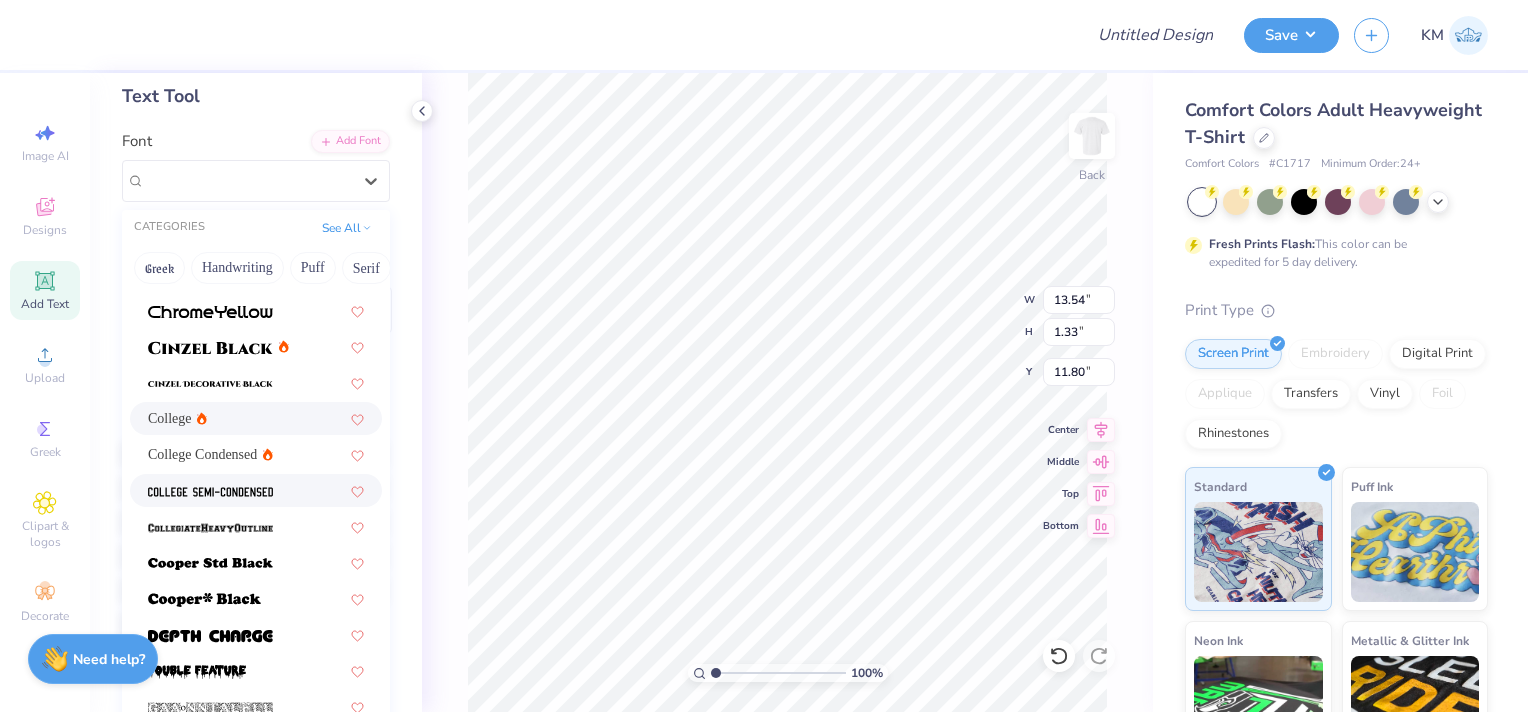 click at bounding box center (256, 490) 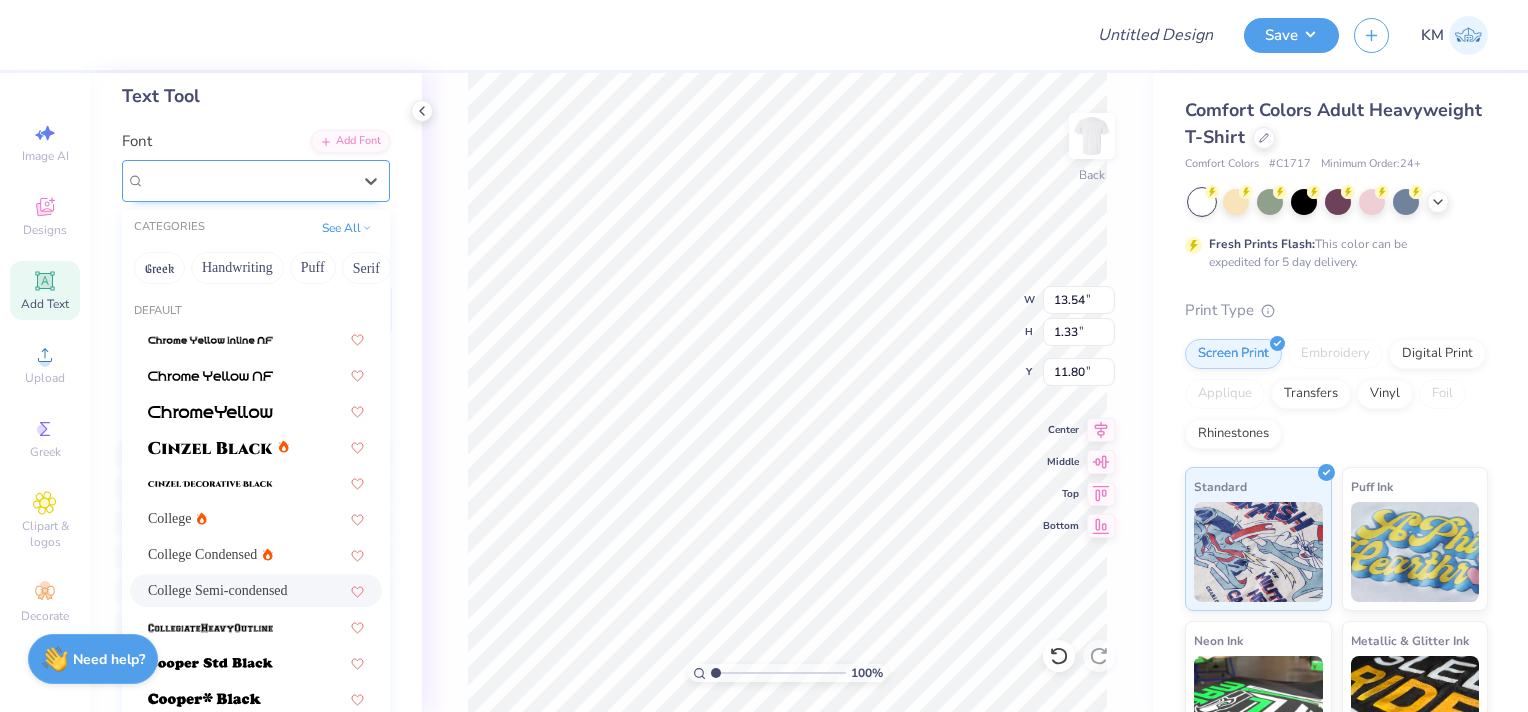 click on "College Semi-condensed" at bounding box center [248, 180] 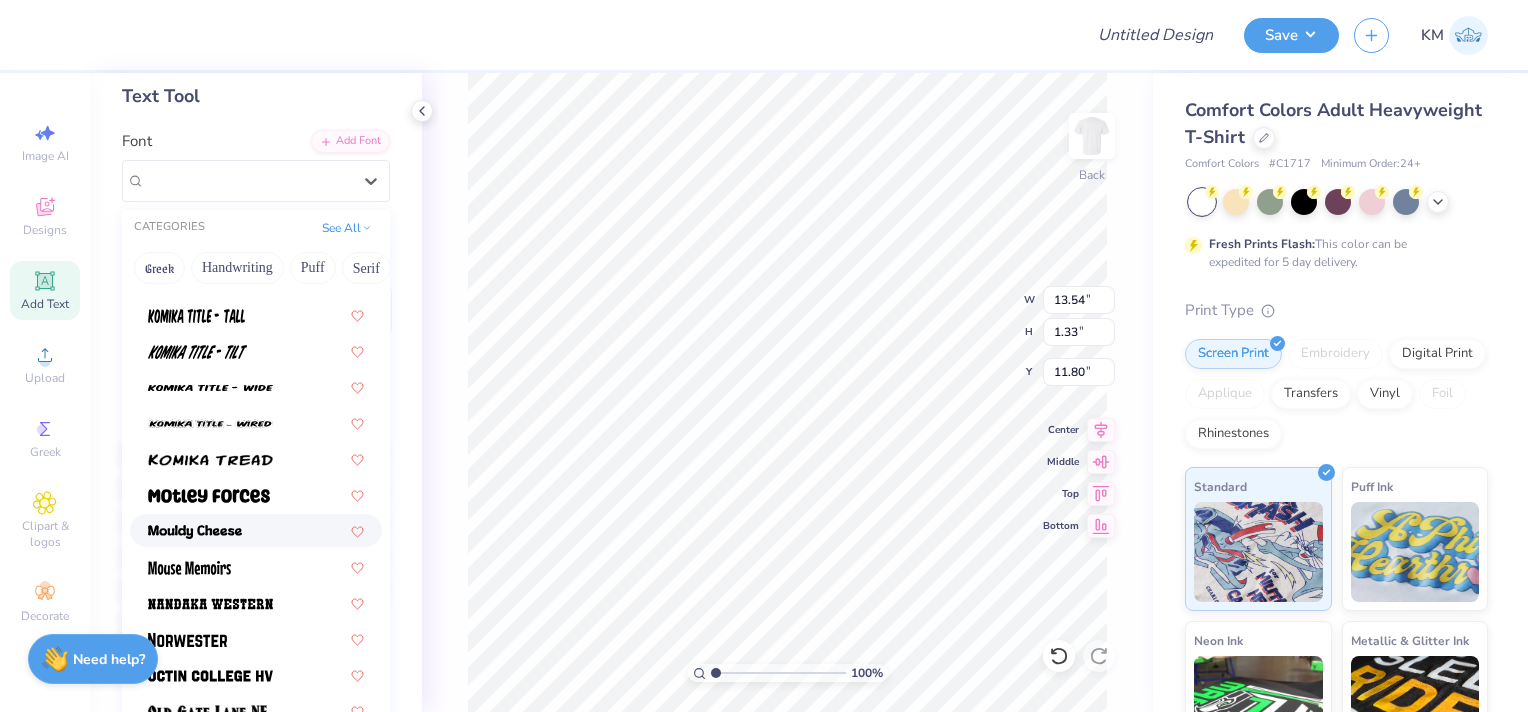 scroll, scrollTop: 1600, scrollLeft: 0, axis: vertical 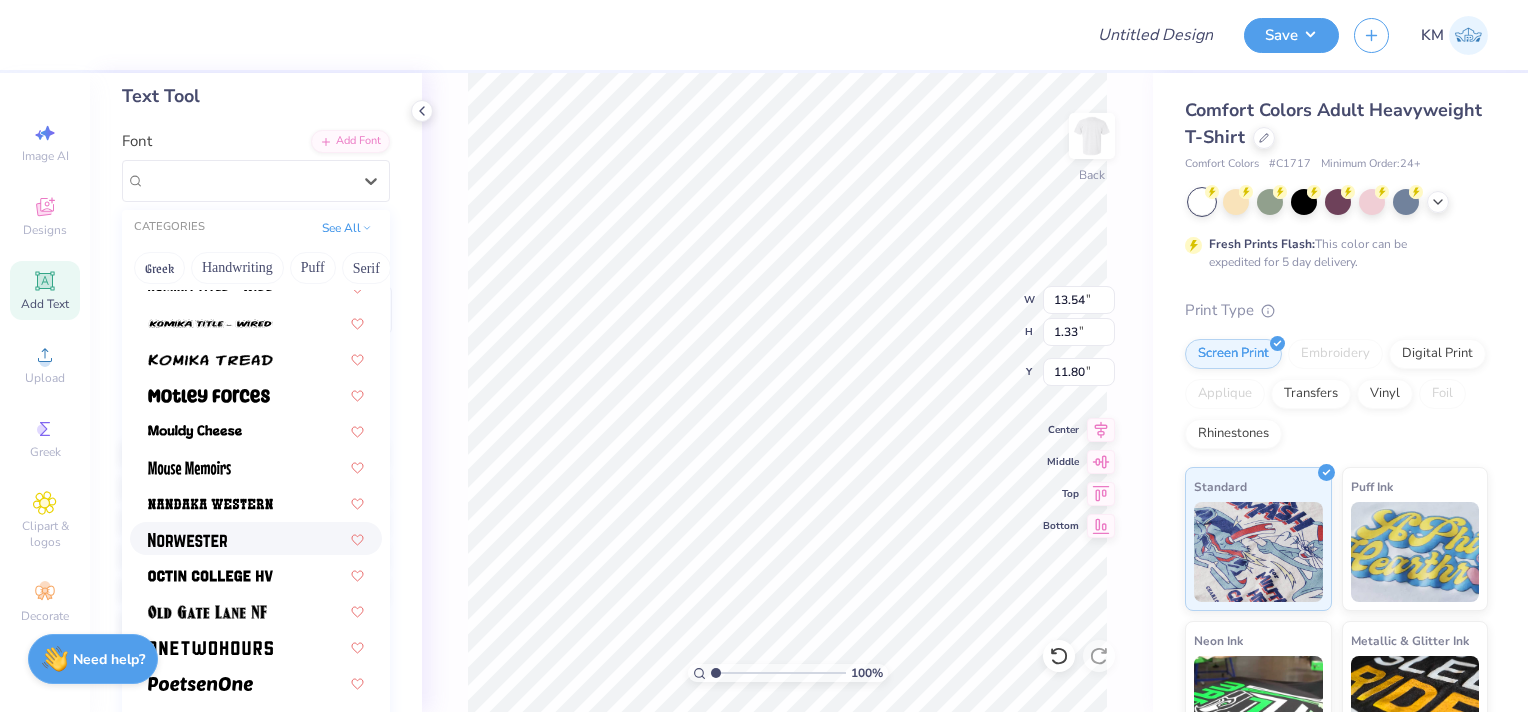click at bounding box center [187, 540] 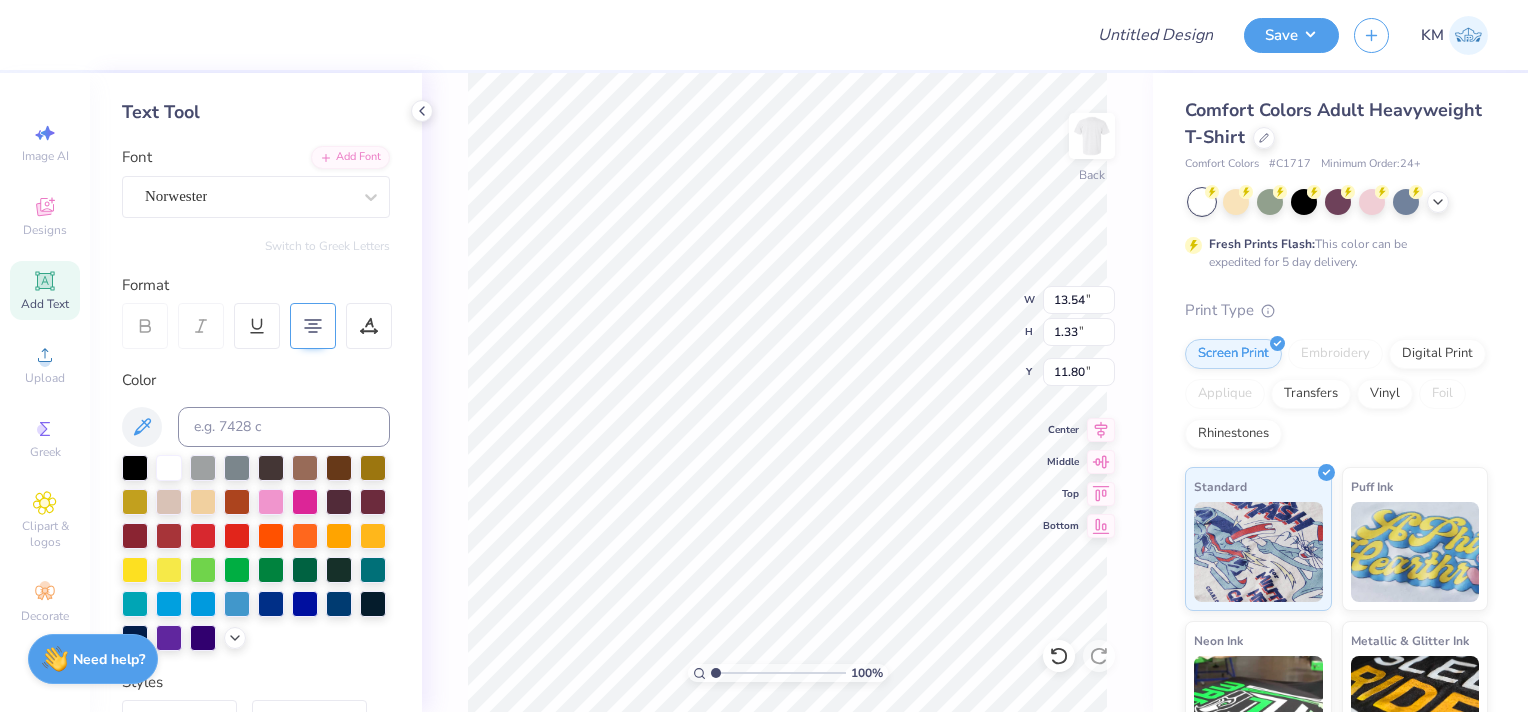 scroll, scrollTop: 0, scrollLeft: 0, axis: both 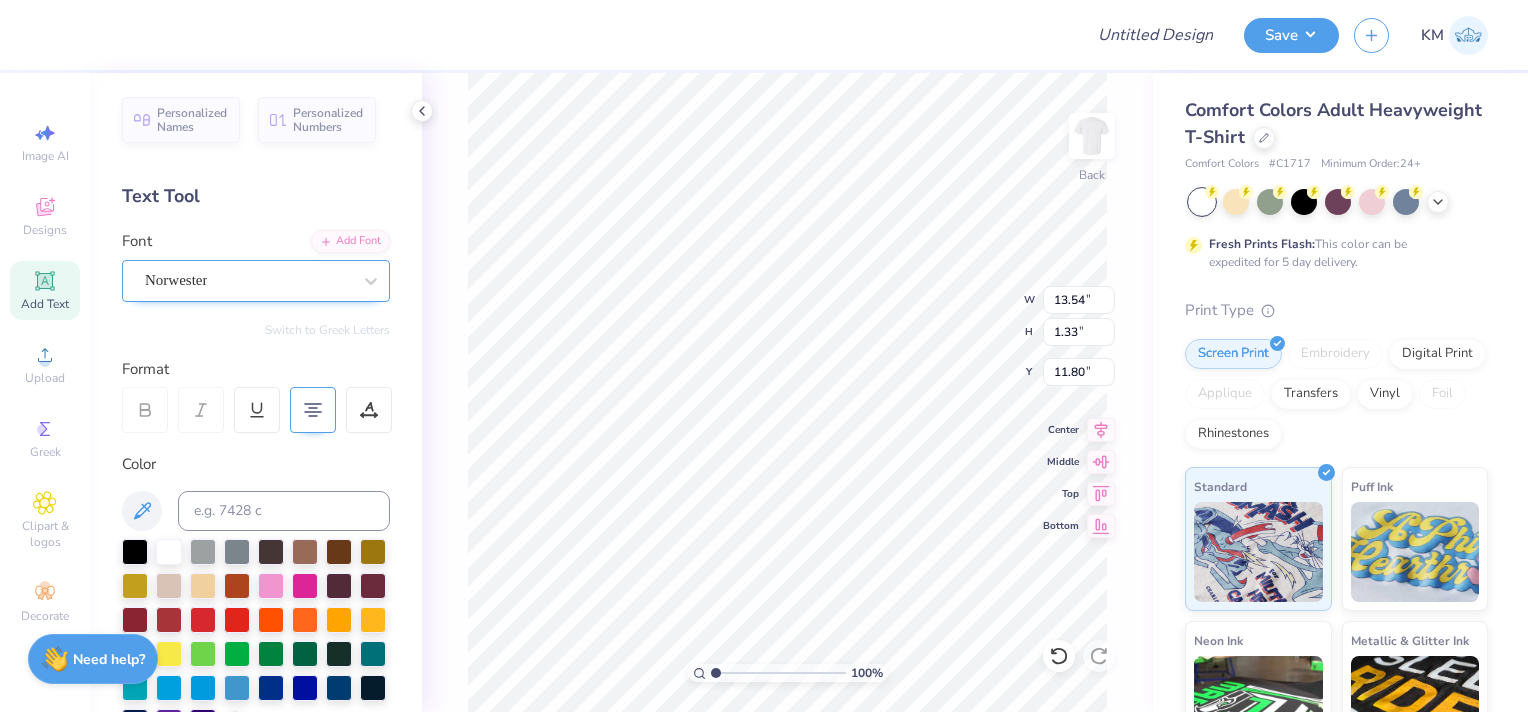 click on "Norwester" at bounding box center (248, 280) 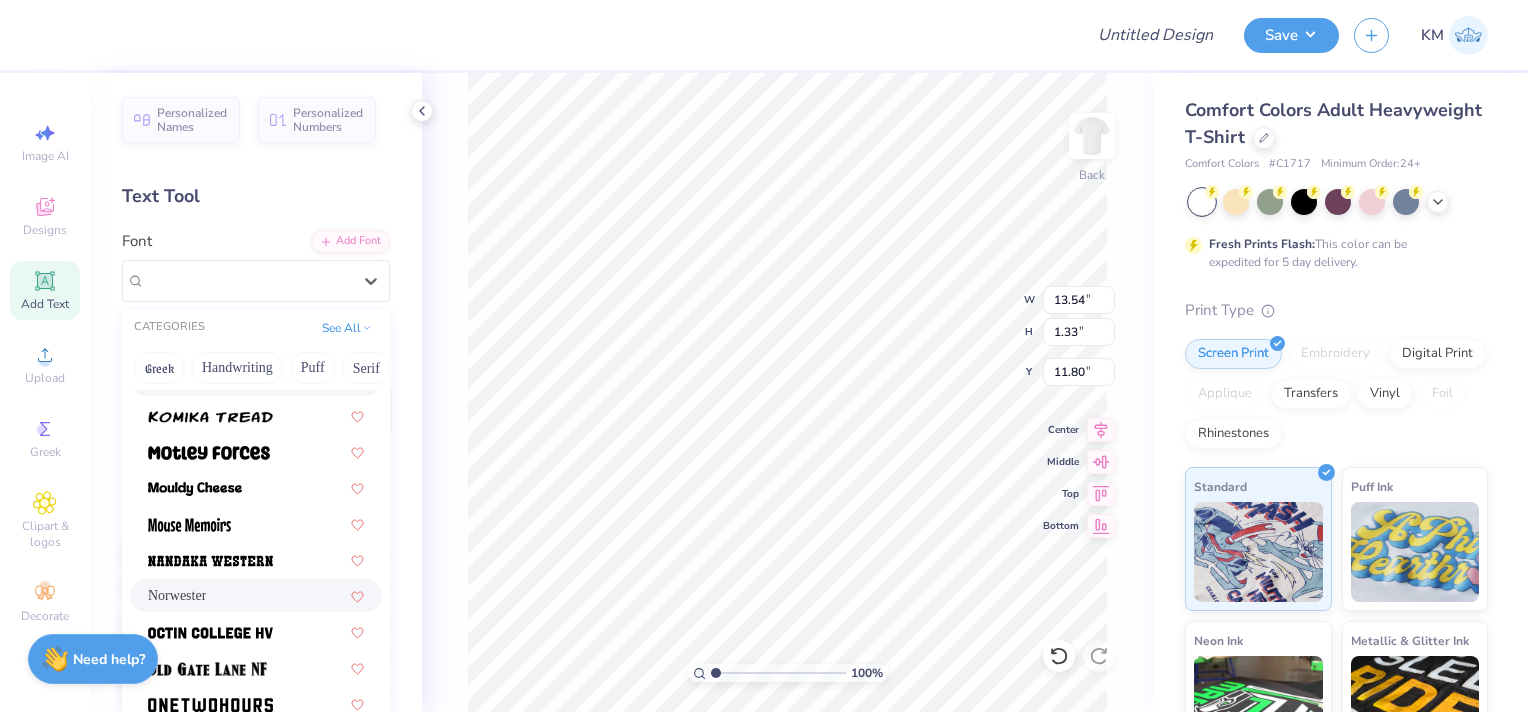 scroll, scrollTop: 1700, scrollLeft: 0, axis: vertical 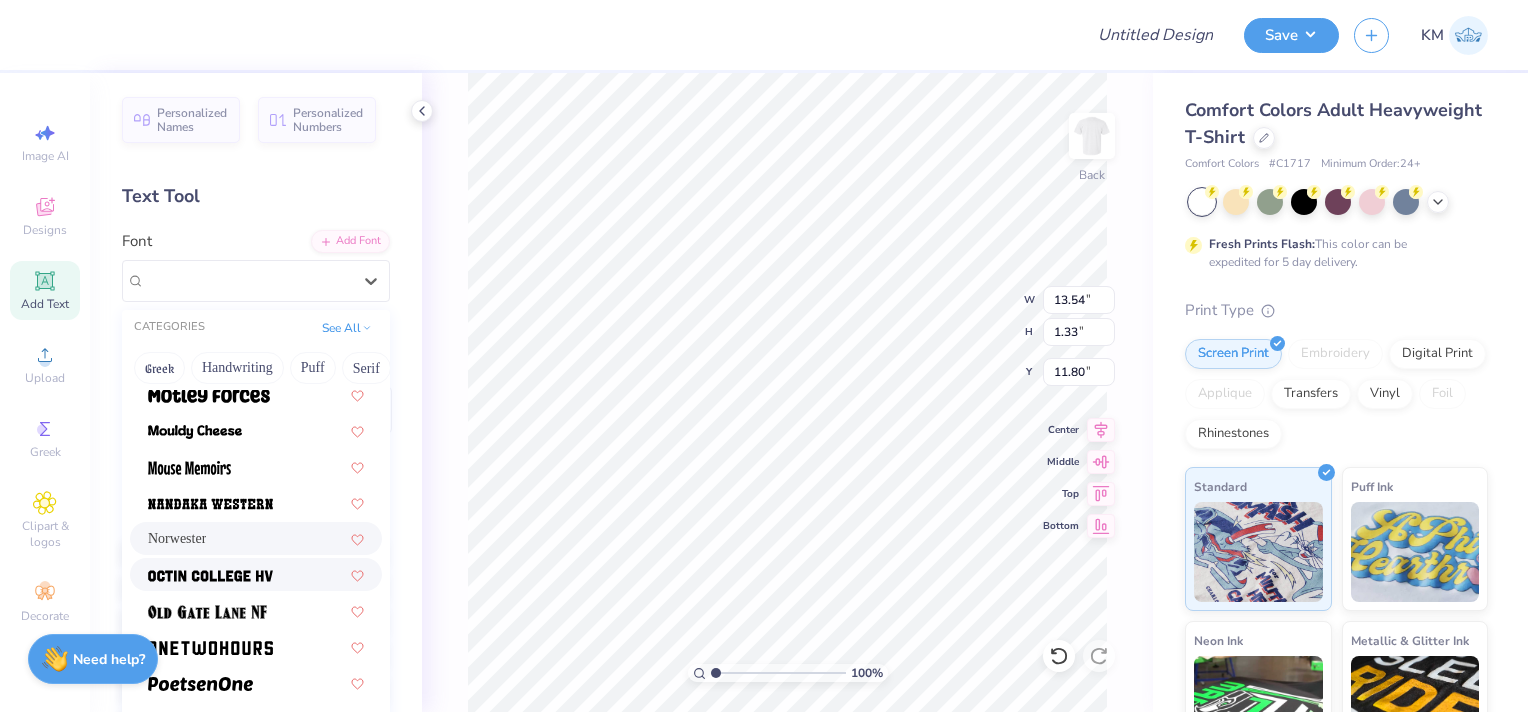 click at bounding box center (210, 576) 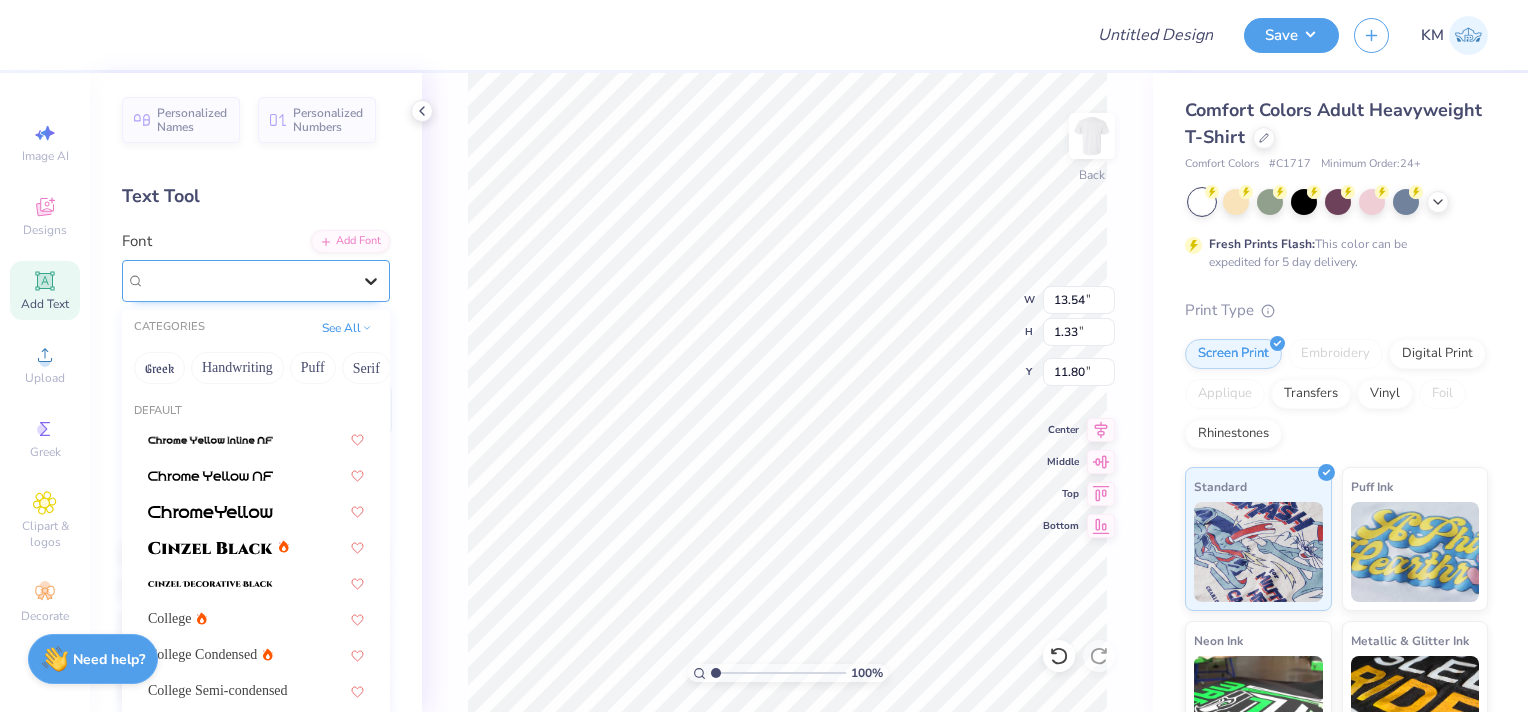 click at bounding box center (371, 281) 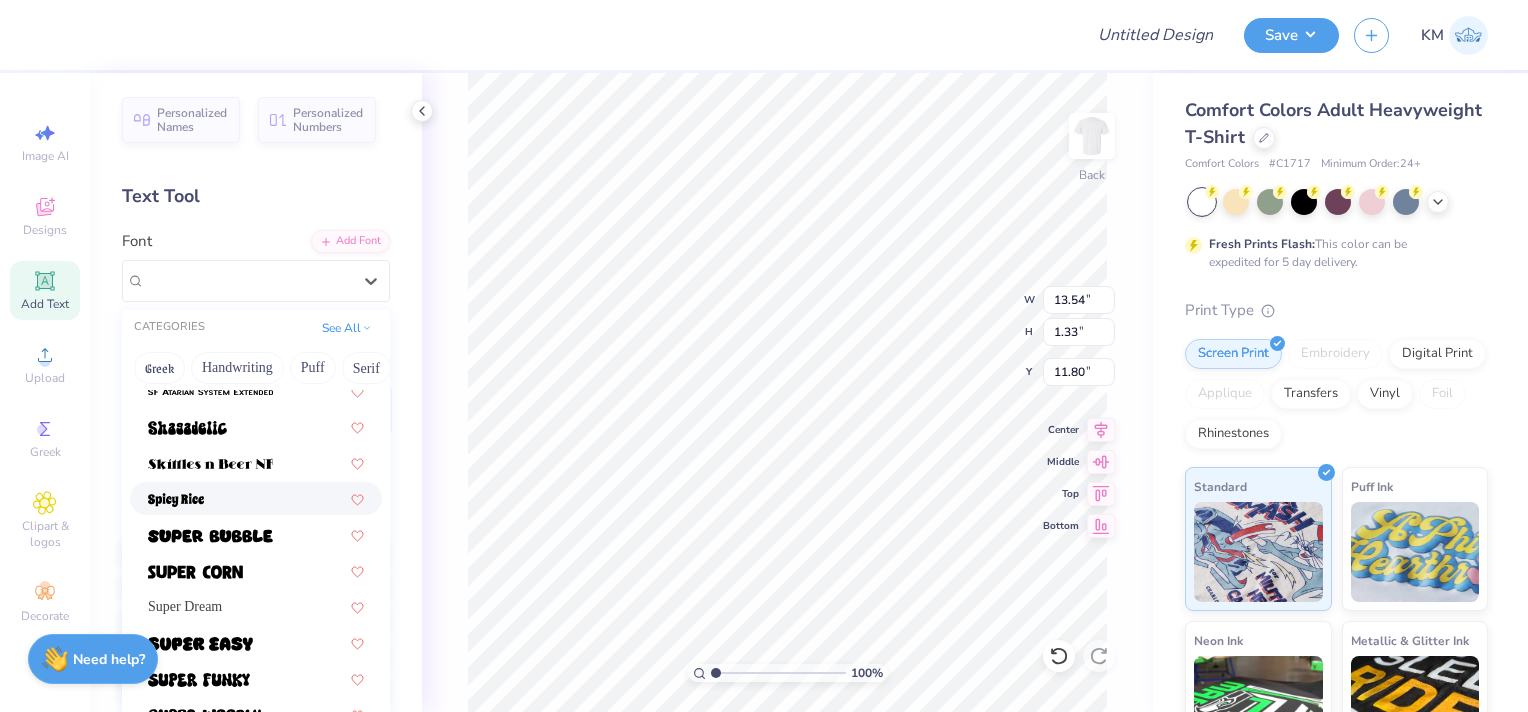 scroll, scrollTop: 2100, scrollLeft: 0, axis: vertical 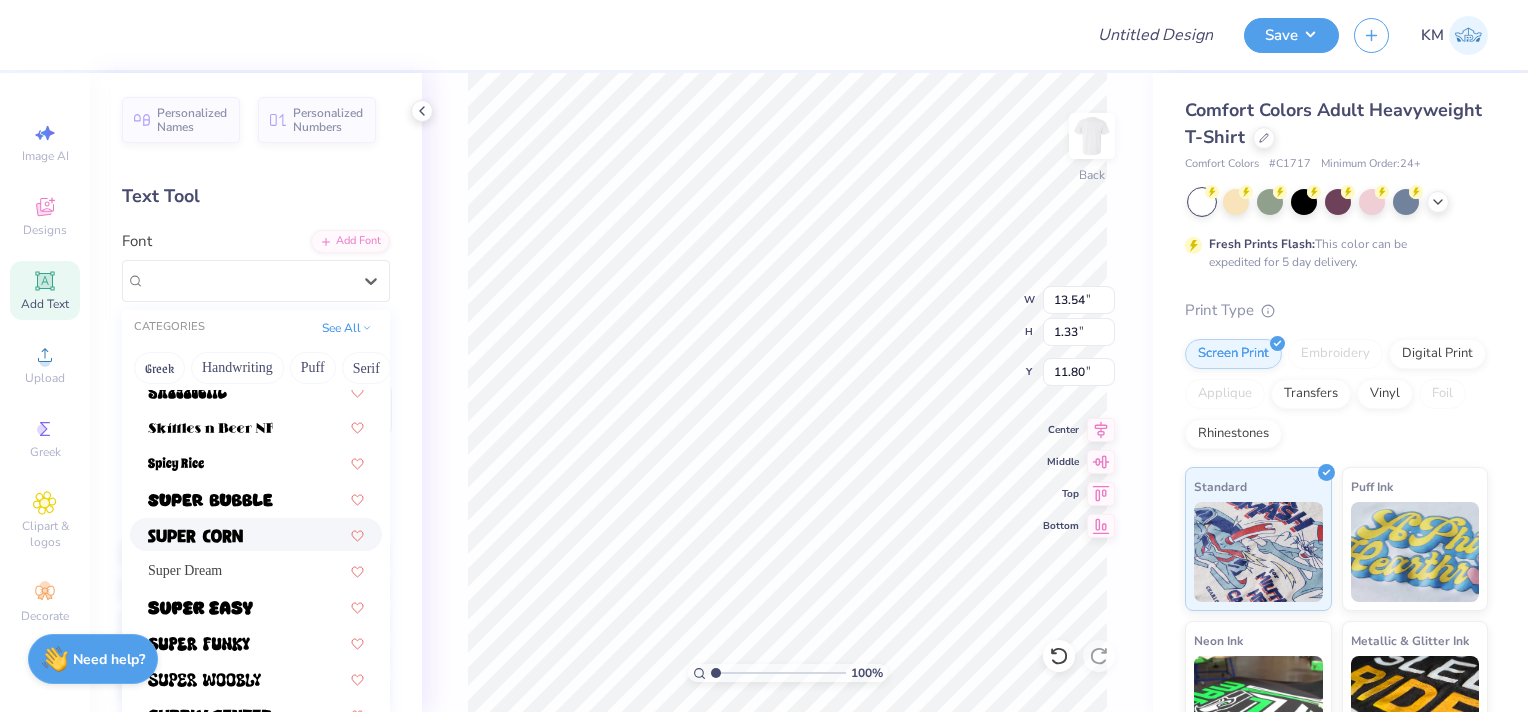 click at bounding box center (256, 534) 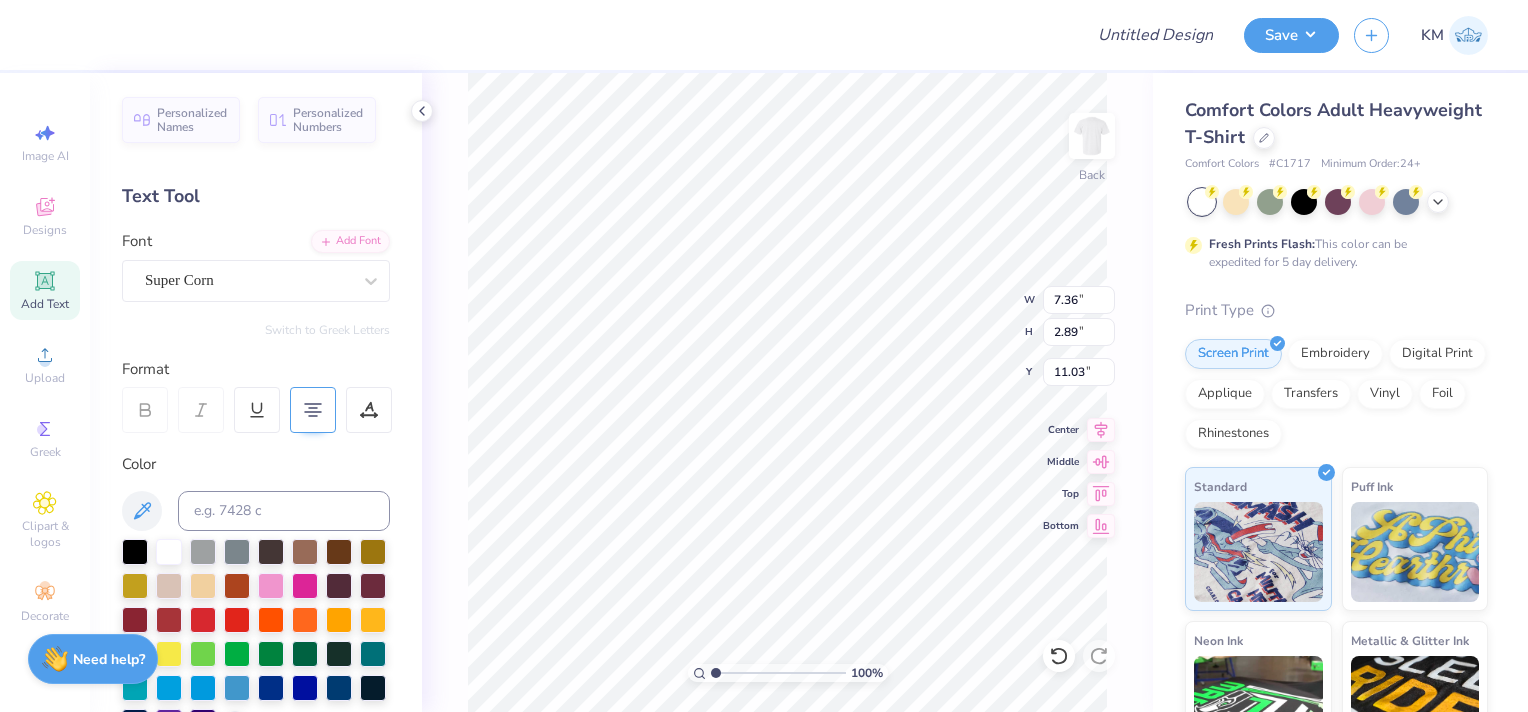 click at bounding box center [313, 410] 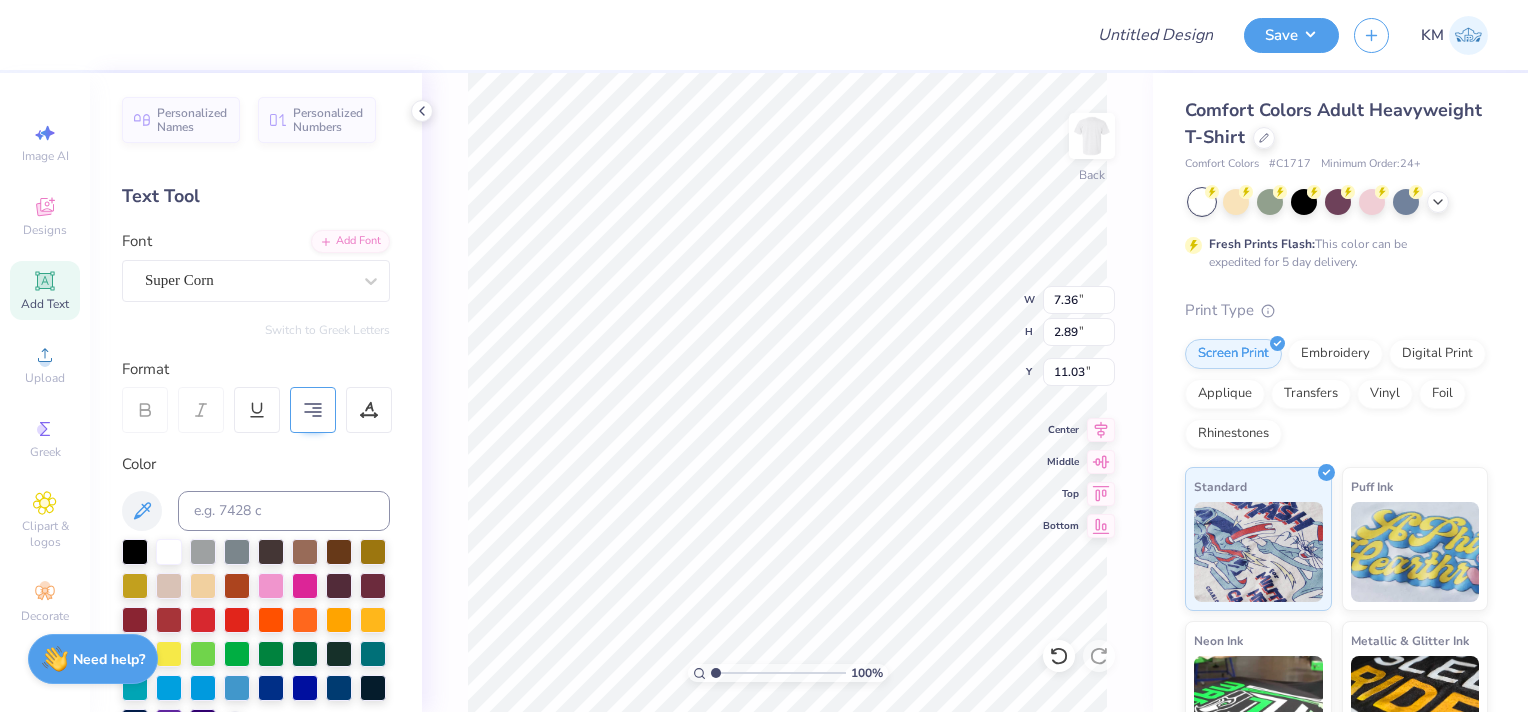 click at bounding box center (313, 410) 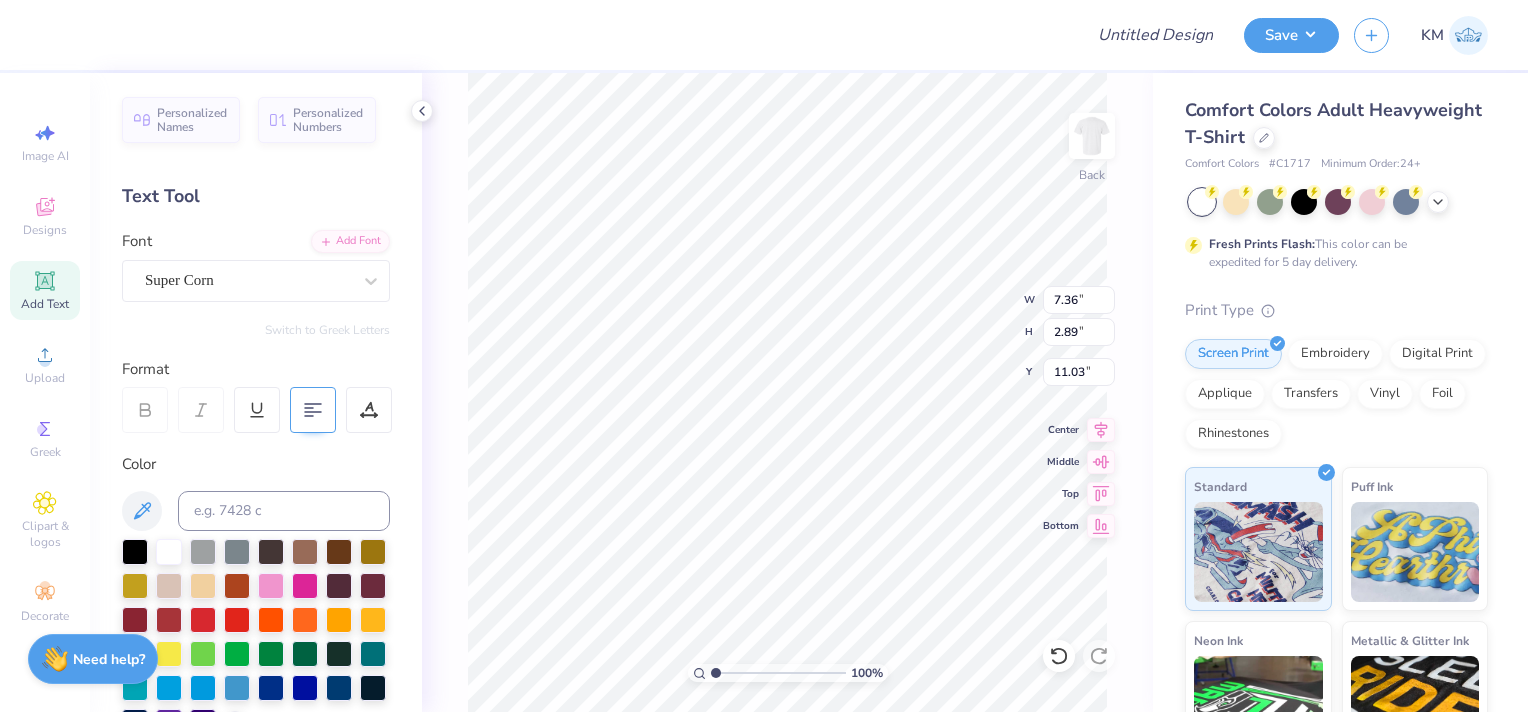 click at bounding box center (313, 410) 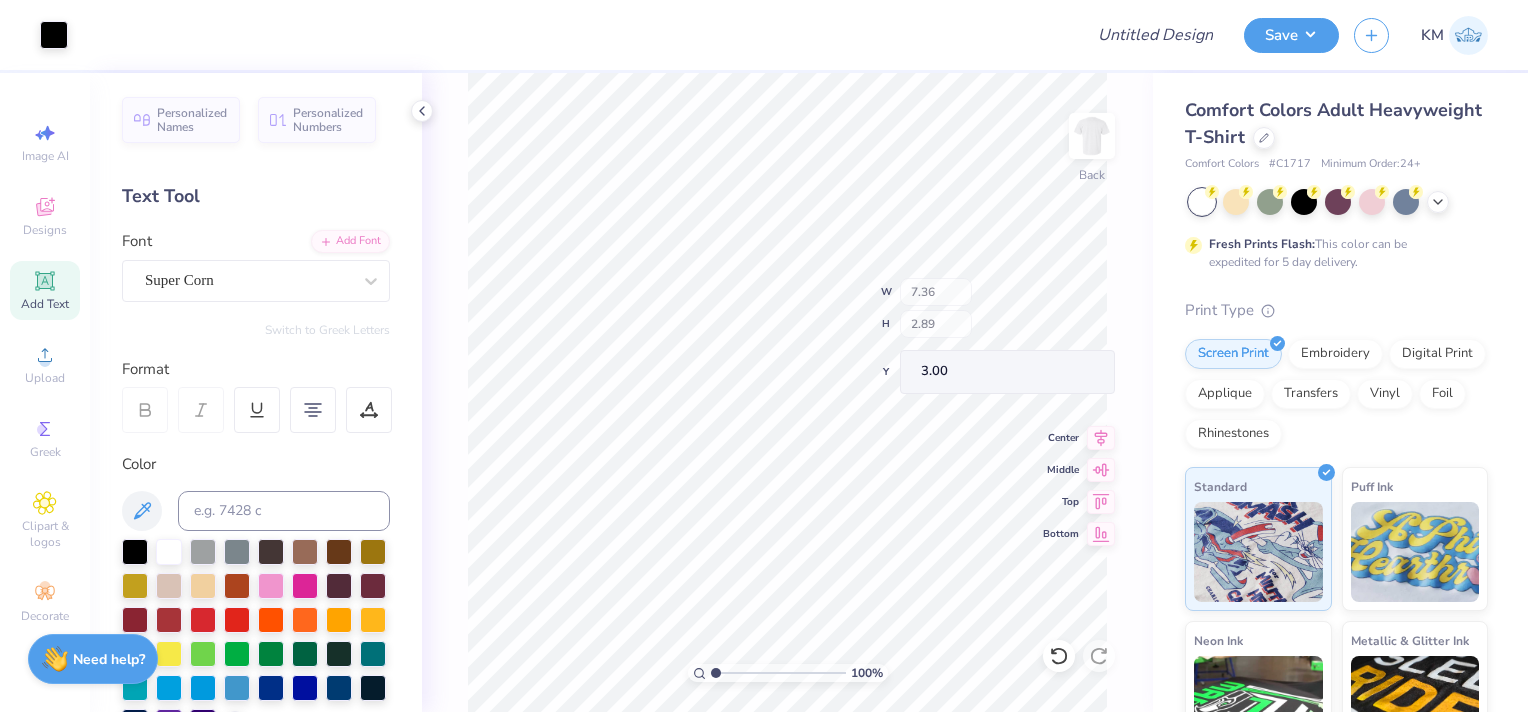 type on "3.00" 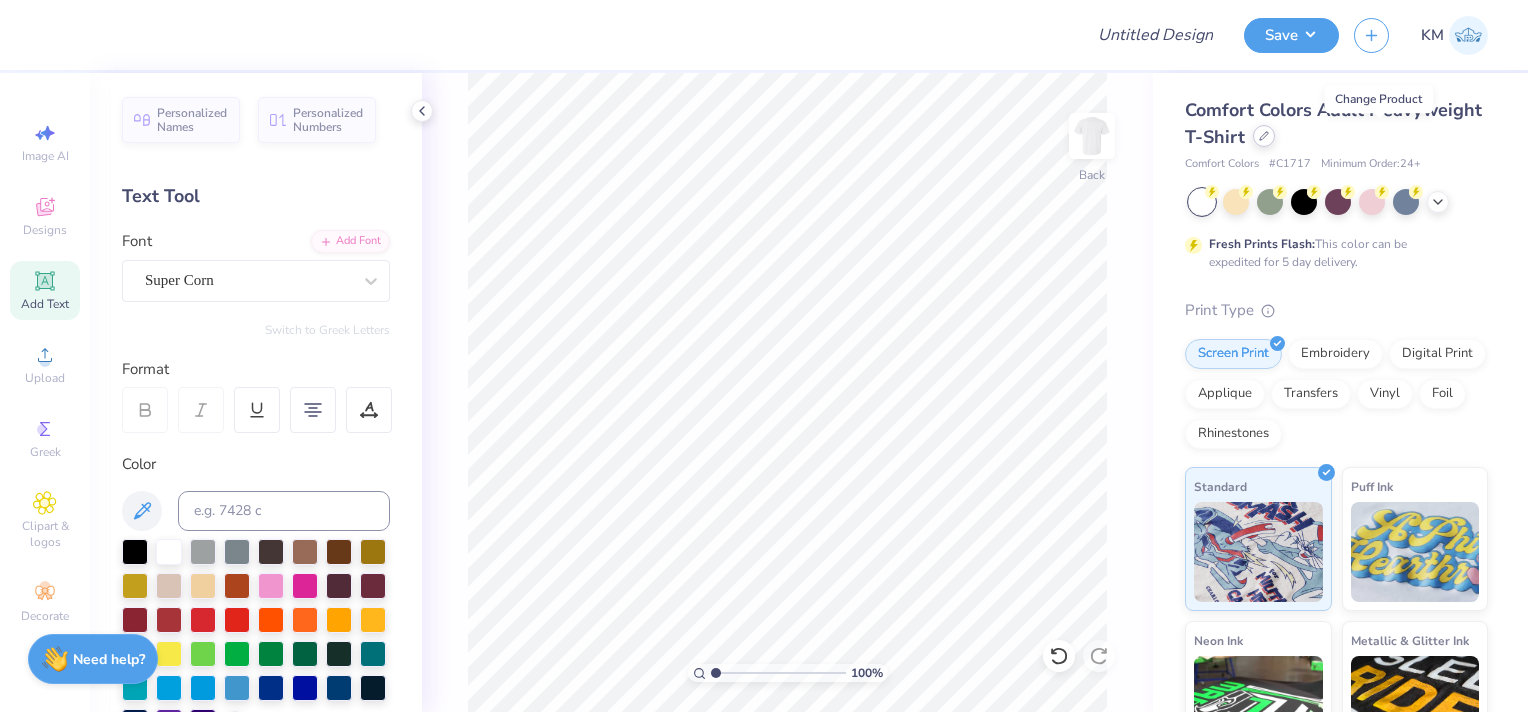 click at bounding box center [1264, 136] 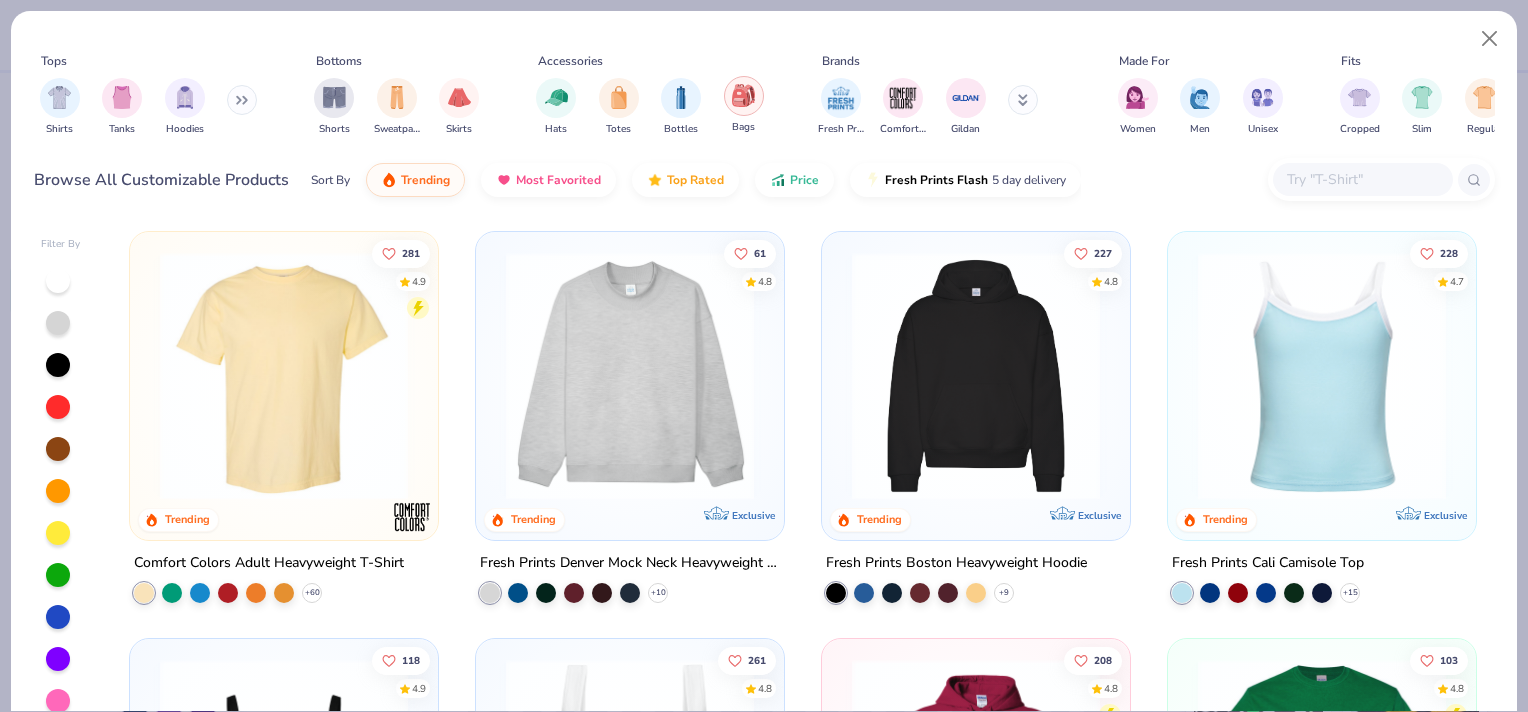 click at bounding box center (743, 95) 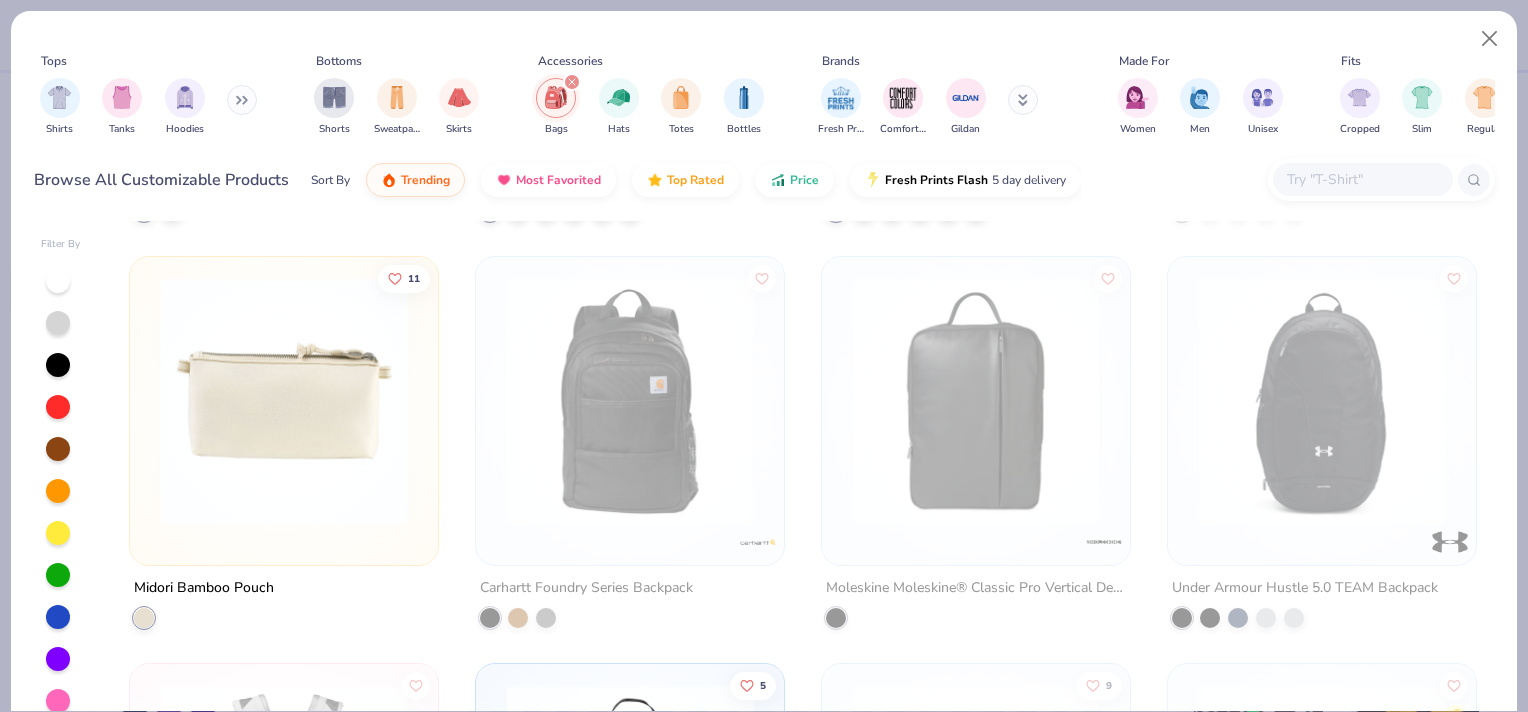 scroll, scrollTop: 400, scrollLeft: 0, axis: vertical 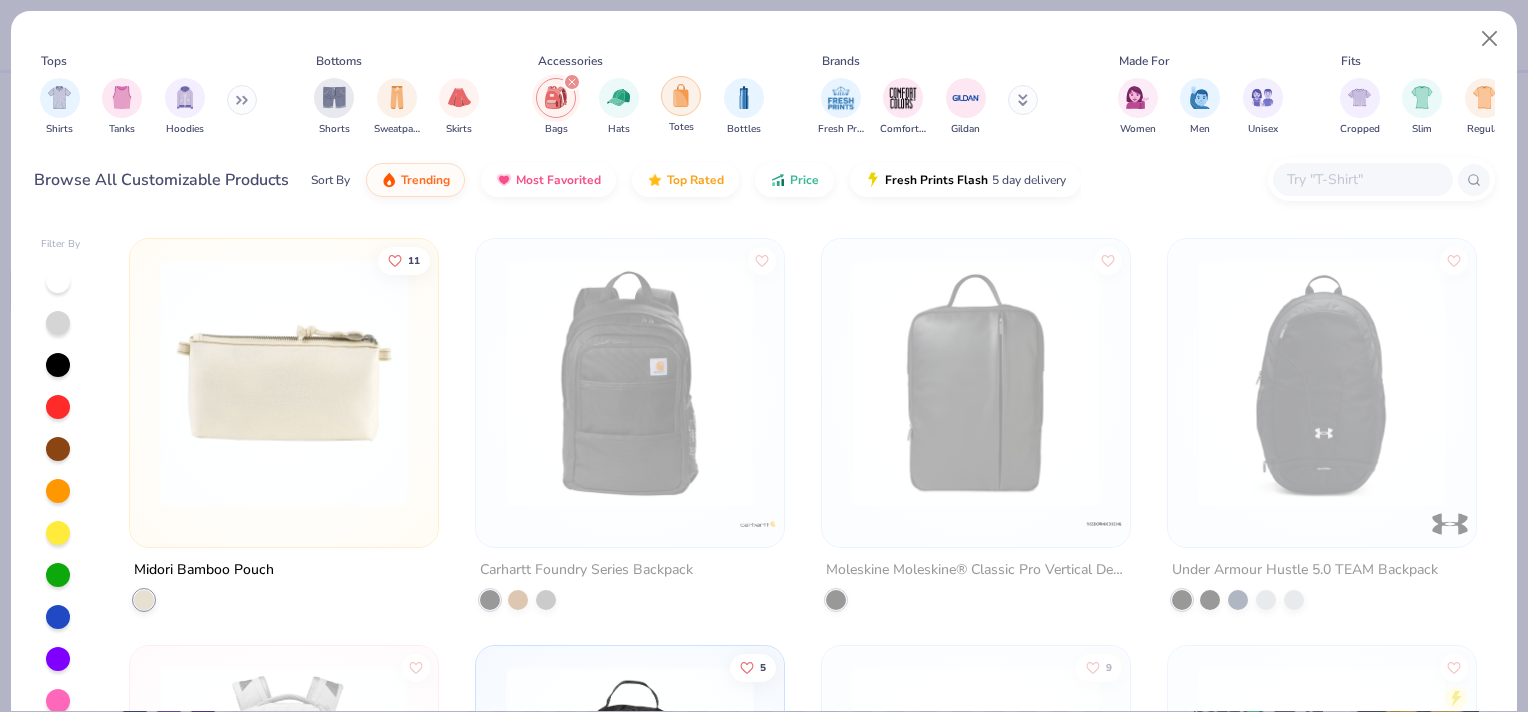 click at bounding box center [681, 95] 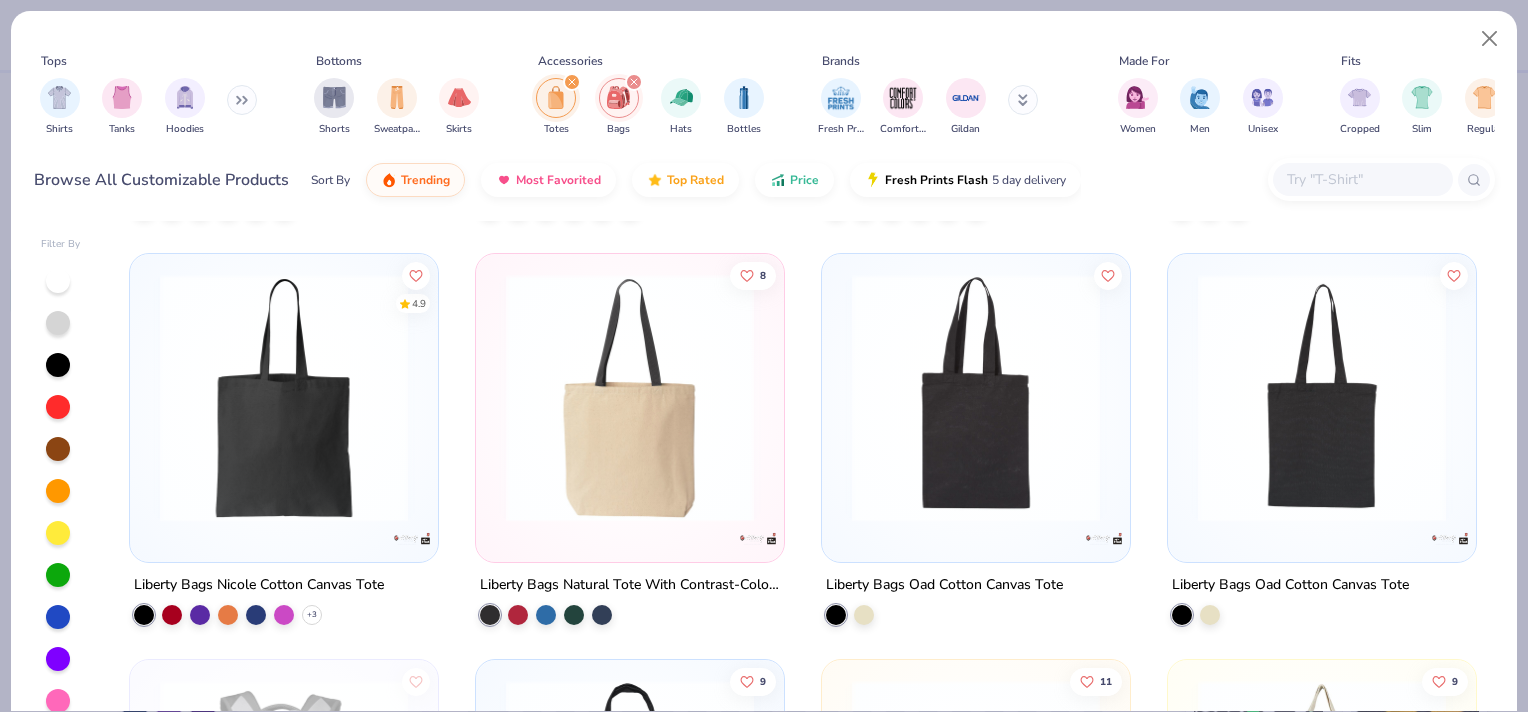 scroll, scrollTop: 800, scrollLeft: 0, axis: vertical 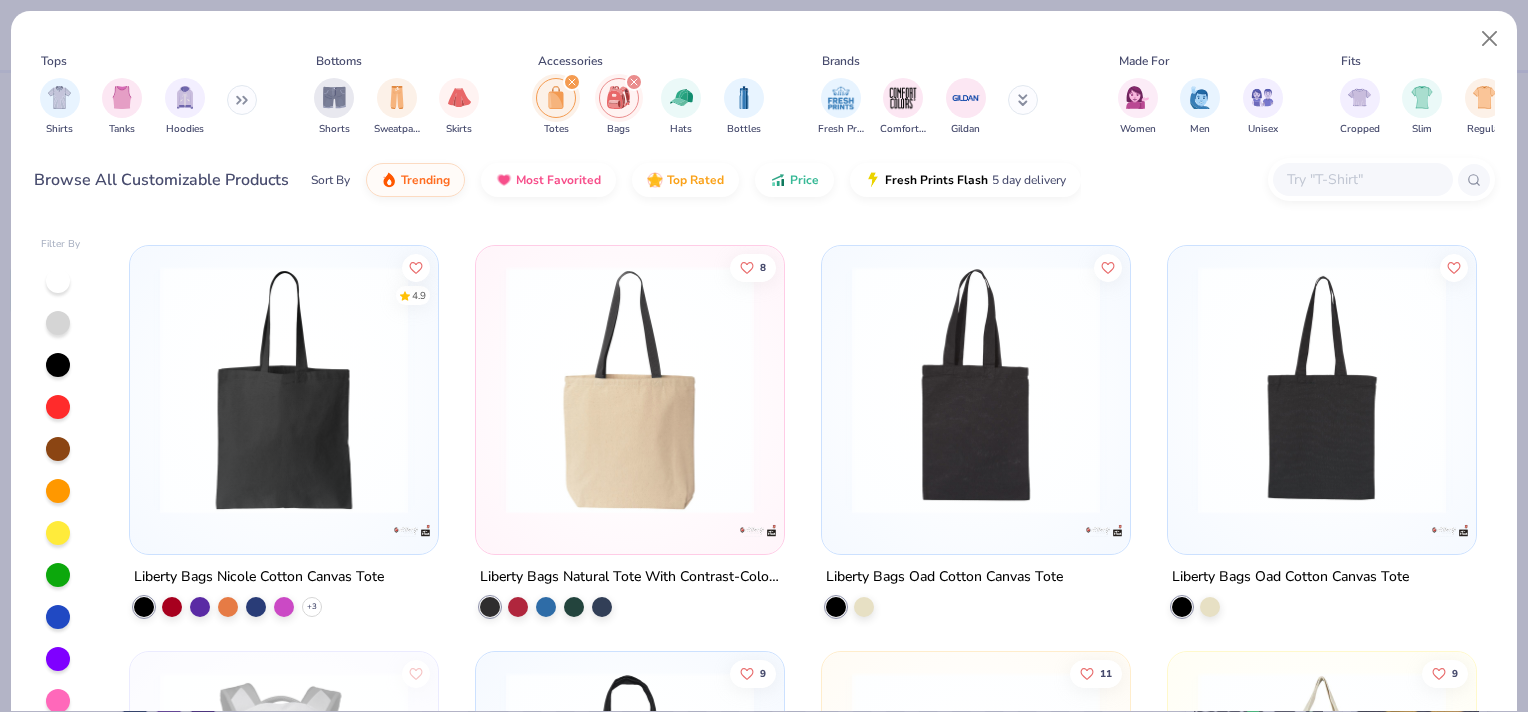 click 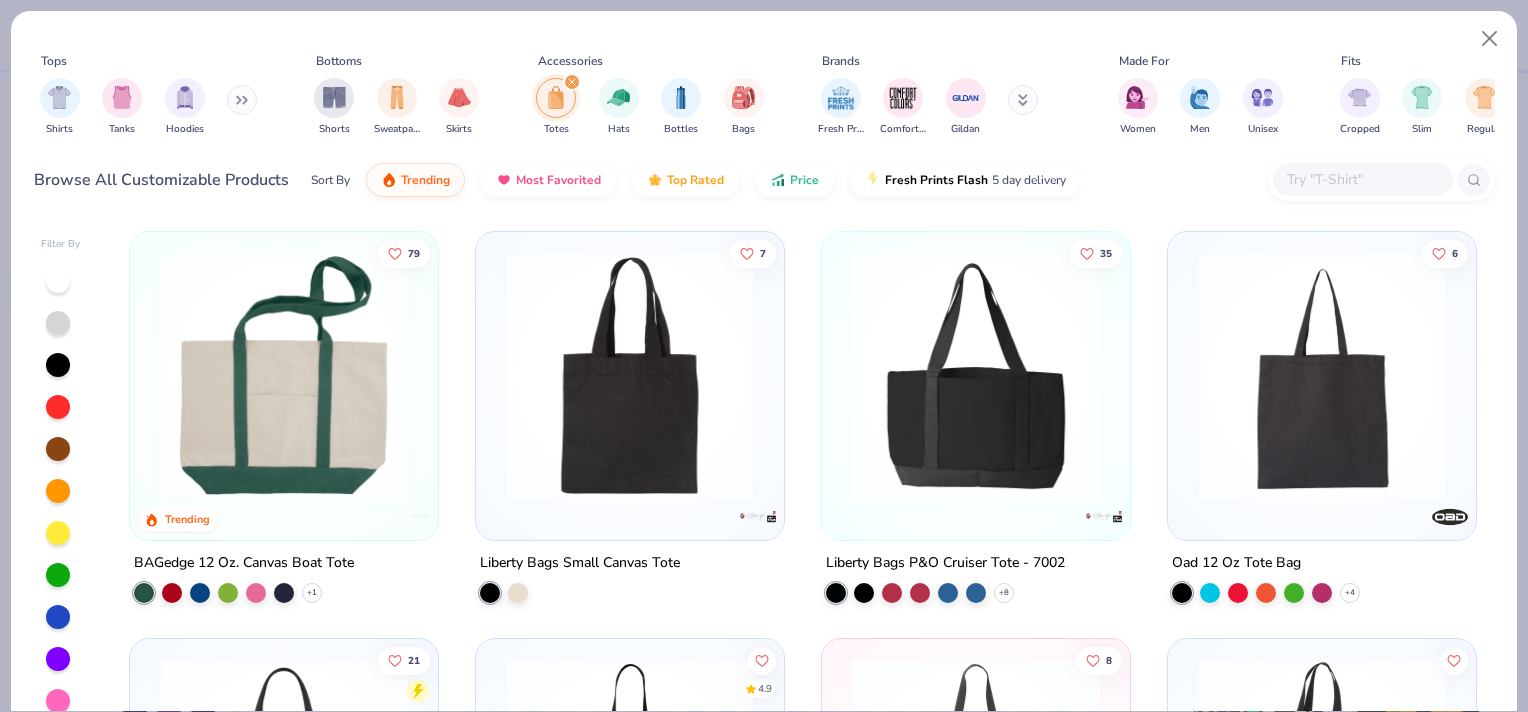 click at bounding box center [572, 82] 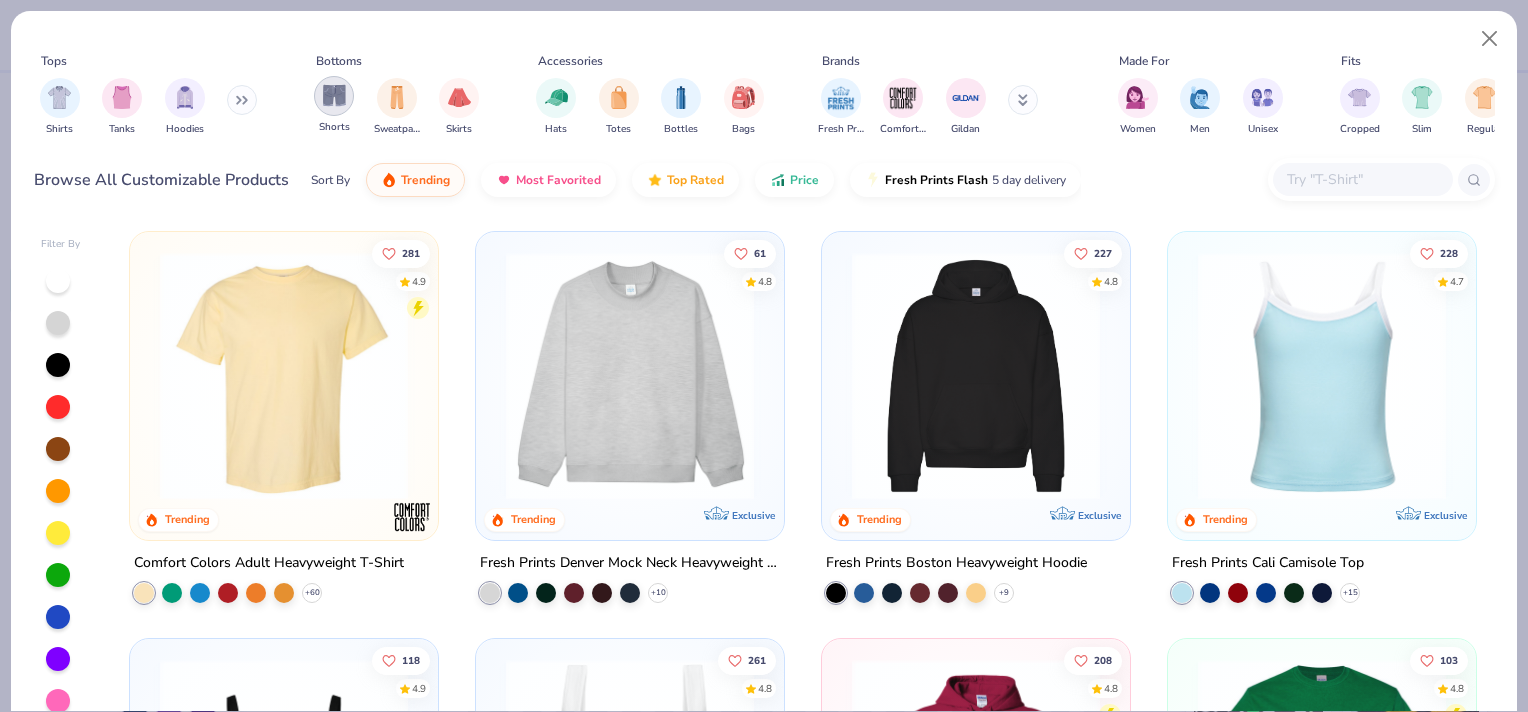 click at bounding box center [334, 95] 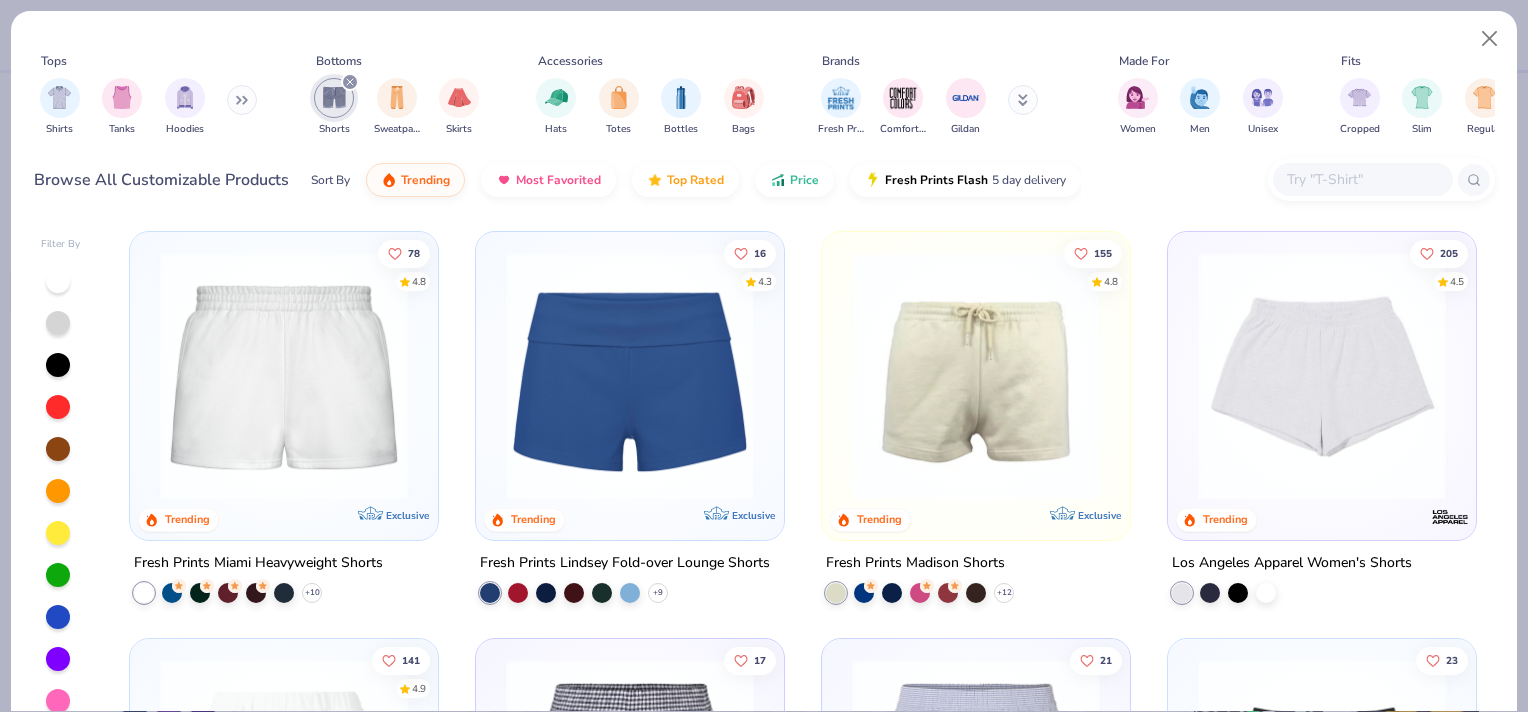 click at bounding box center (630, 376) 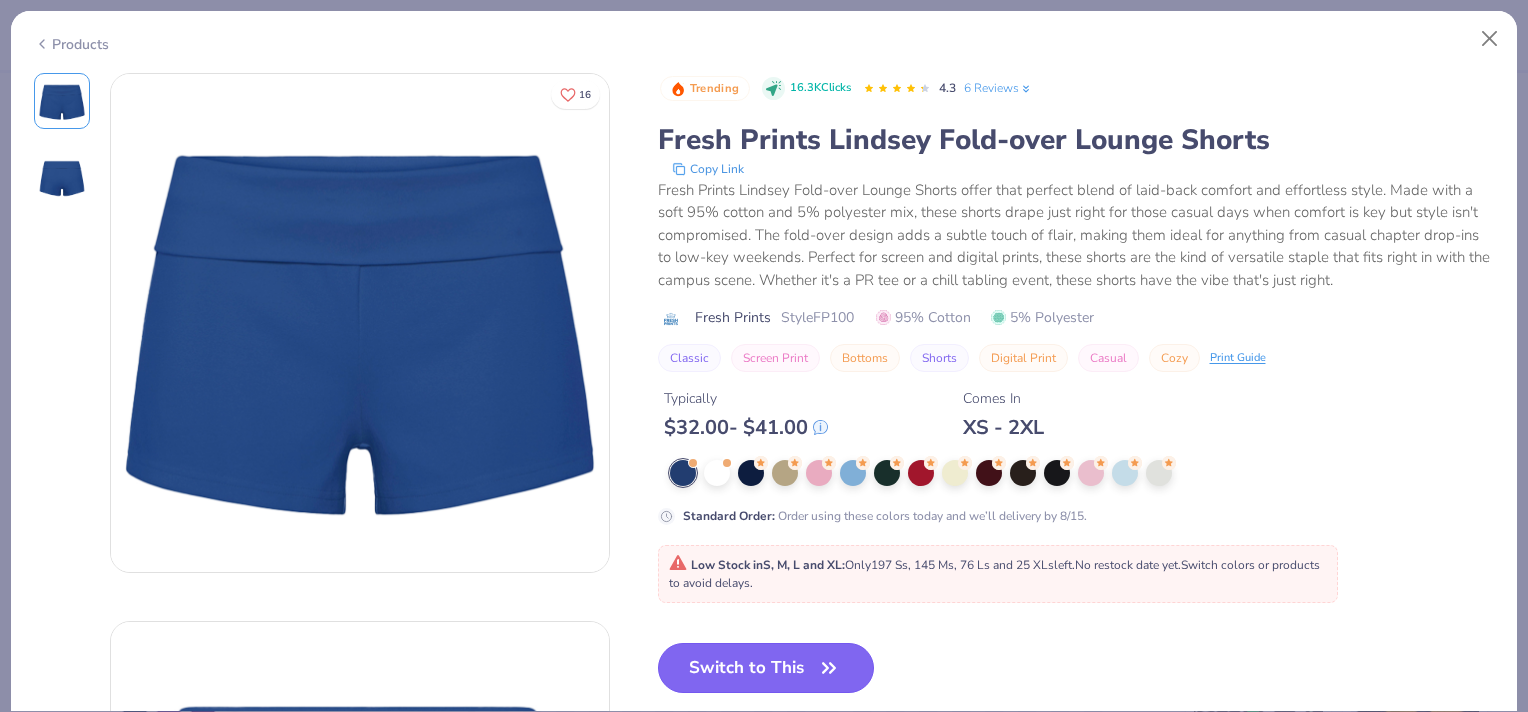 click on "Switch to This" at bounding box center [766, 668] 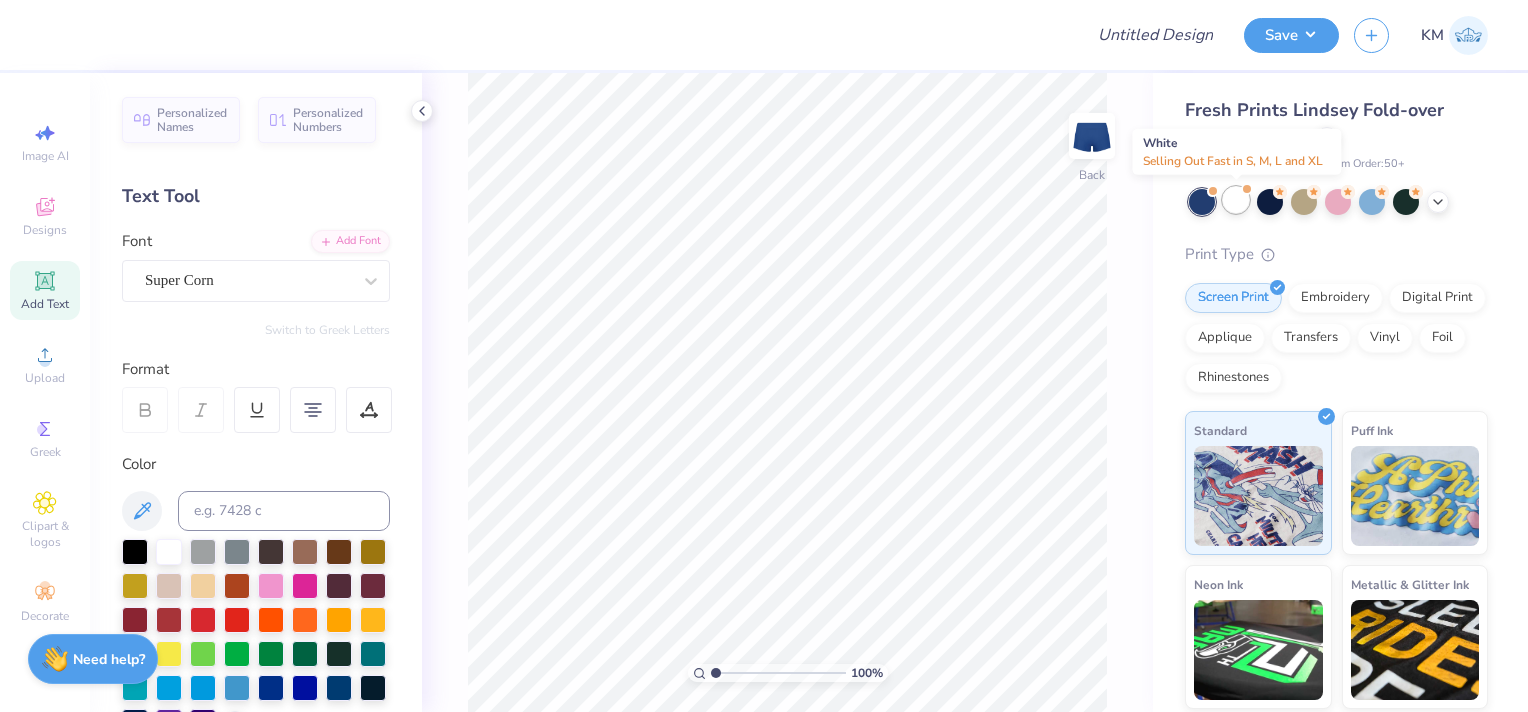 click at bounding box center (1236, 200) 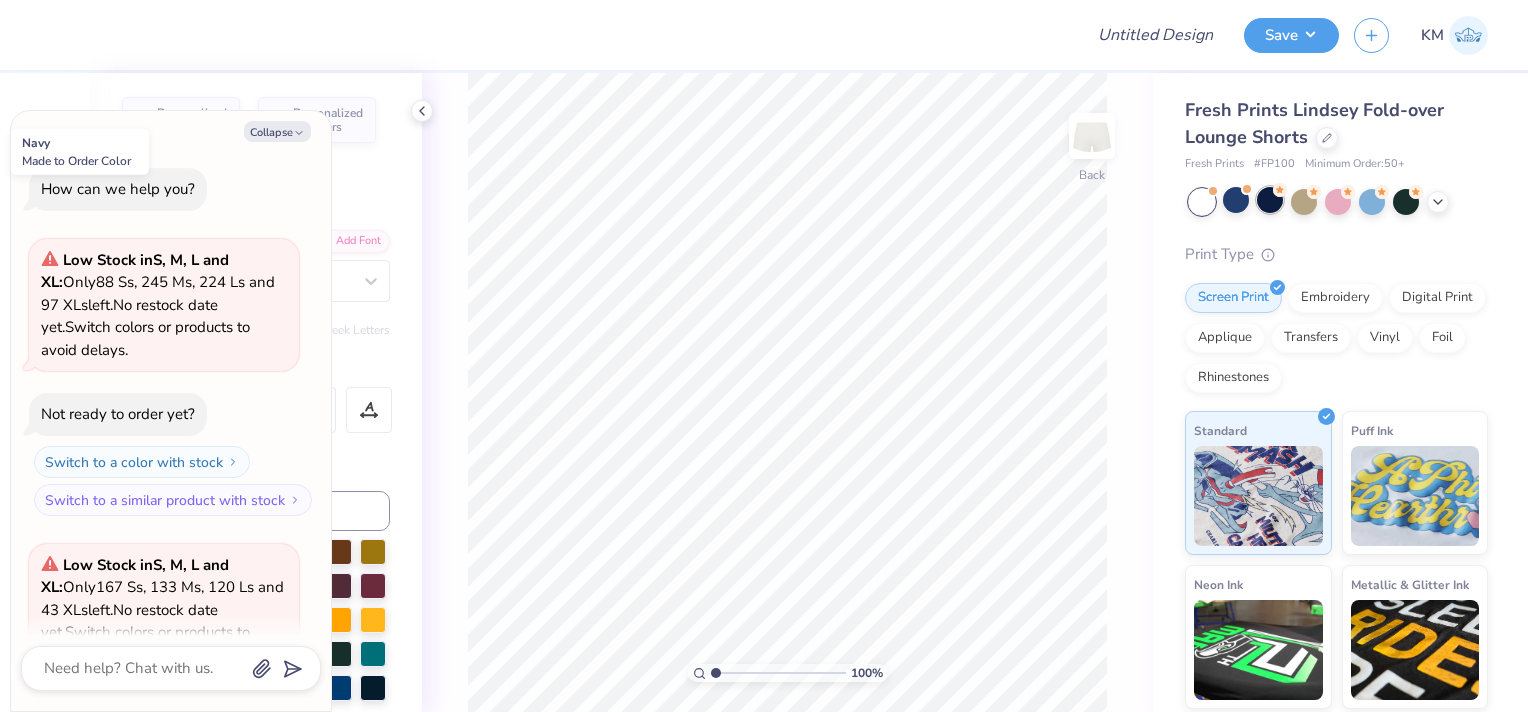 scroll, scrollTop: 200, scrollLeft: 0, axis: vertical 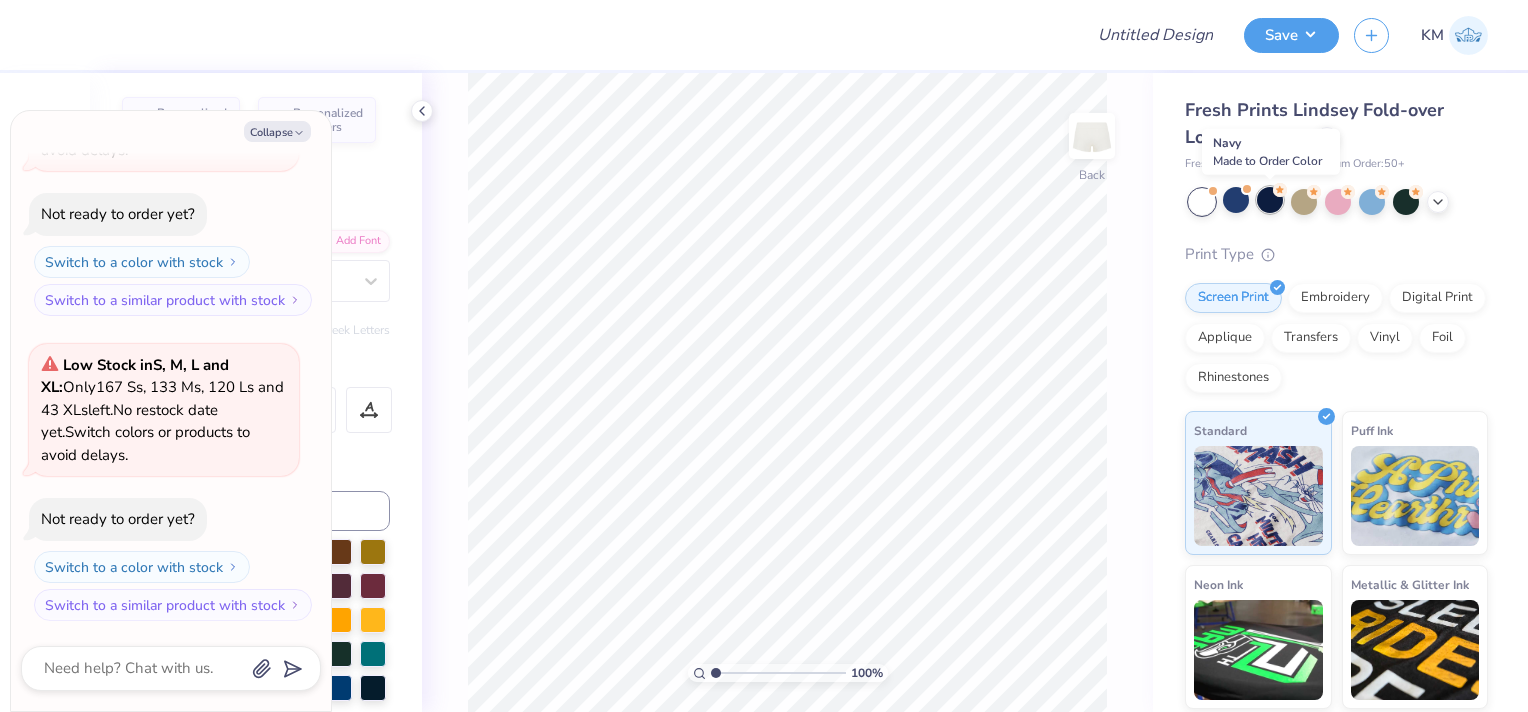click at bounding box center (1270, 200) 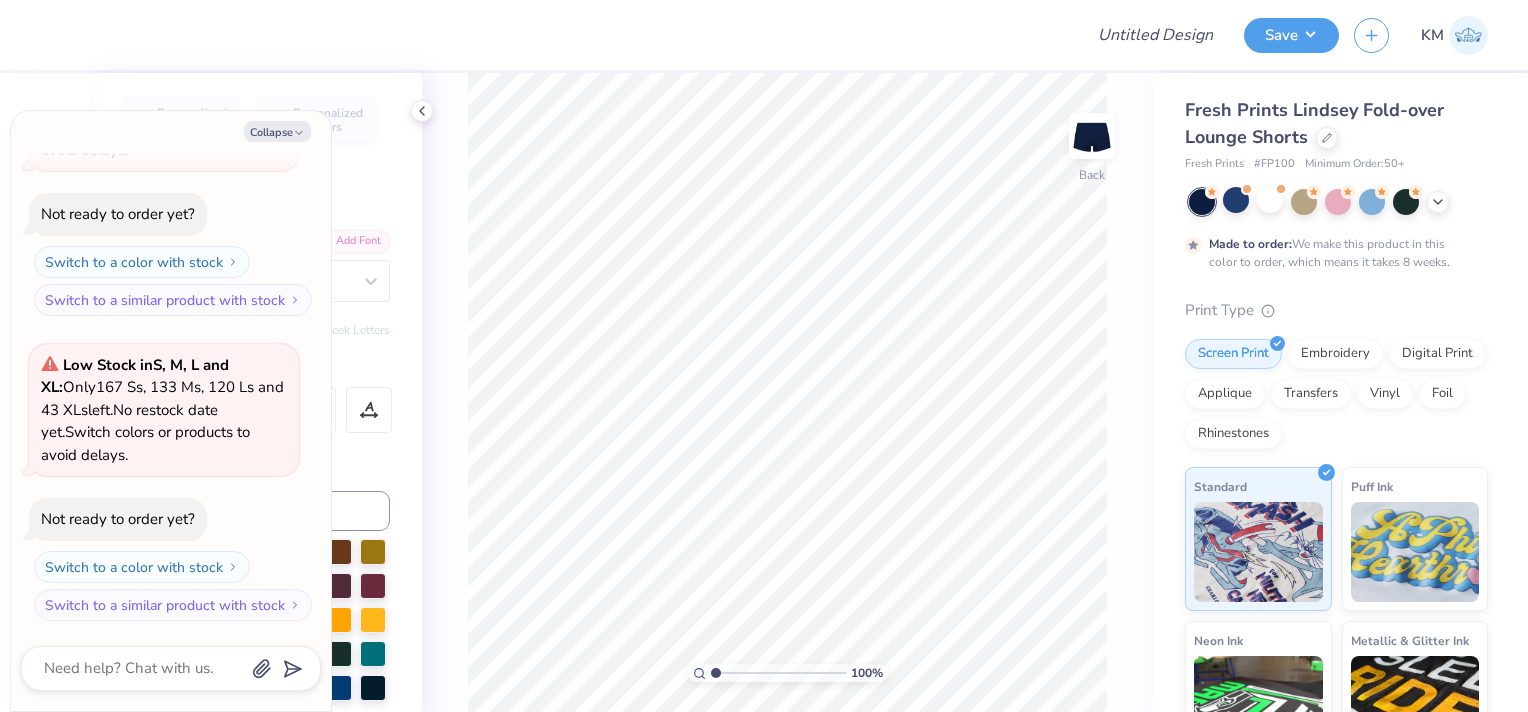 scroll, scrollTop: 364, scrollLeft: 0, axis: vertical 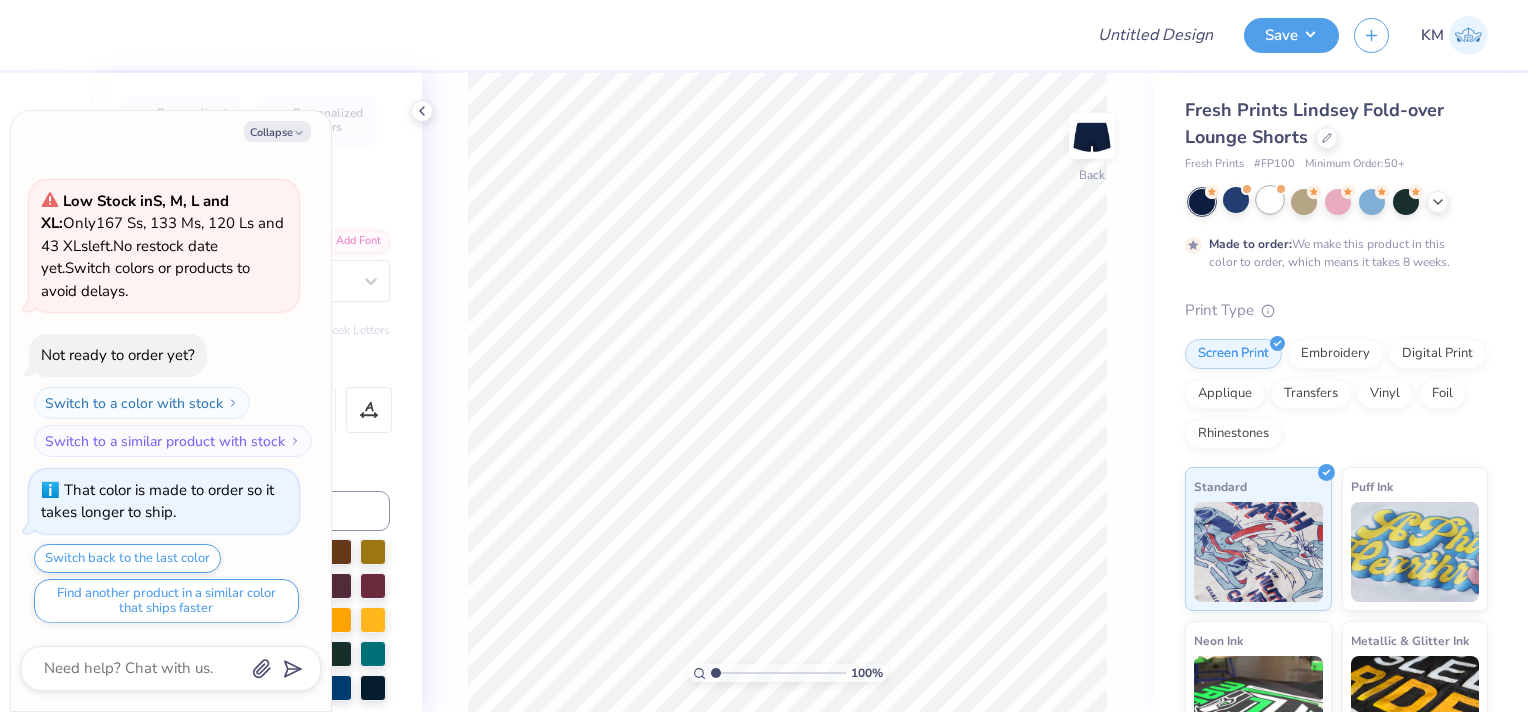 click at bounding box center (1270, 200) 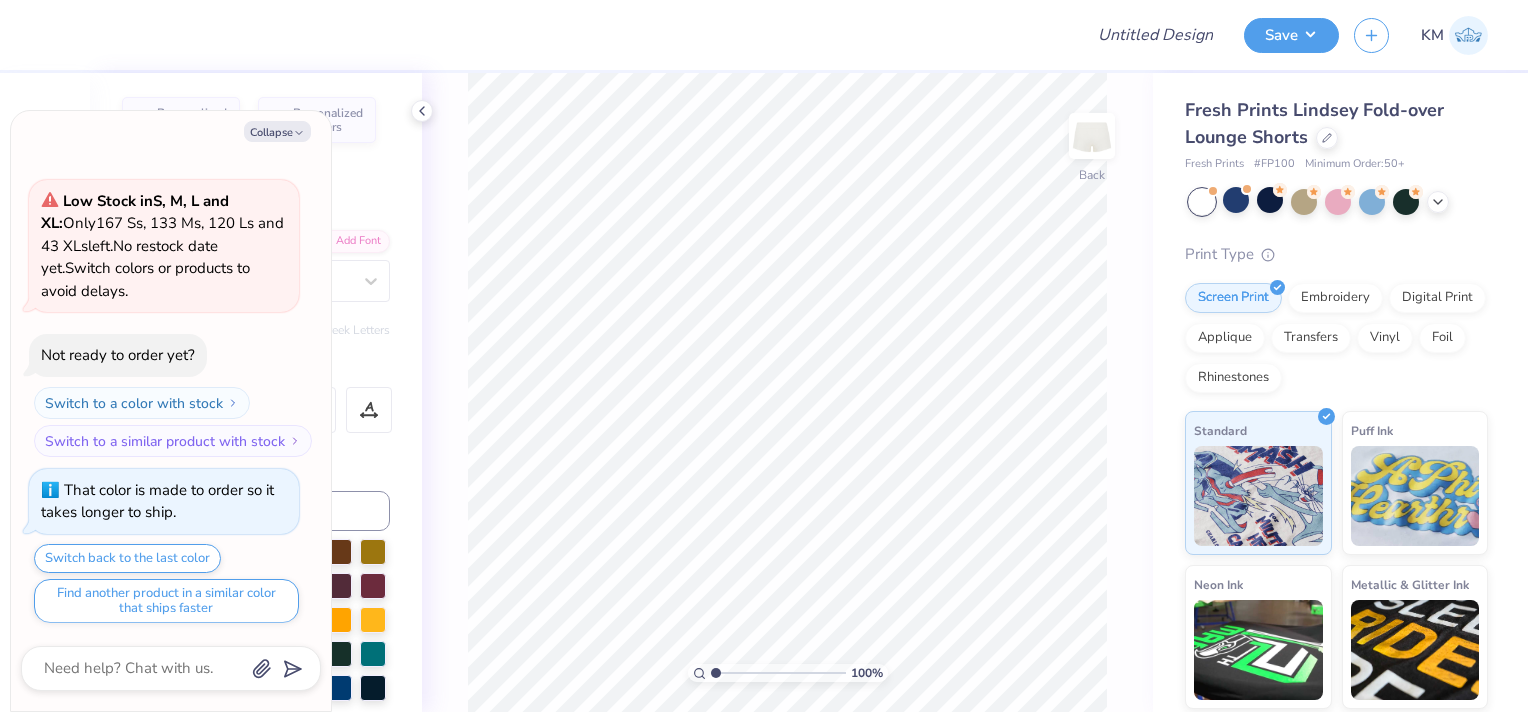 scroll, scrollTop: 769, scrollLeft: 0, axis: vertical 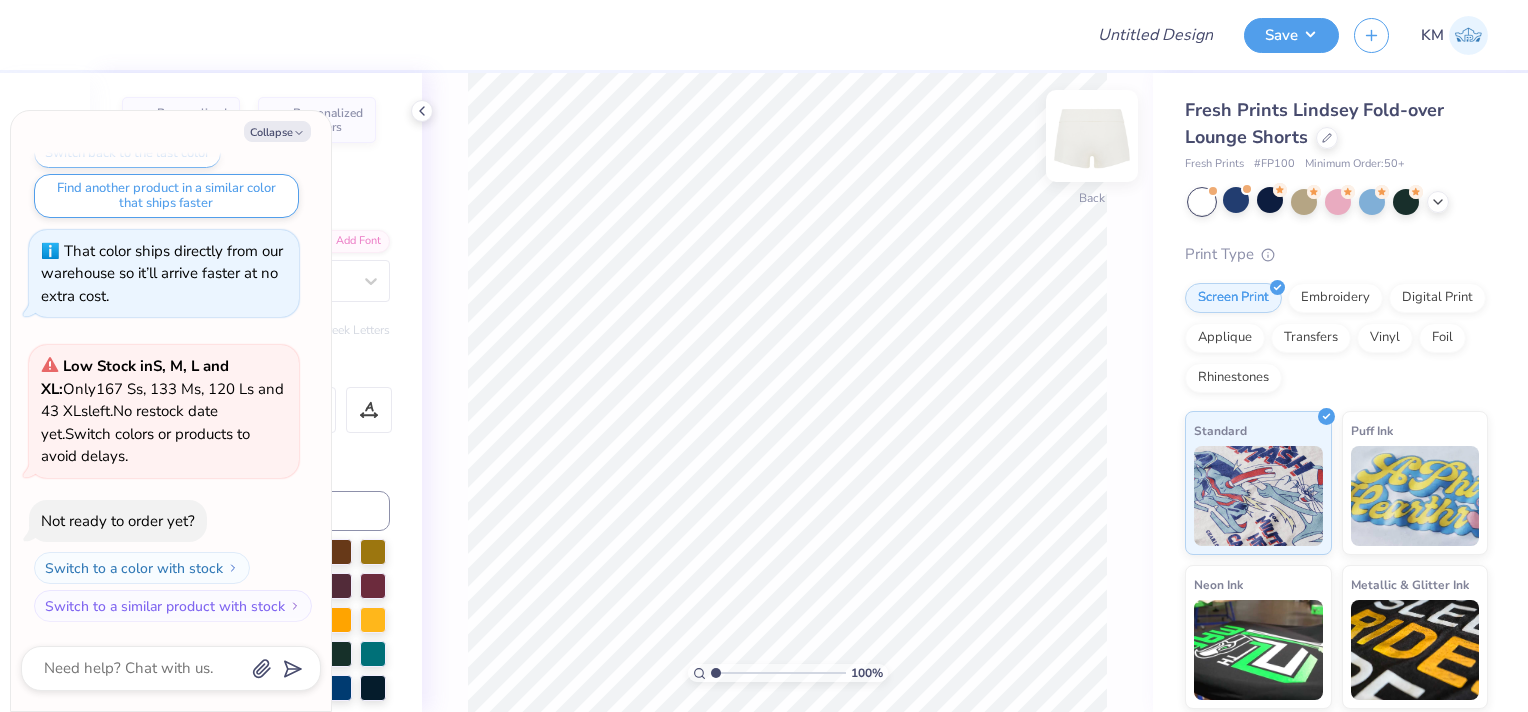 click at bounding box center [1092, 136] 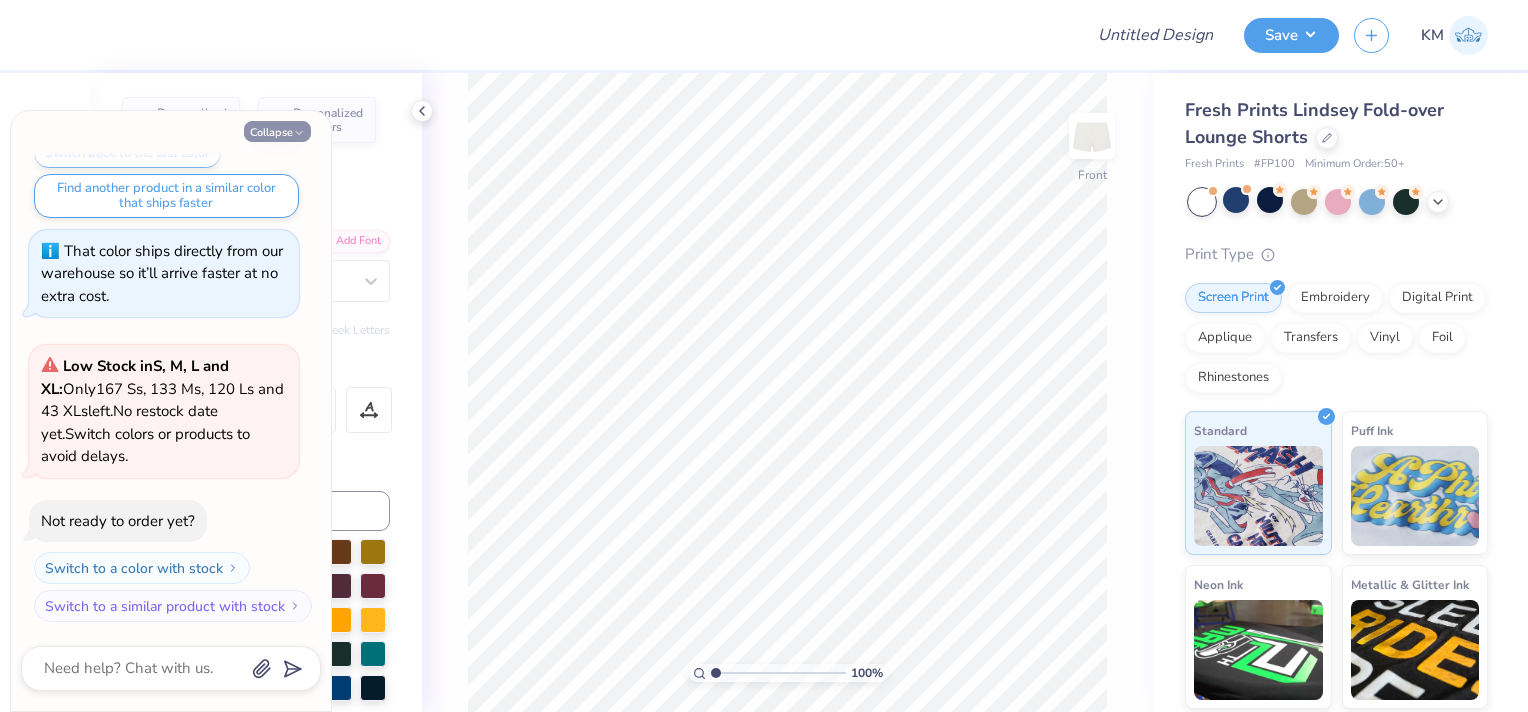 click 